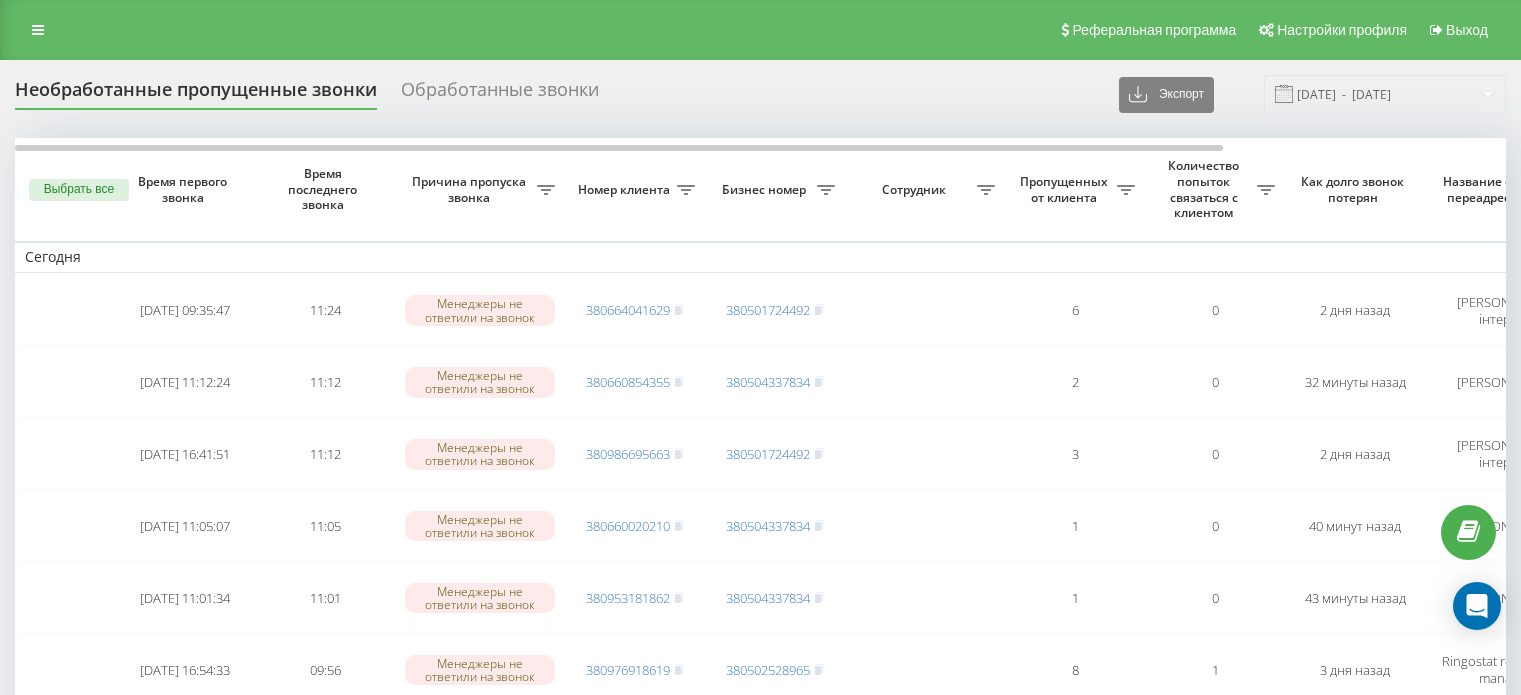 scroll, scrollTop: 103, scrollLeft: 0, axis: vertical 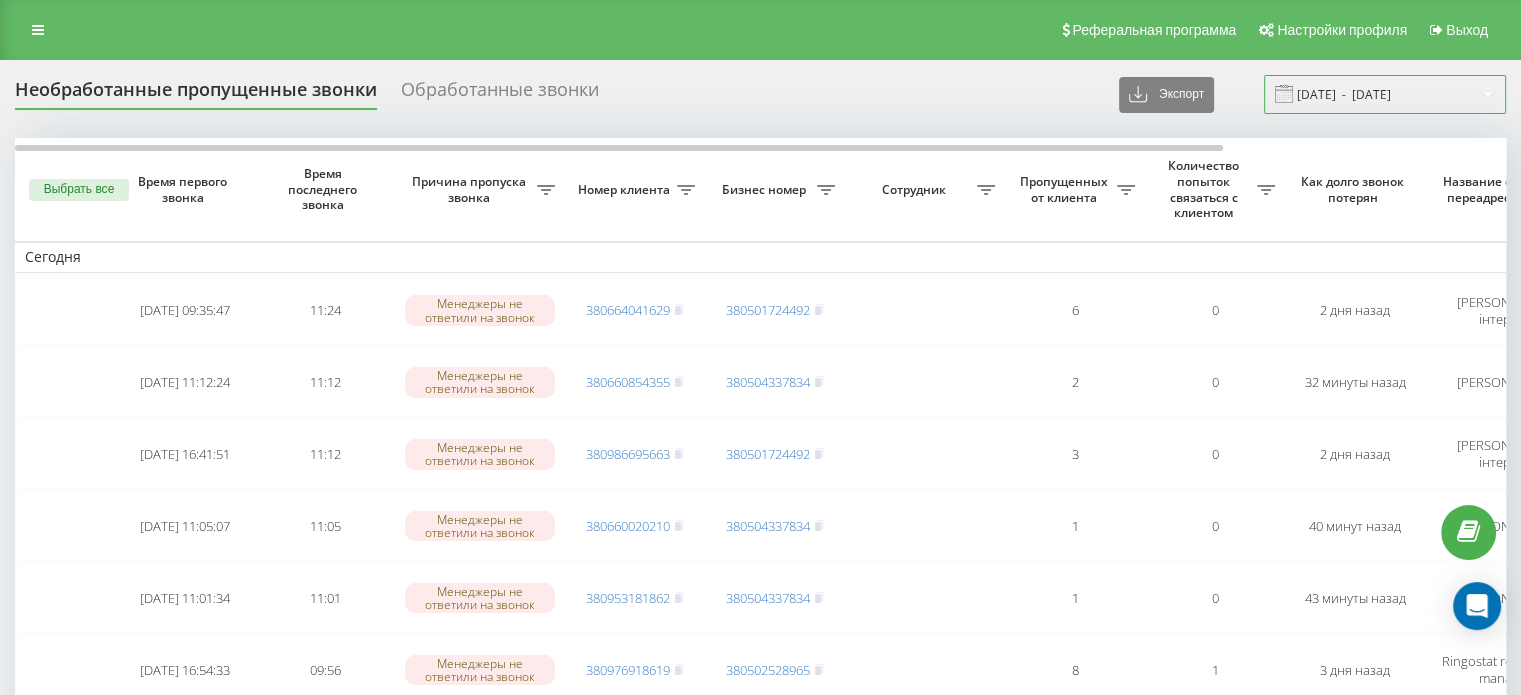 click on "[DATE]  -  [DATE]" at bounding box center [1385, 94] 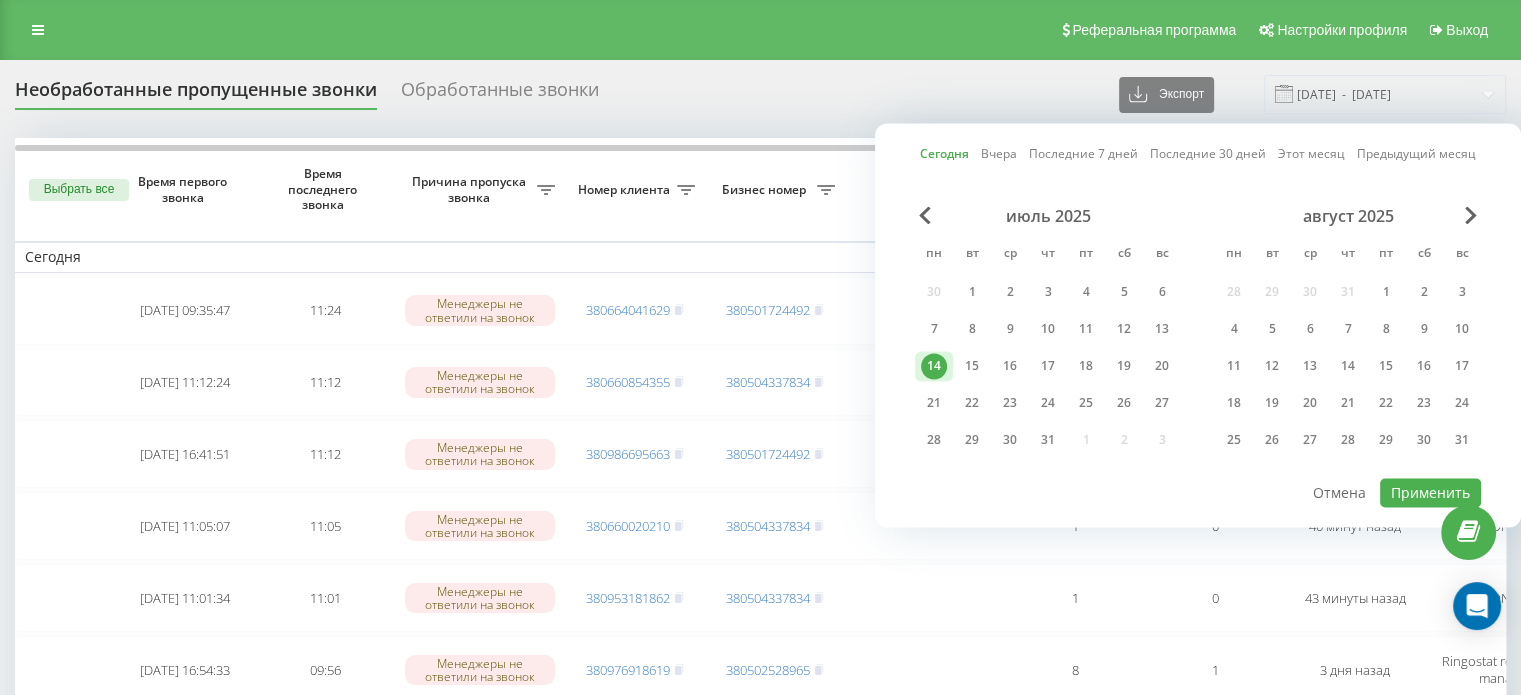 click on "Необработанные пропущенные звонки Обработанные звонки Экспорт .csv .xlsx 14.07.2025  -  14.07.2025" at bounding box center [760, 94] 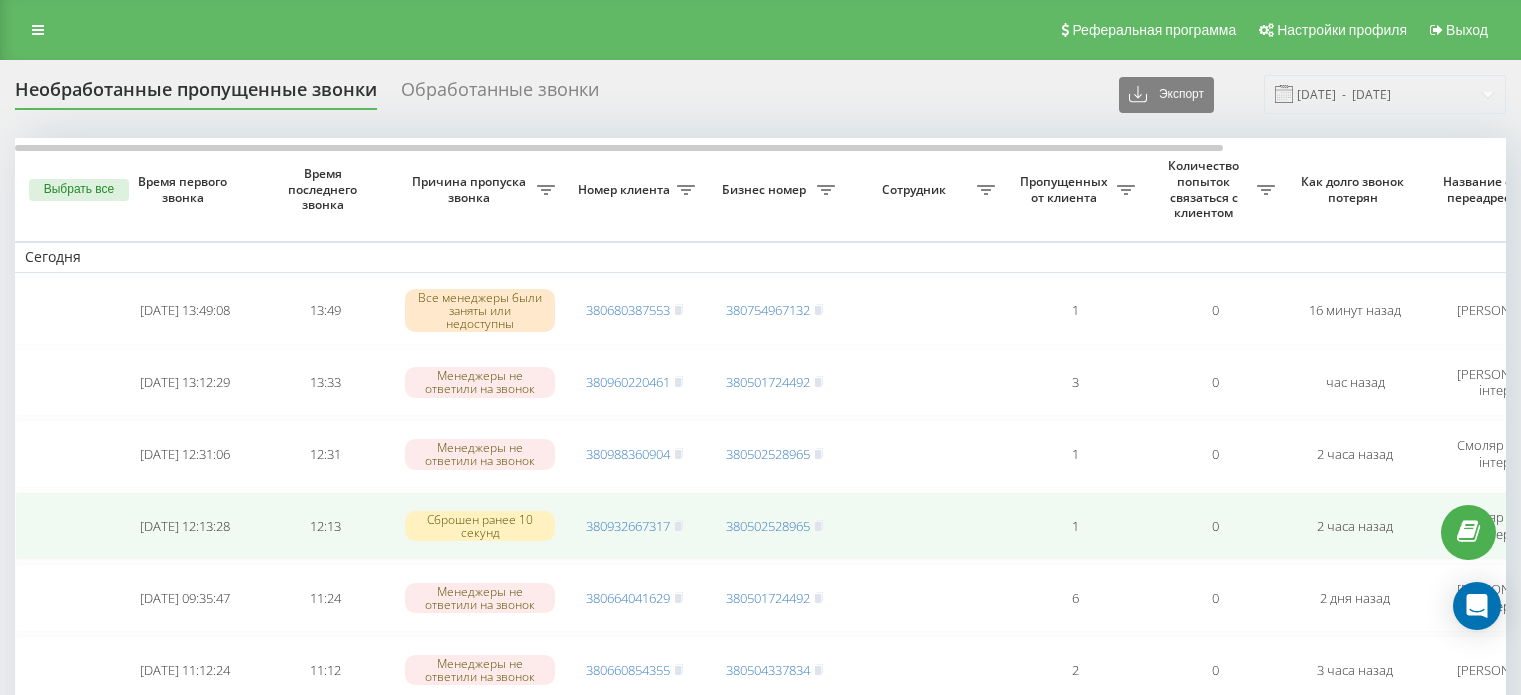 scroll, scrollTop: 0, scrollLeft: 0, axis: both 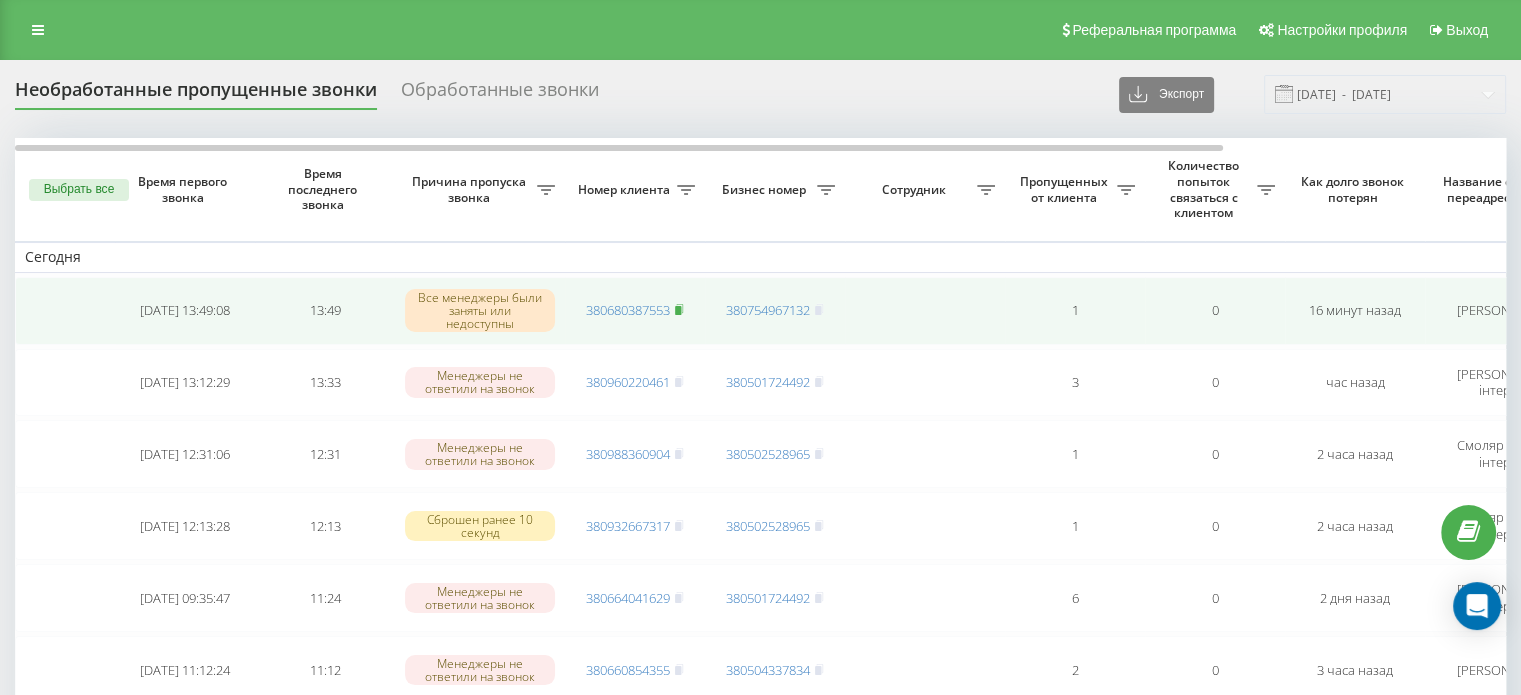 click 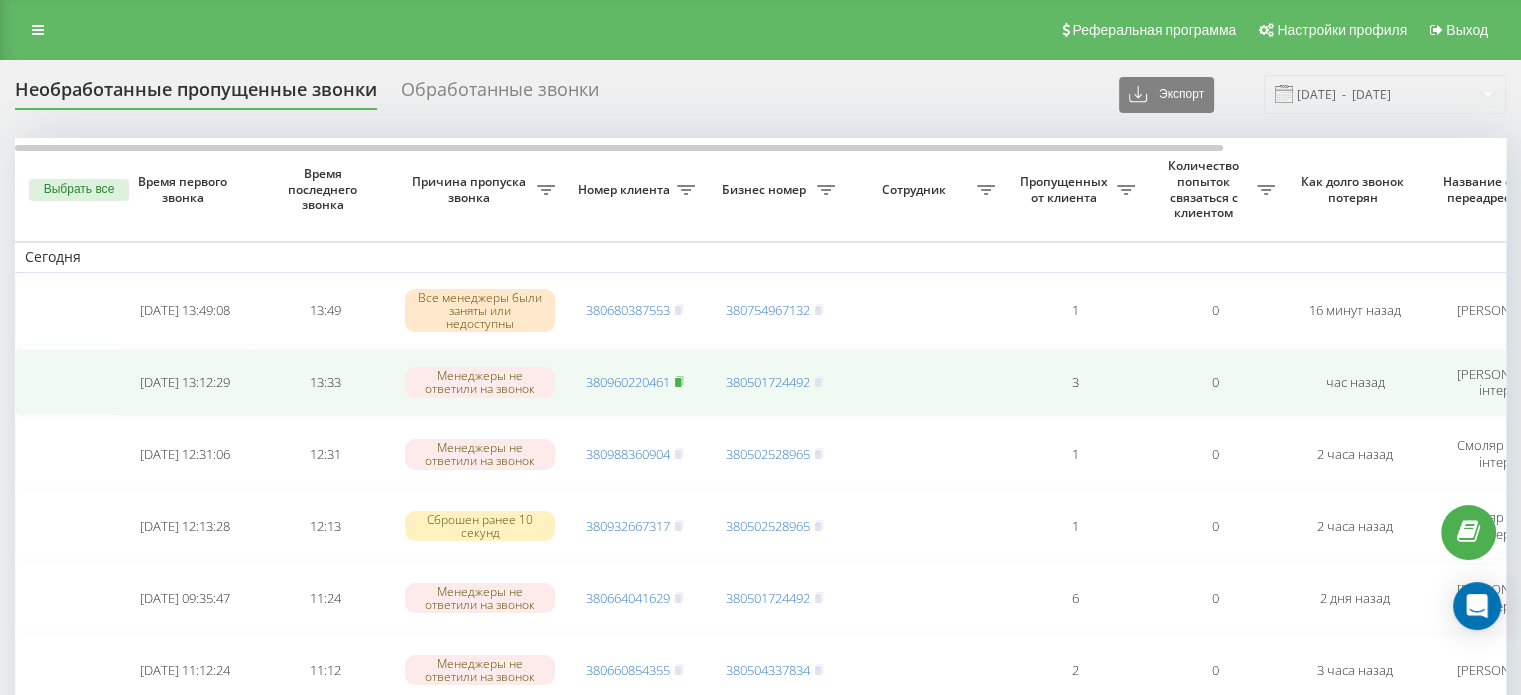 click 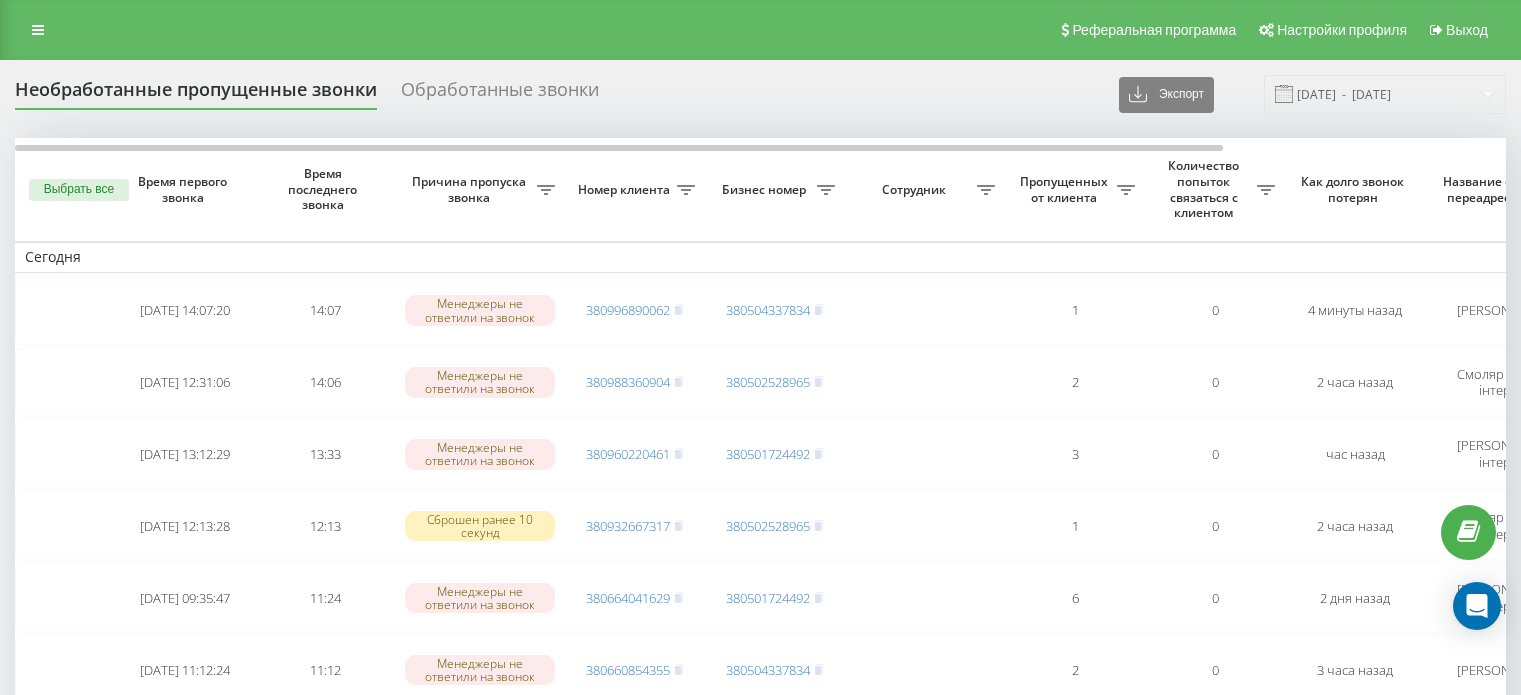 scroll, scrollTop: 0, scrollLeft: 0, axis: both 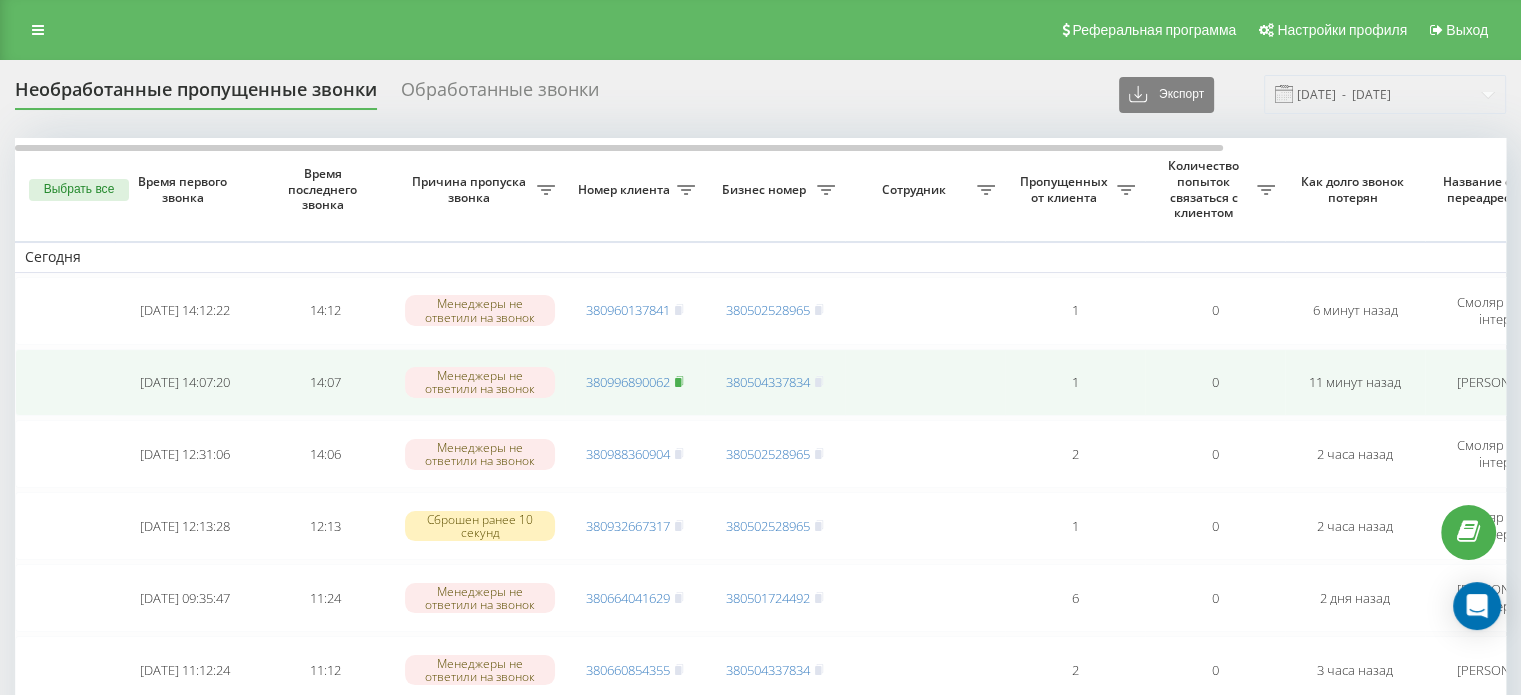 click 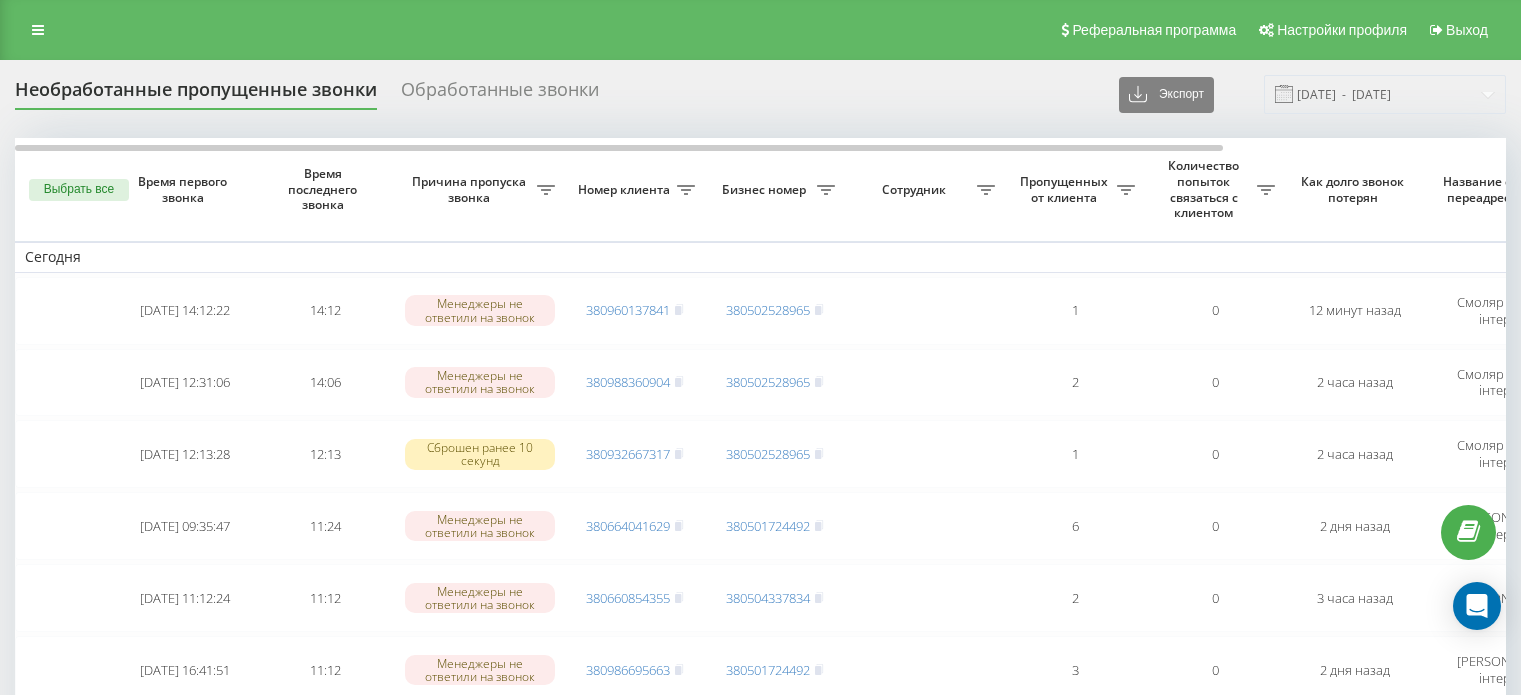 scroll, scrollTop: 100, scrollLeft: 0, axis: vertical 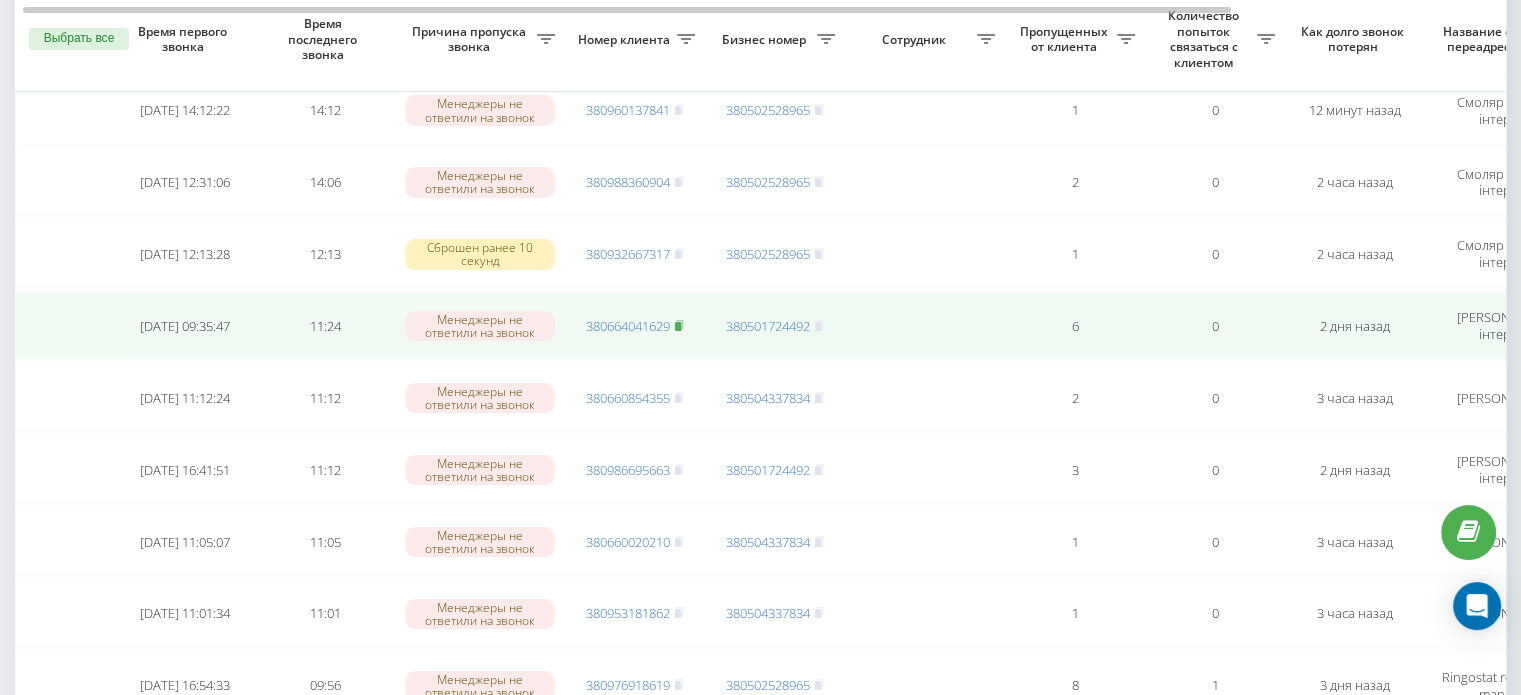 click 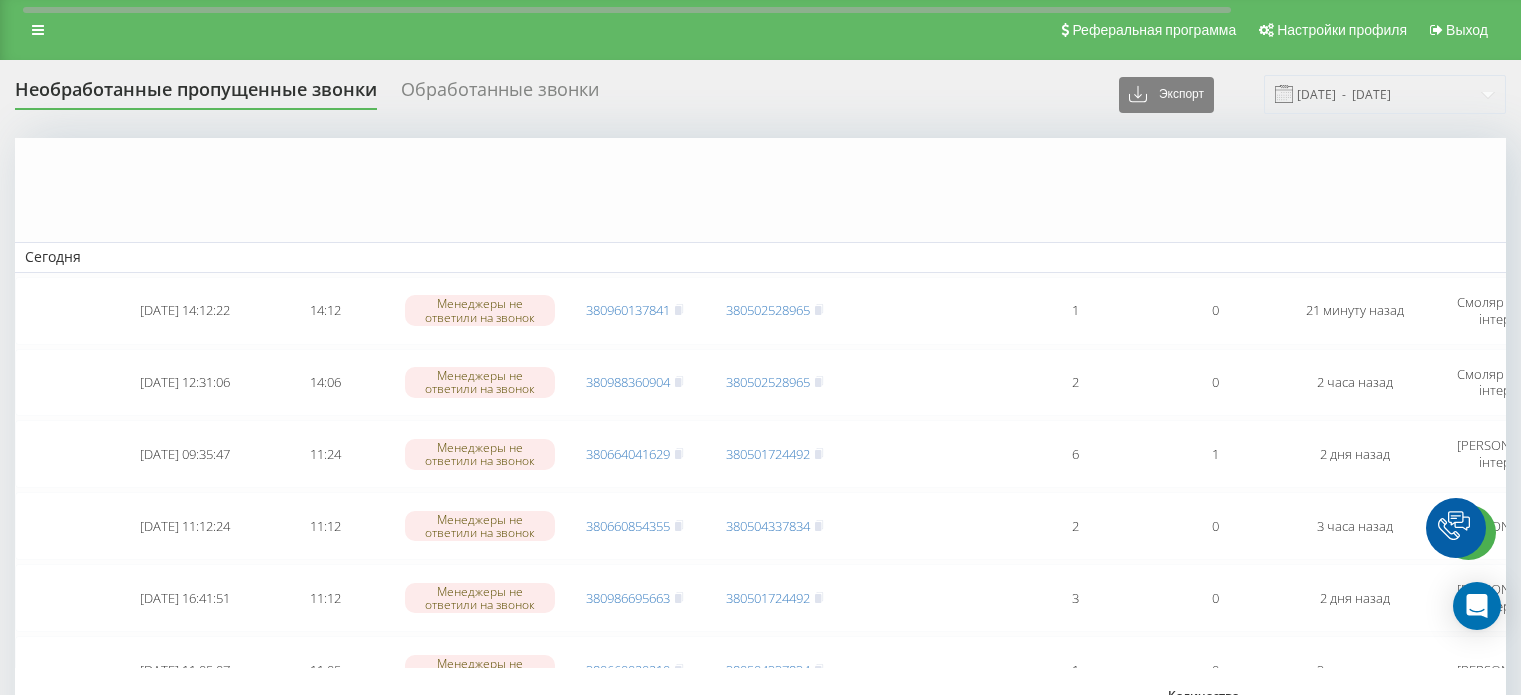 scroll, scrollTop: 0, scrollLeft: 0, axis: both 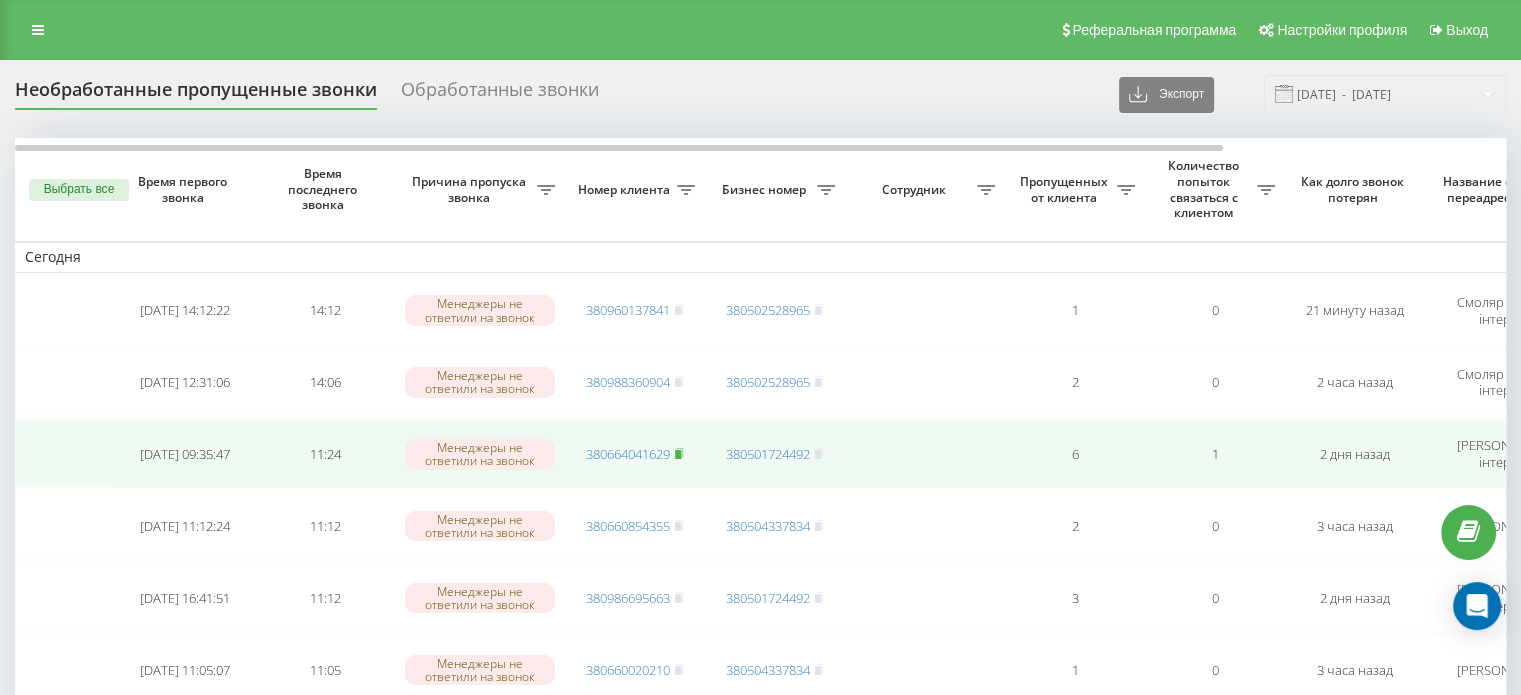 click 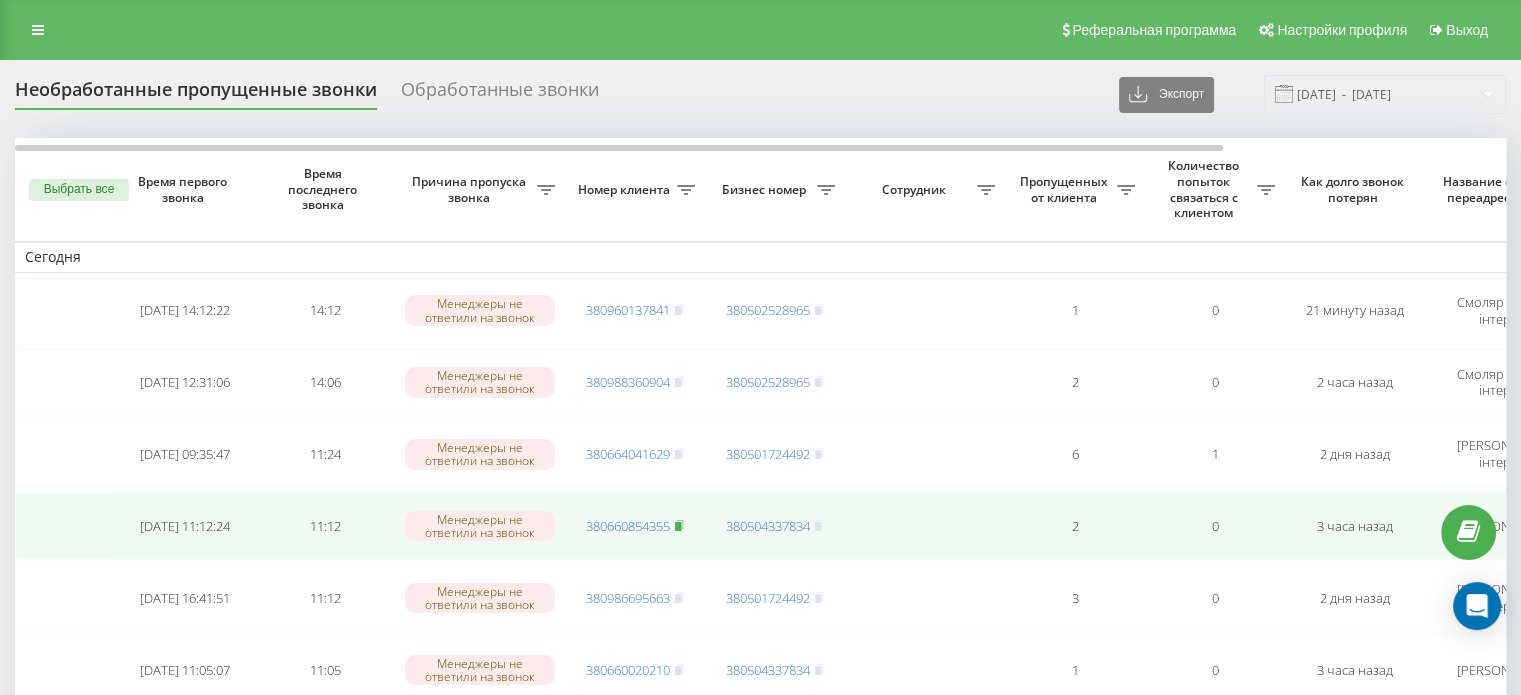 click 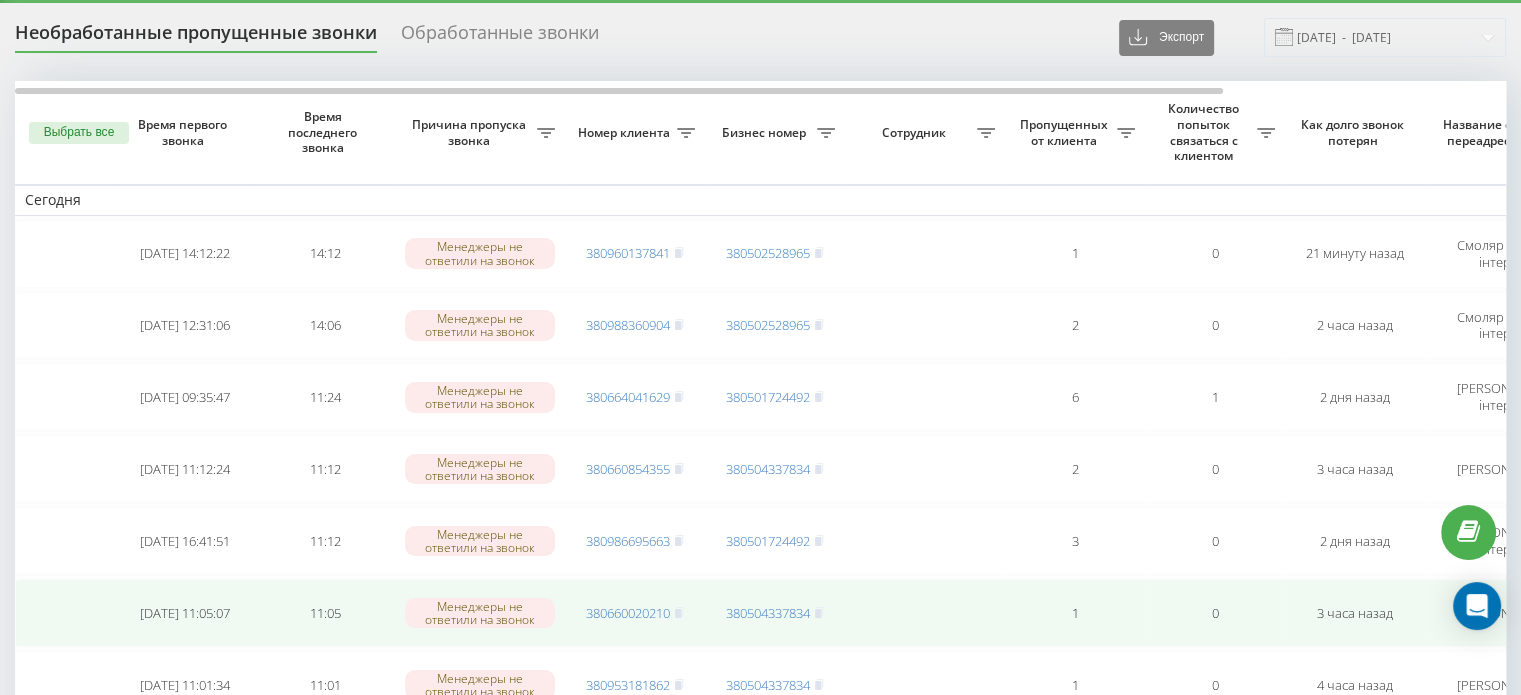 scroll, scrollTop: 100, scrollLeft: 0, axis: vertical 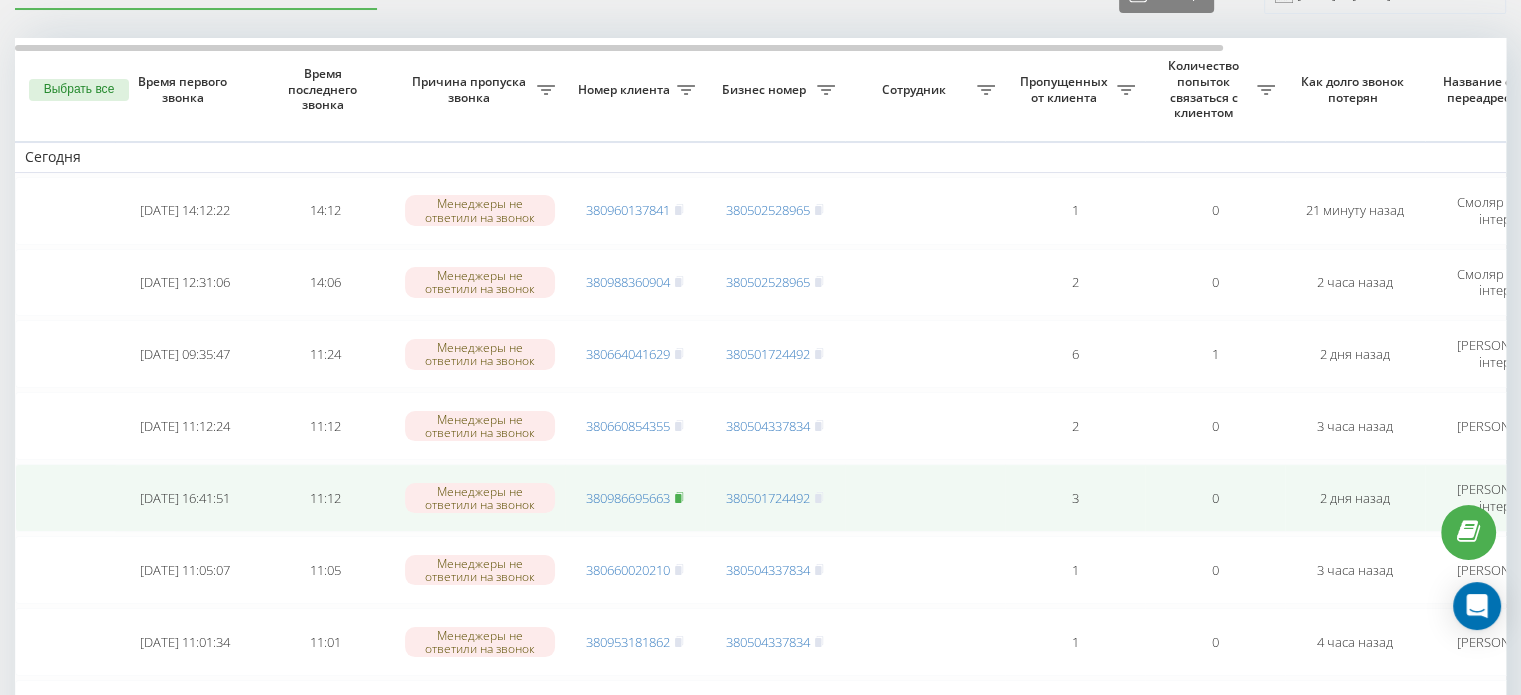 click 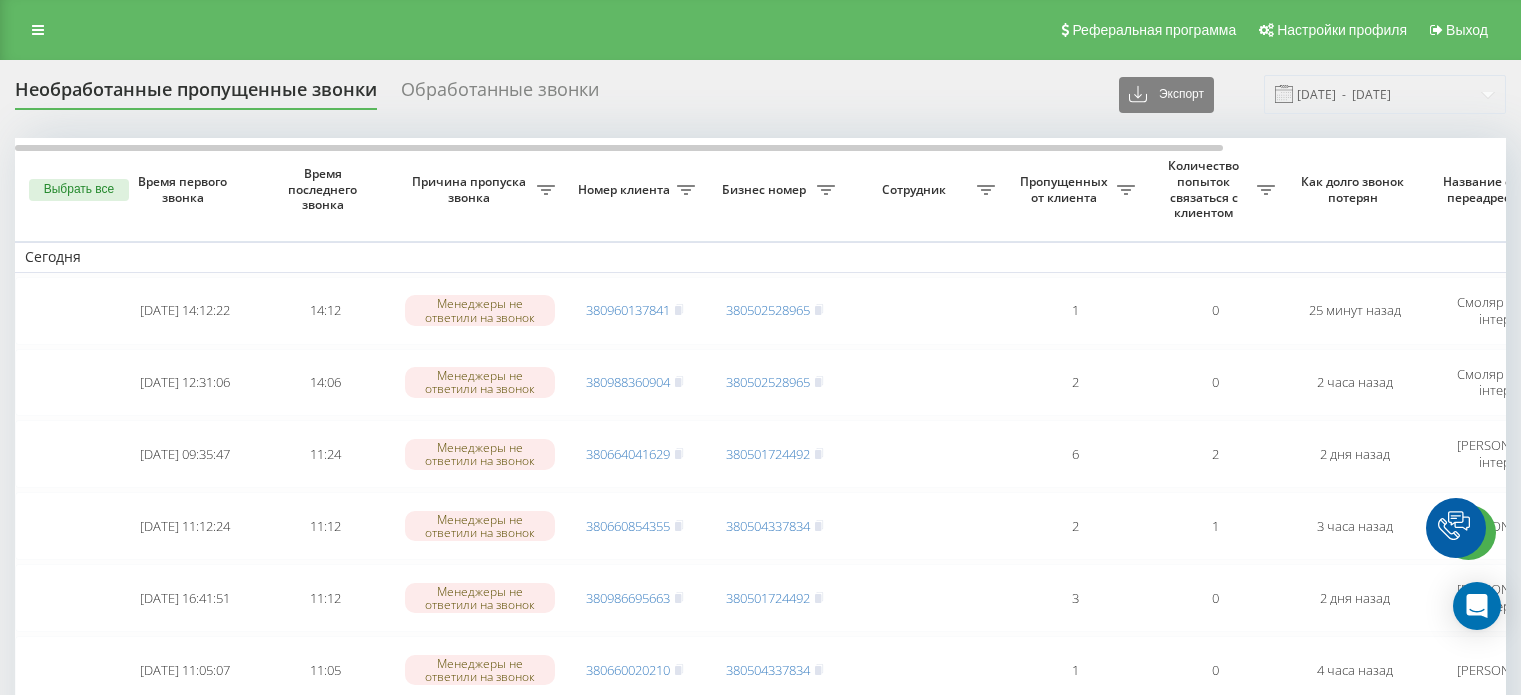scroll, scrollTop: 101, scrollLeft: 0, axis: vertical 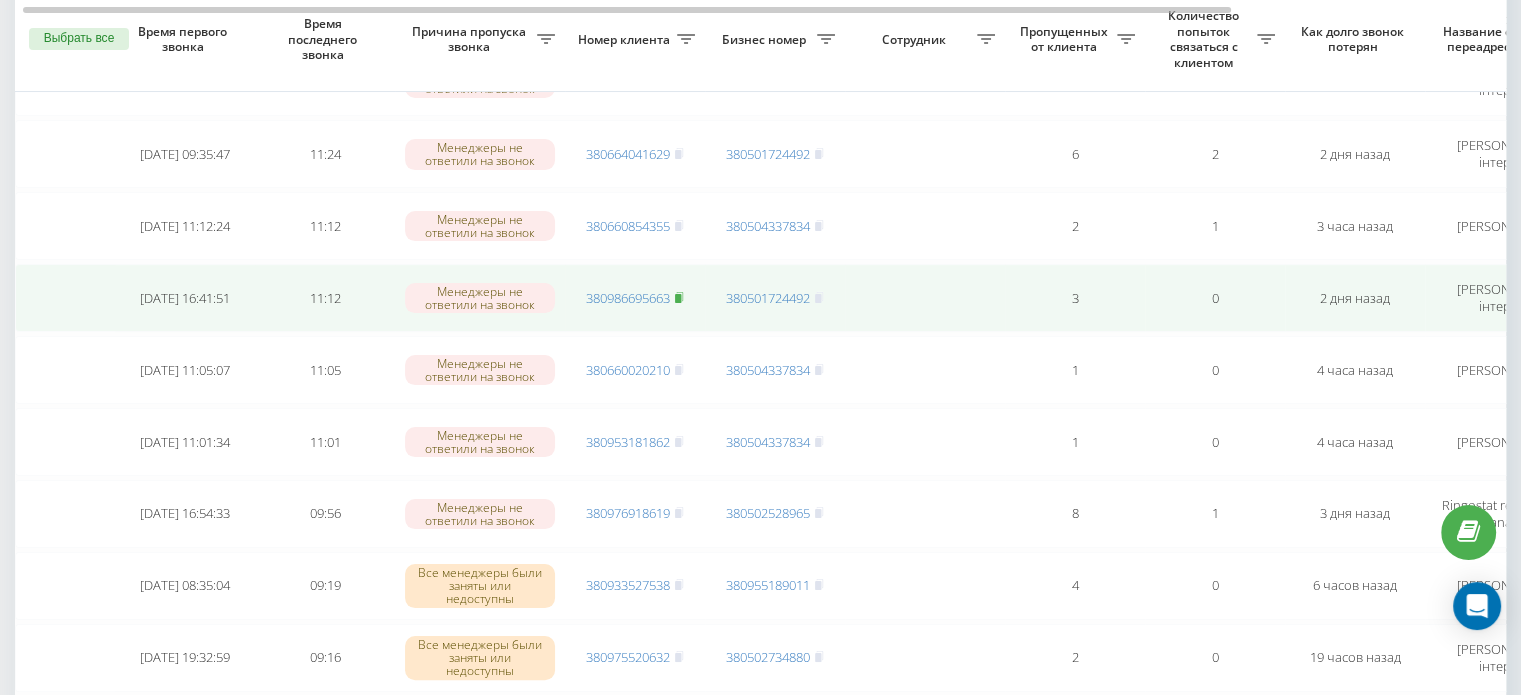 click 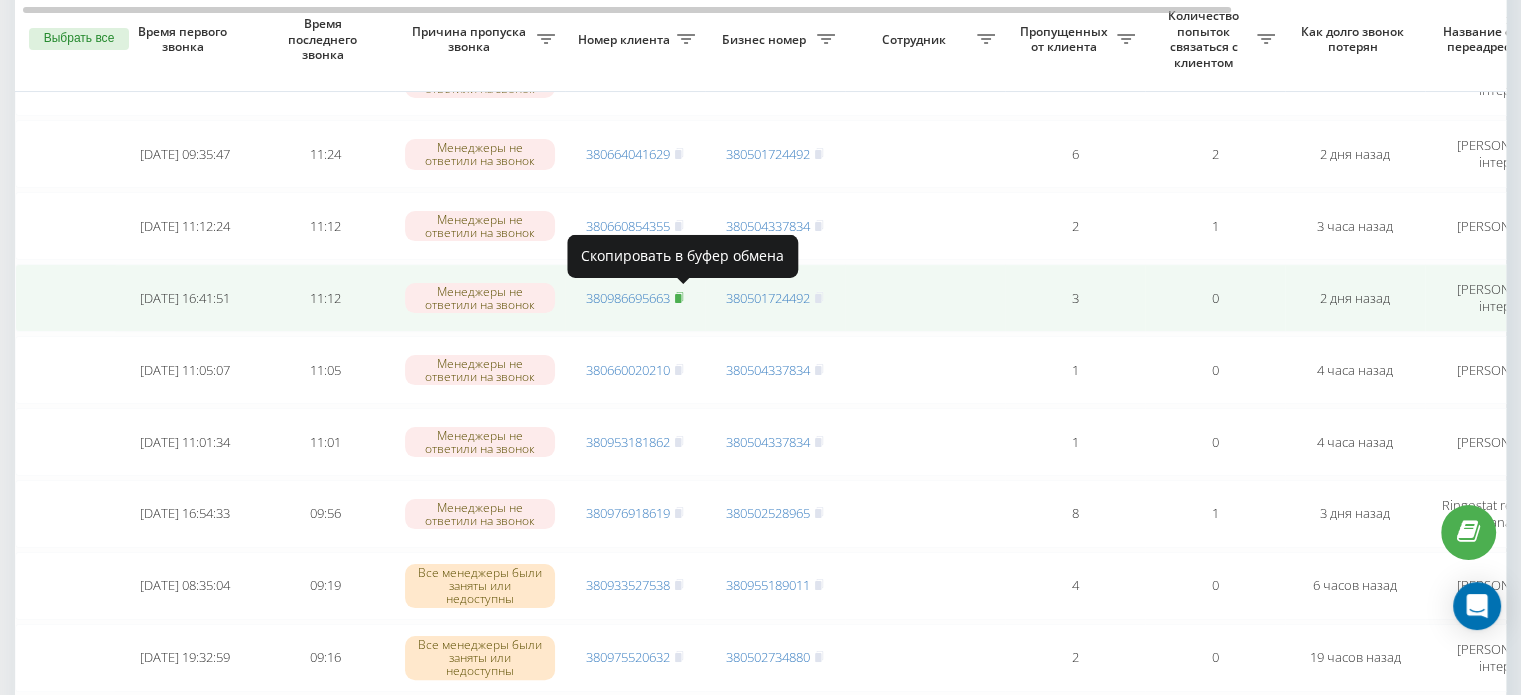 click 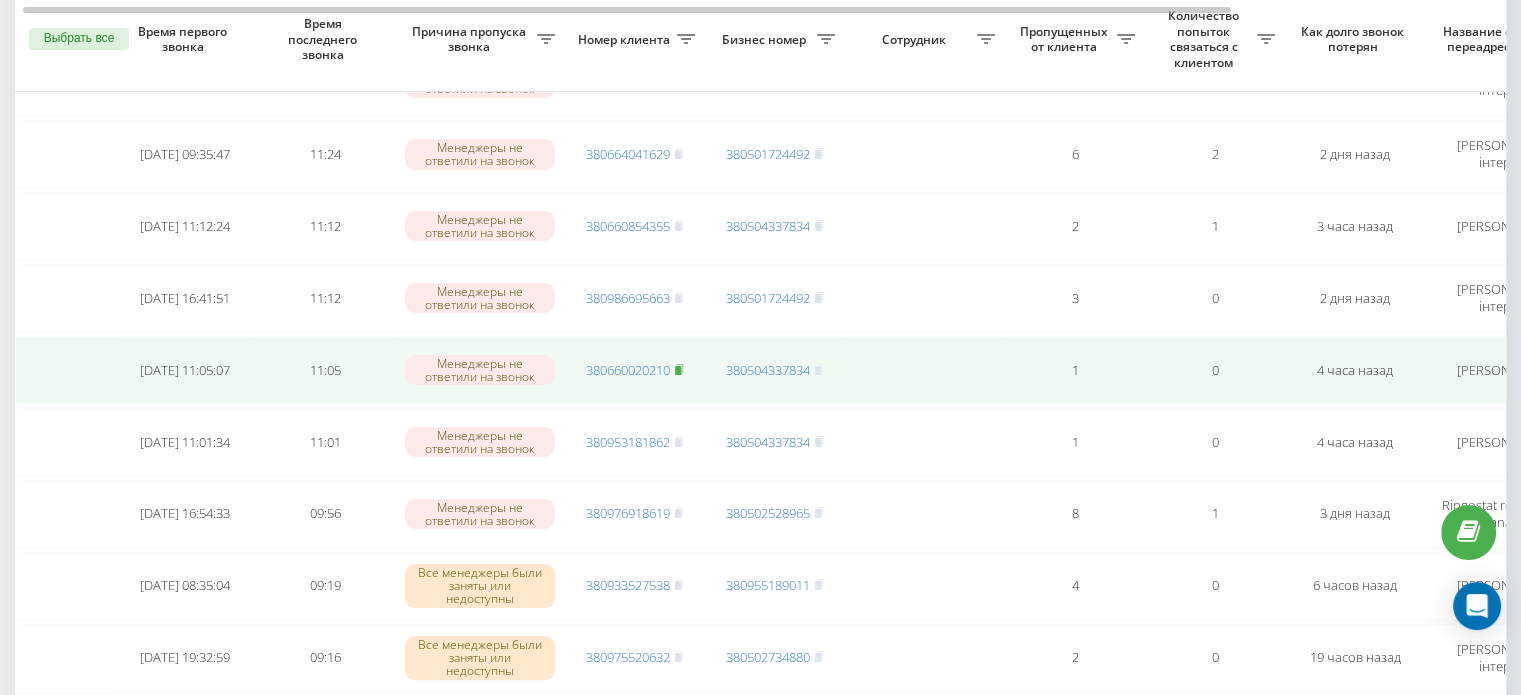 click 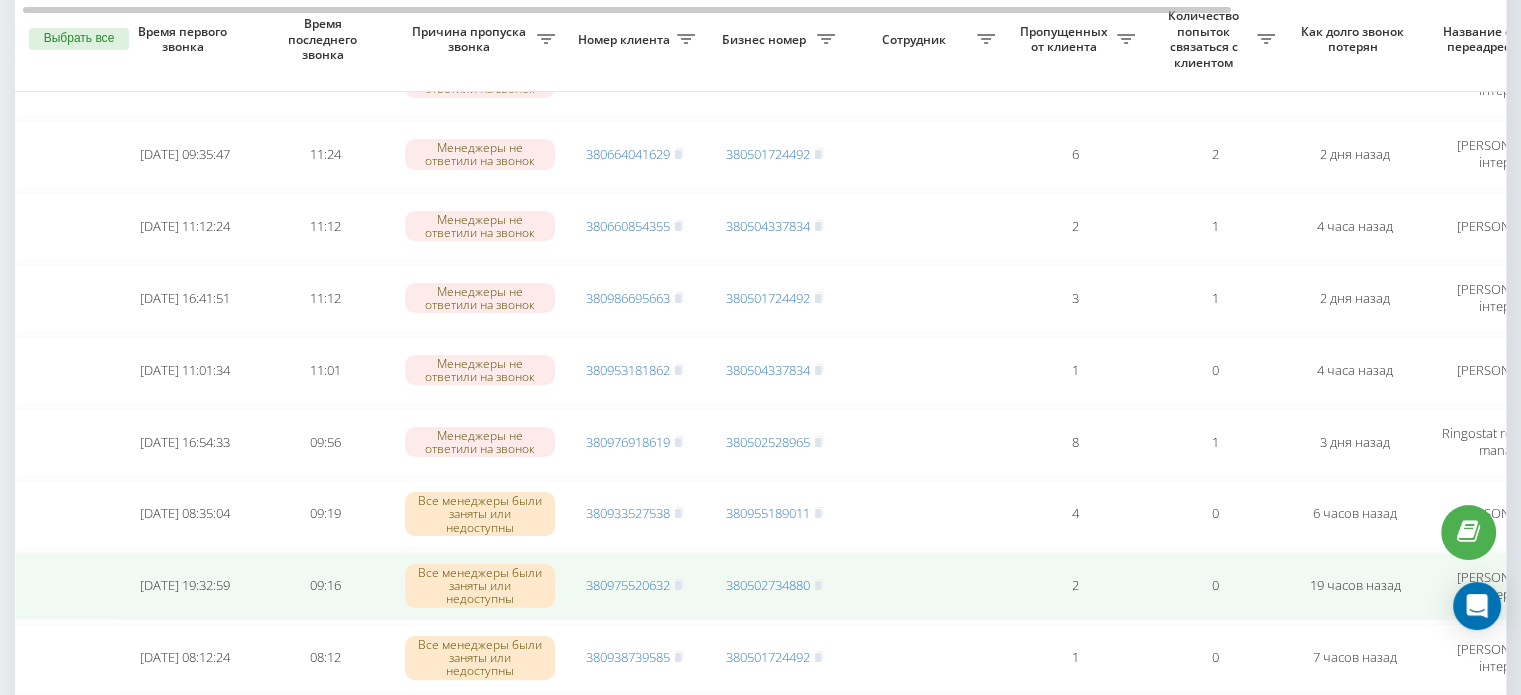 scroll, scrollTop: 300, scrollLeft: 0, axis: vertical 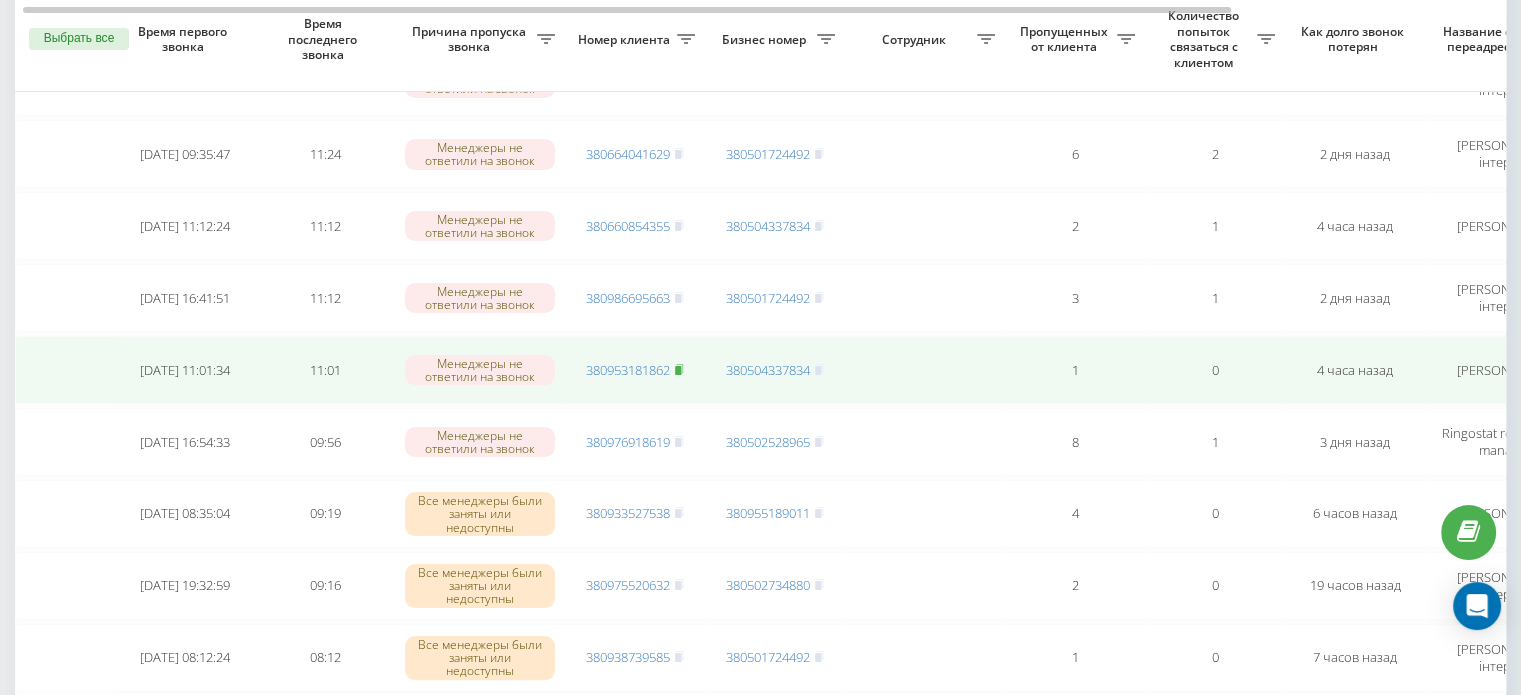click 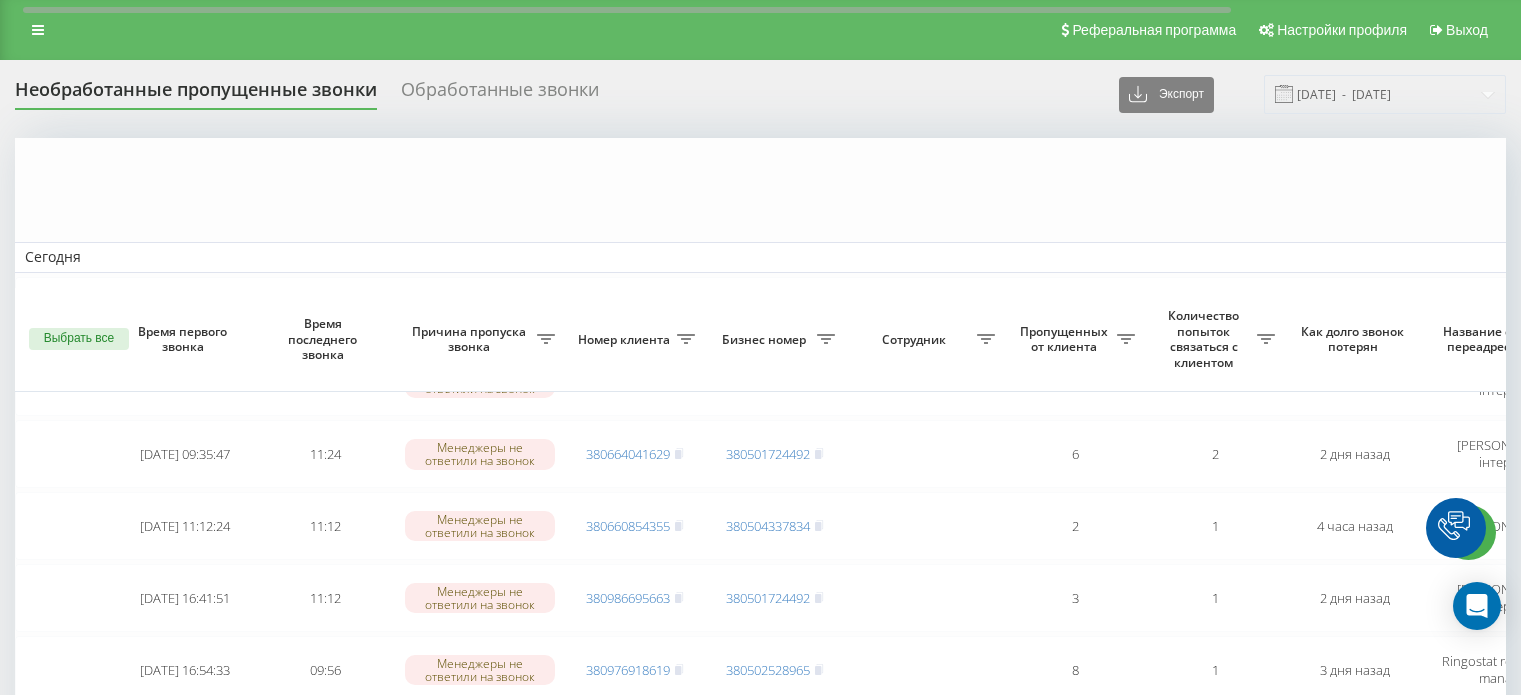 scroll, scrollTop: 300, scrollLeft: 0, axis: vertical 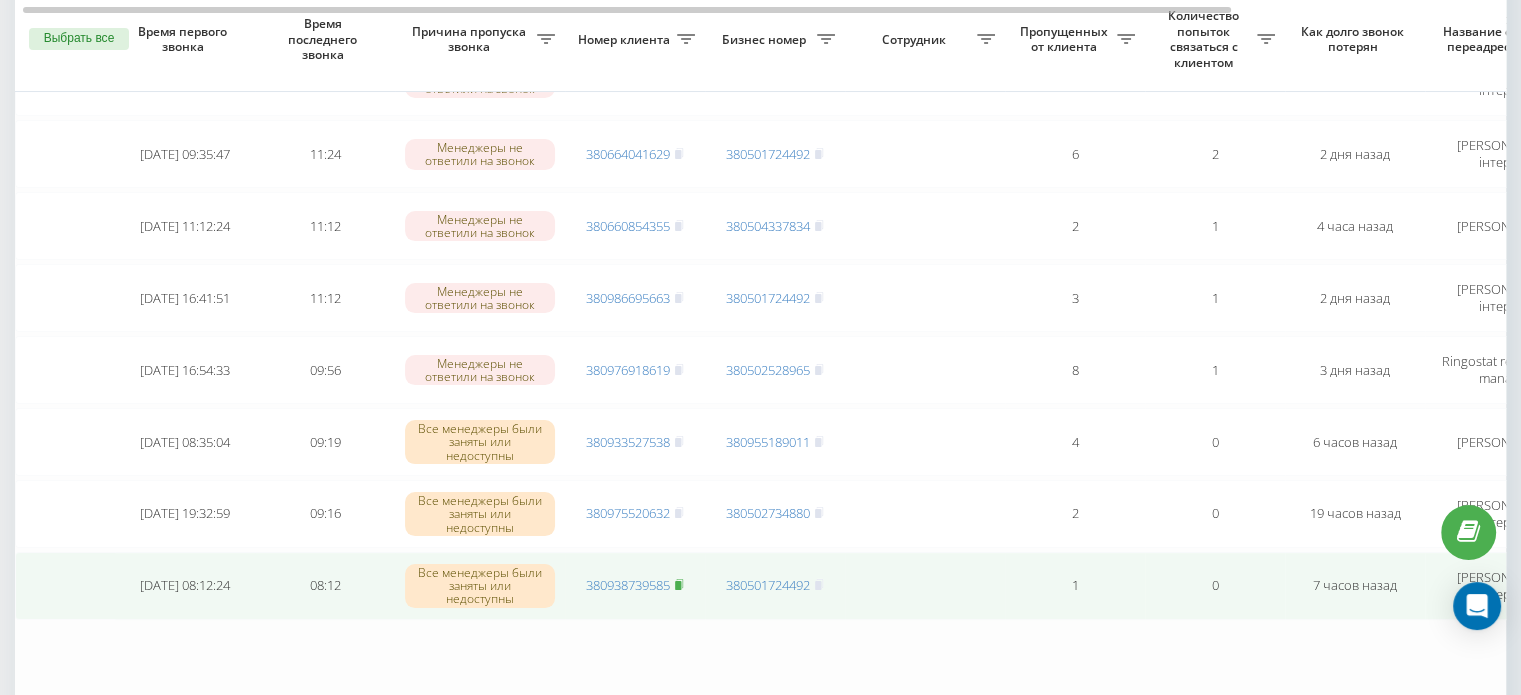 click 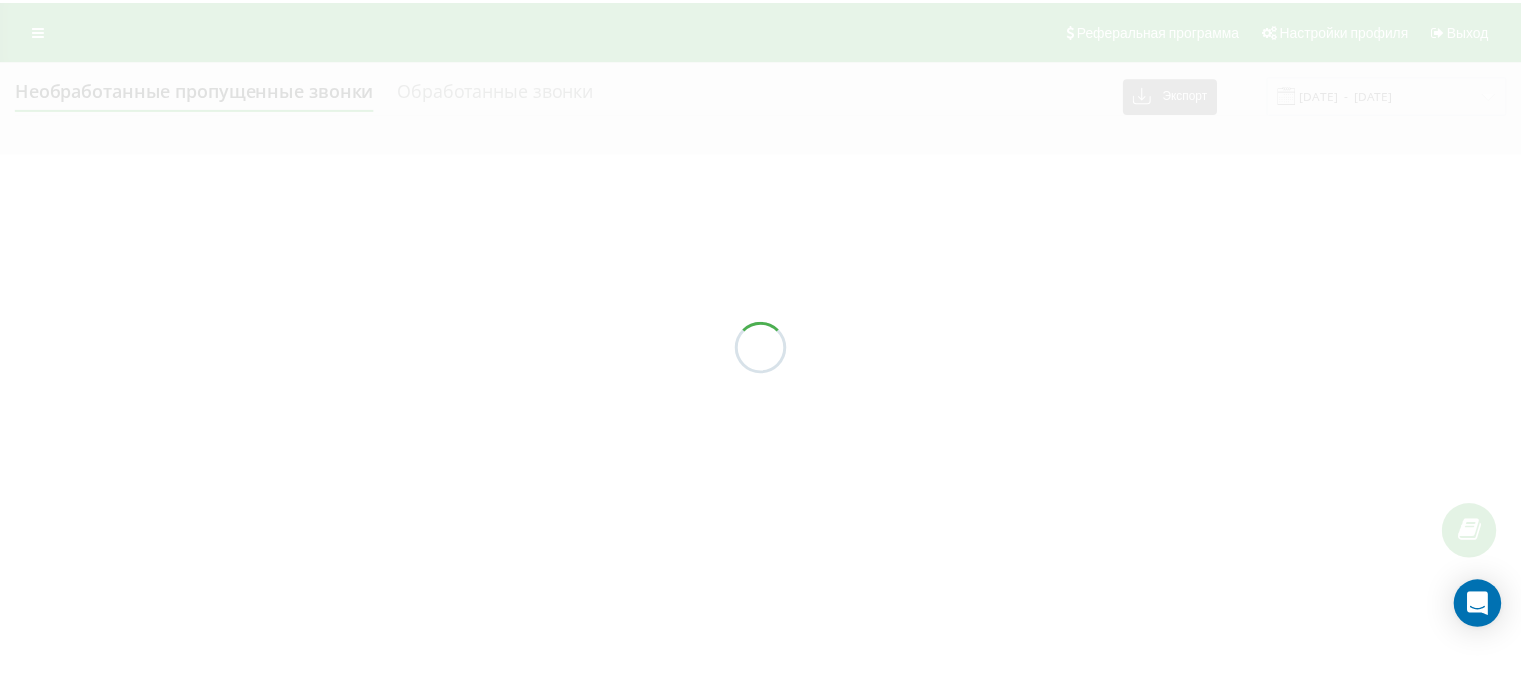 scroll, scrollTop: 0, scrollLeft: 0, axis: both 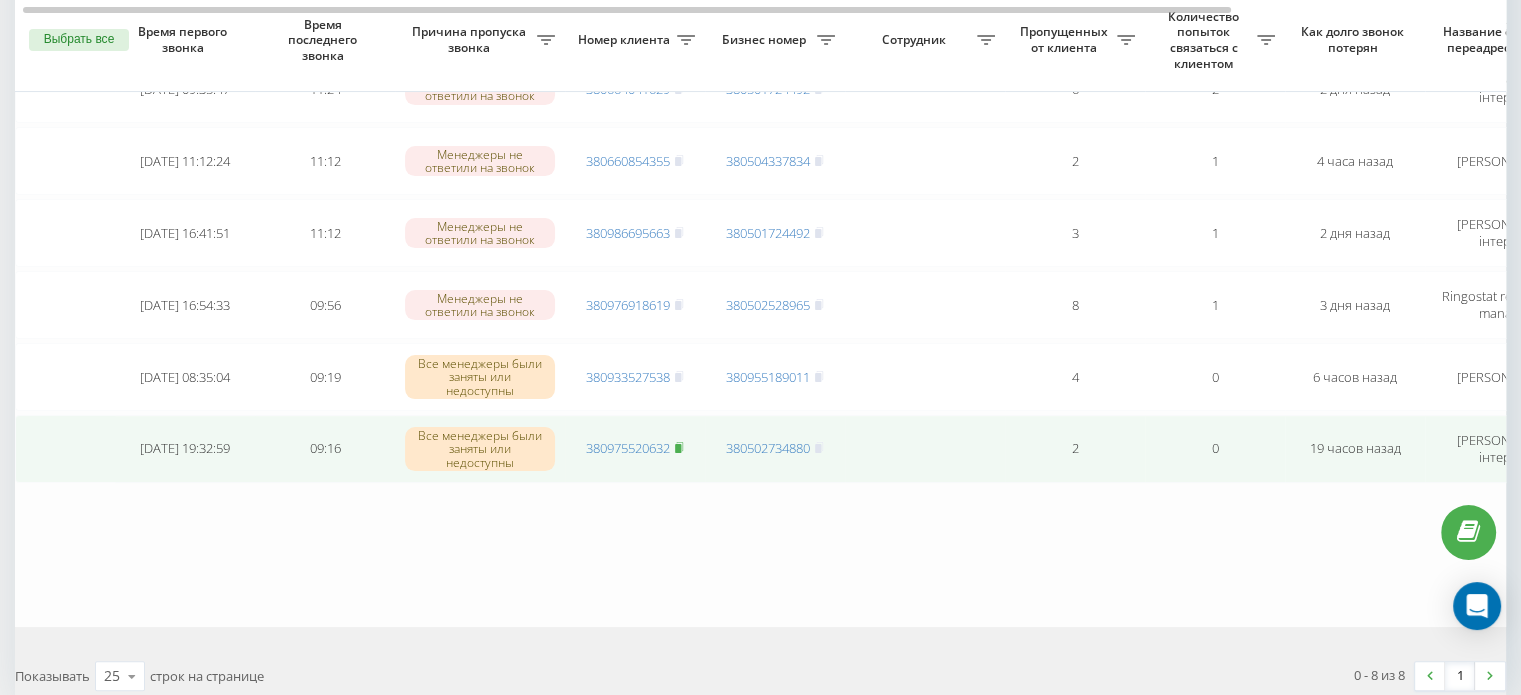 click 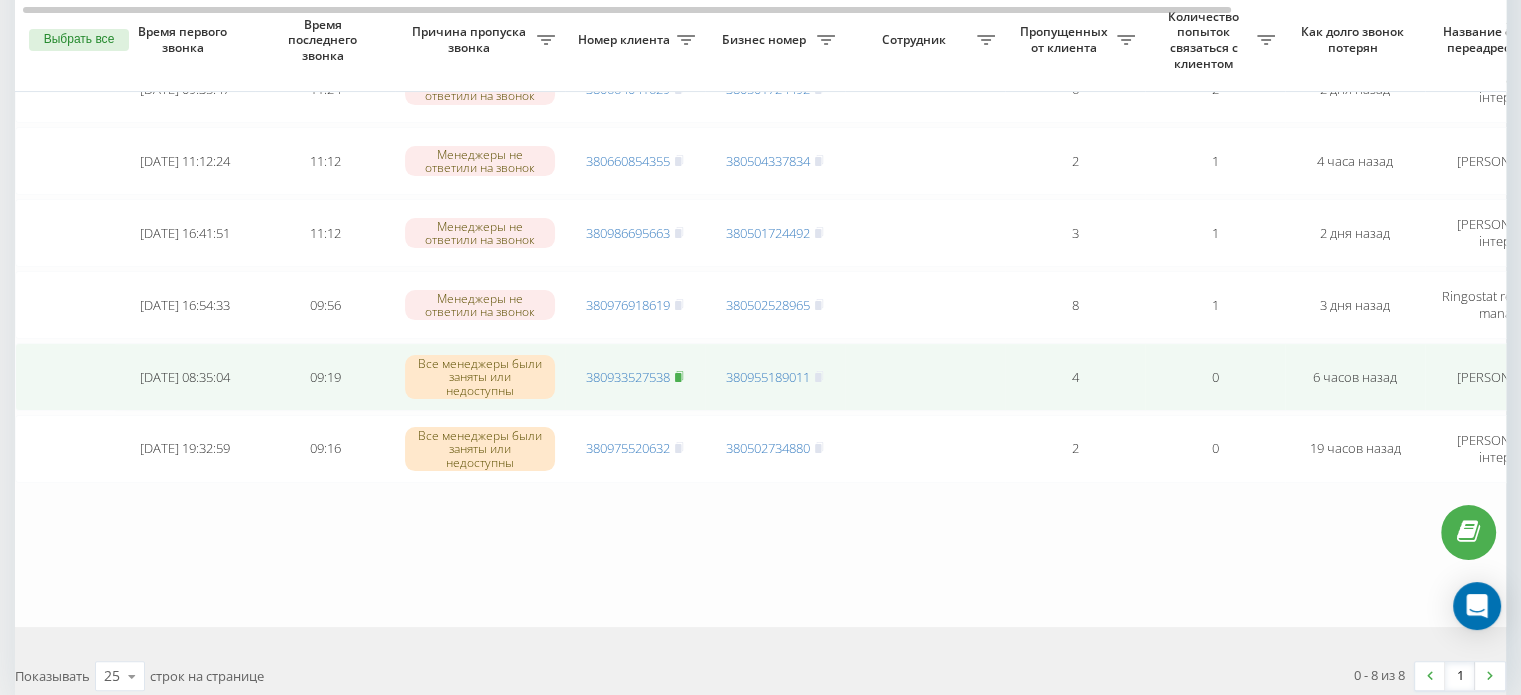 click 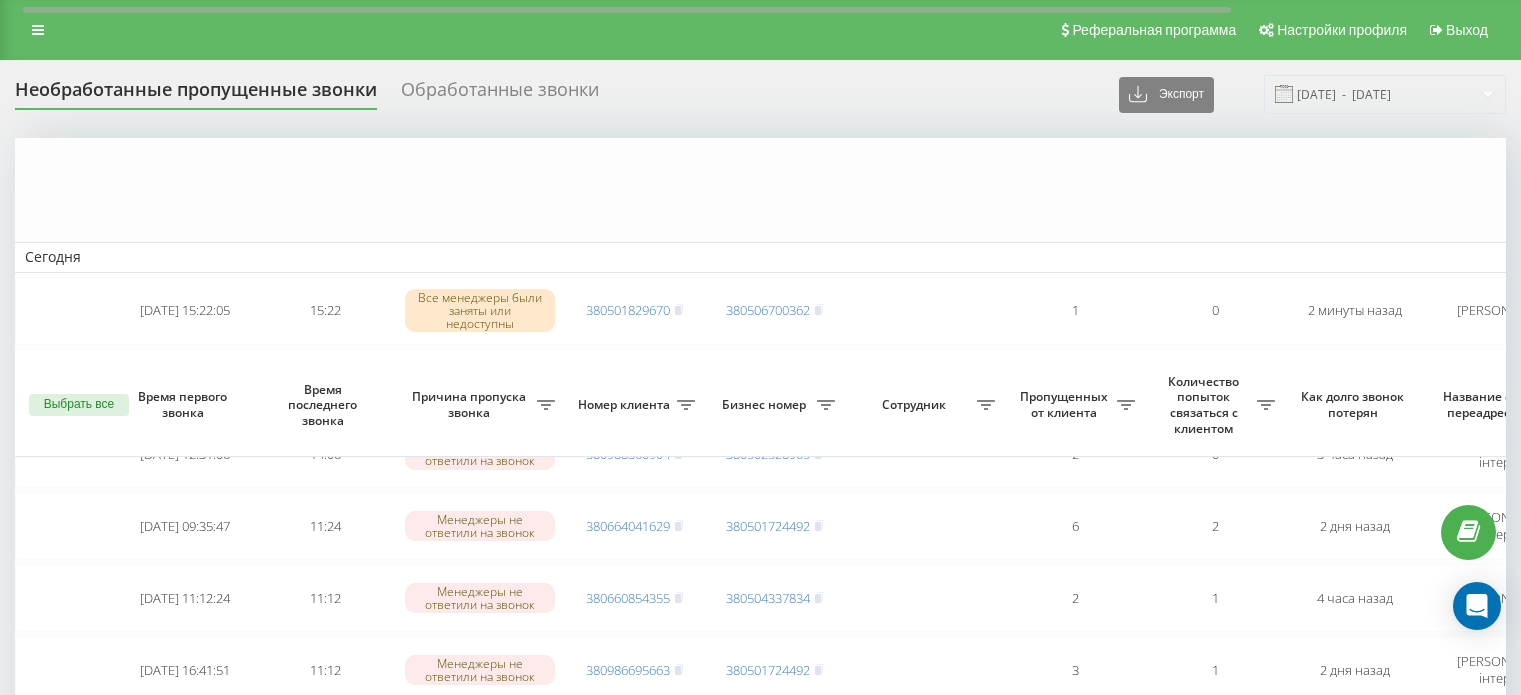 scroll, scrollTop: 365, scrollLeft: 0, axis: vertical 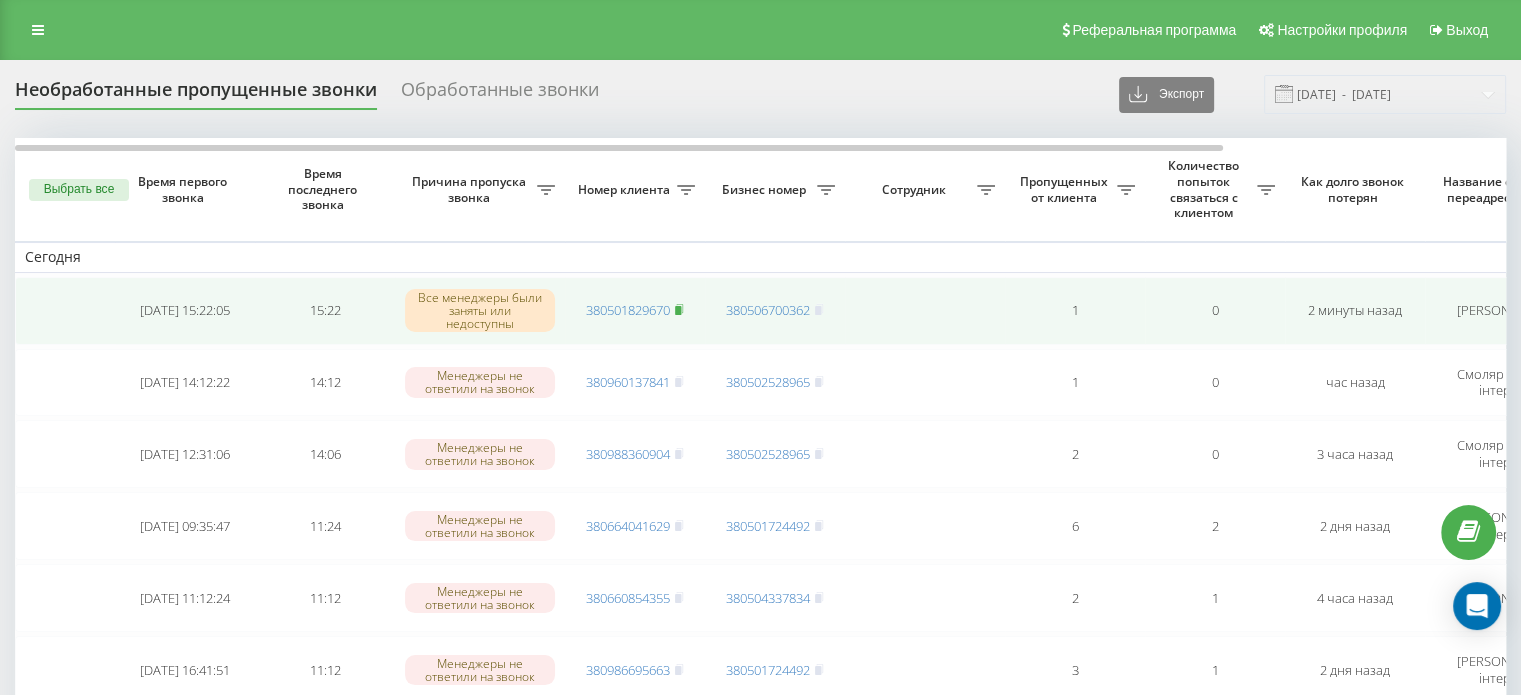 click 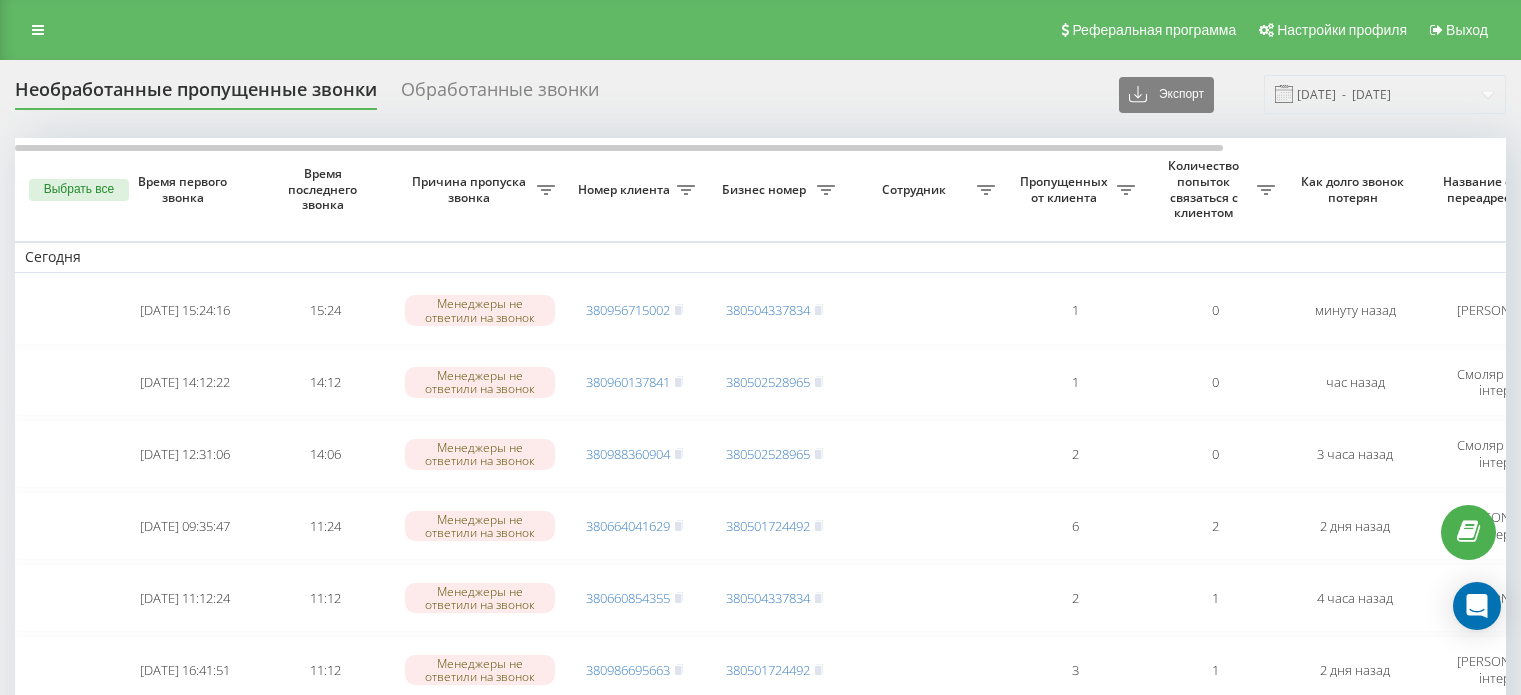 scroll, scrollTop: 0, scrollLeft: 0, axis: both 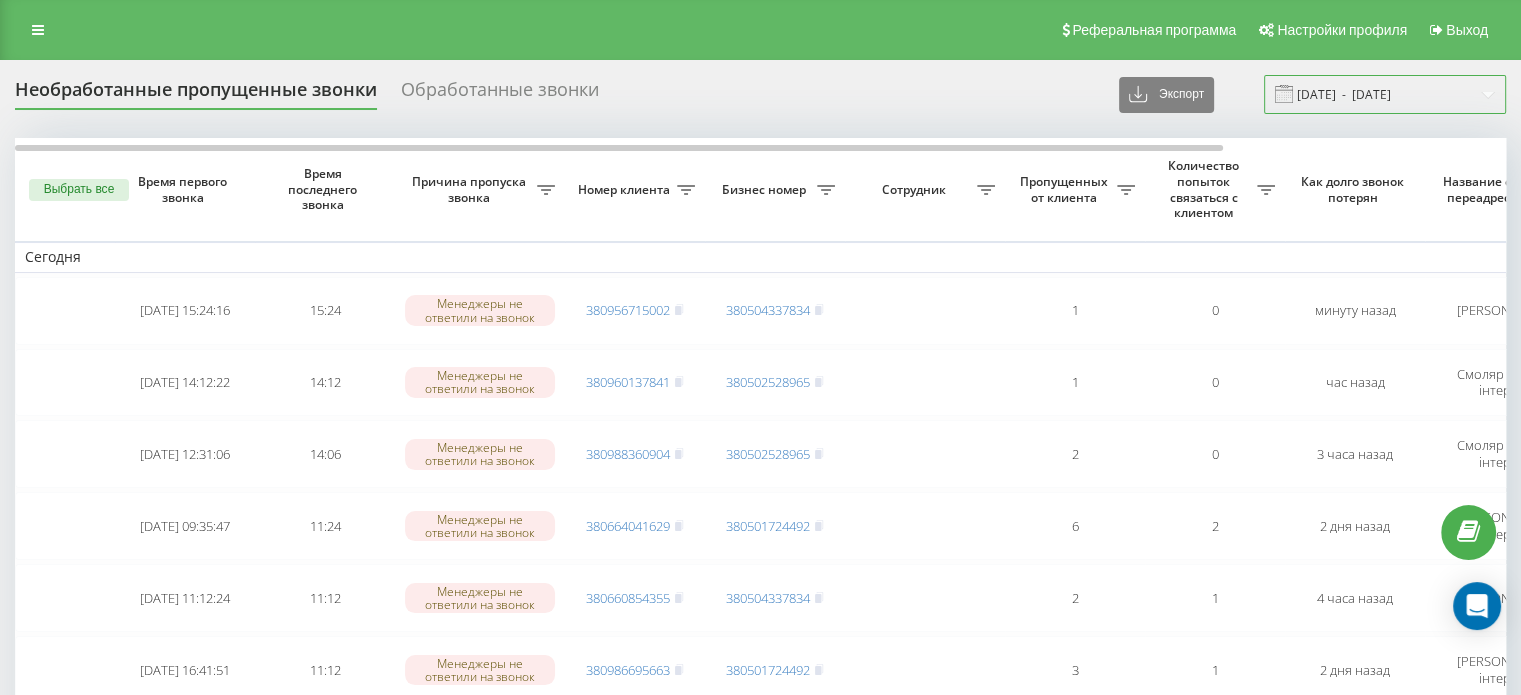 click on "14.07.2025  -  14.07.2025" at bounding box center [1385, 94] 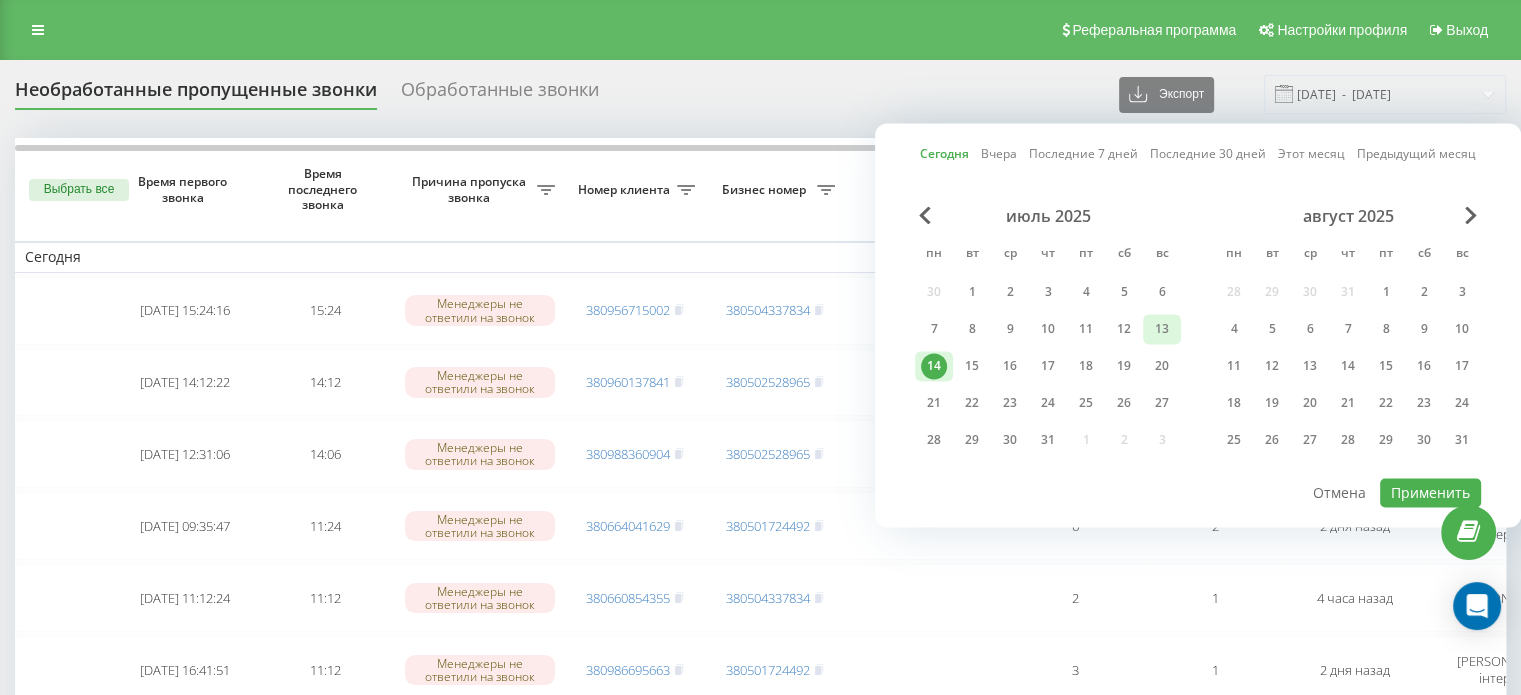 click on "13" at bounding box center [1162, 329] 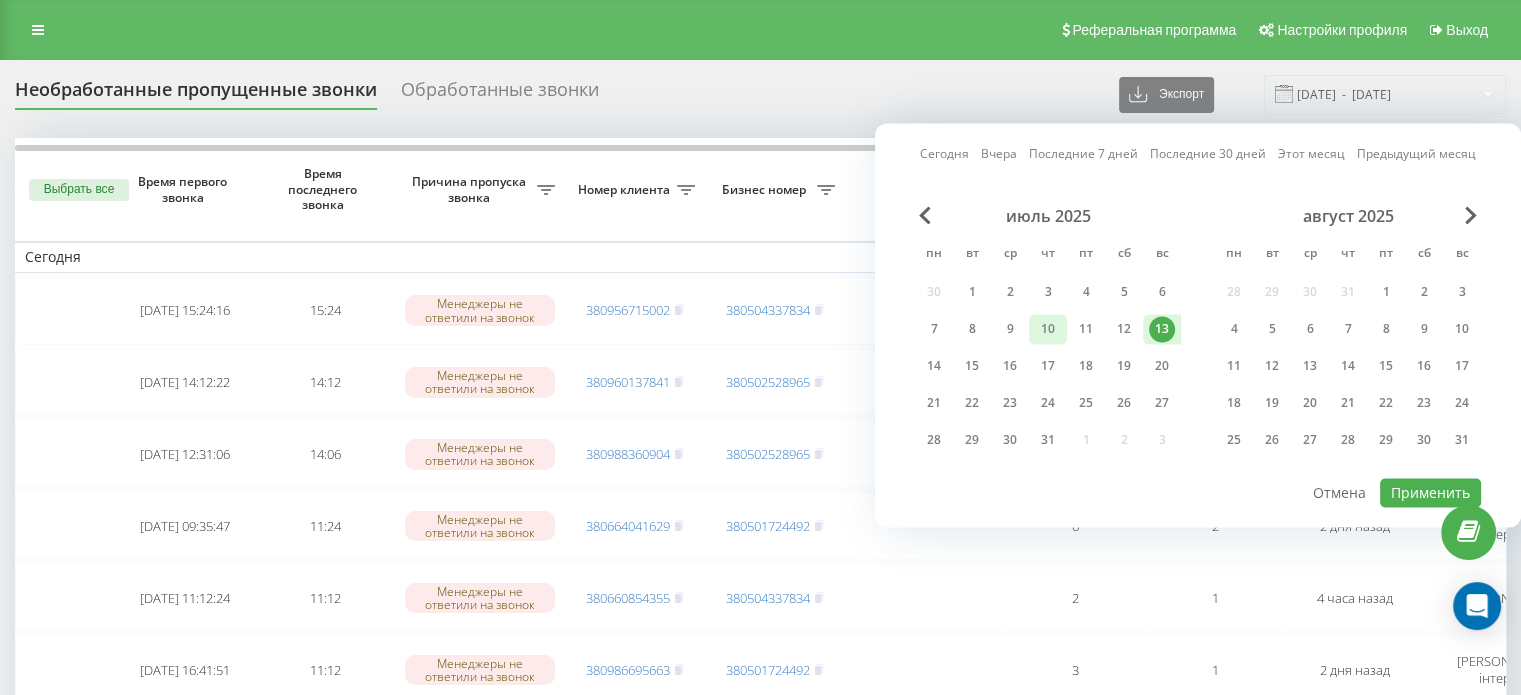 click on "10" at bounding box center (1048, 329) 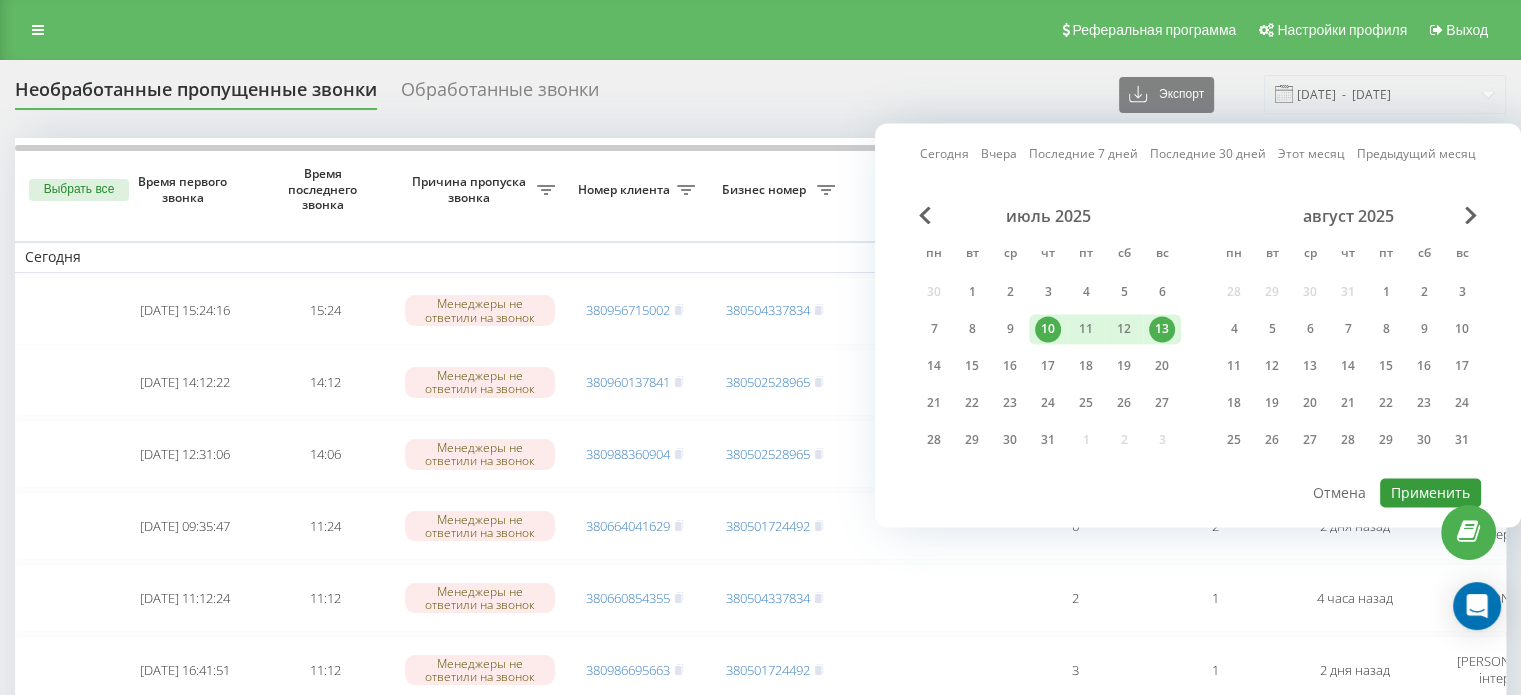 click on "Применить" at bounding box center (1430, 492) 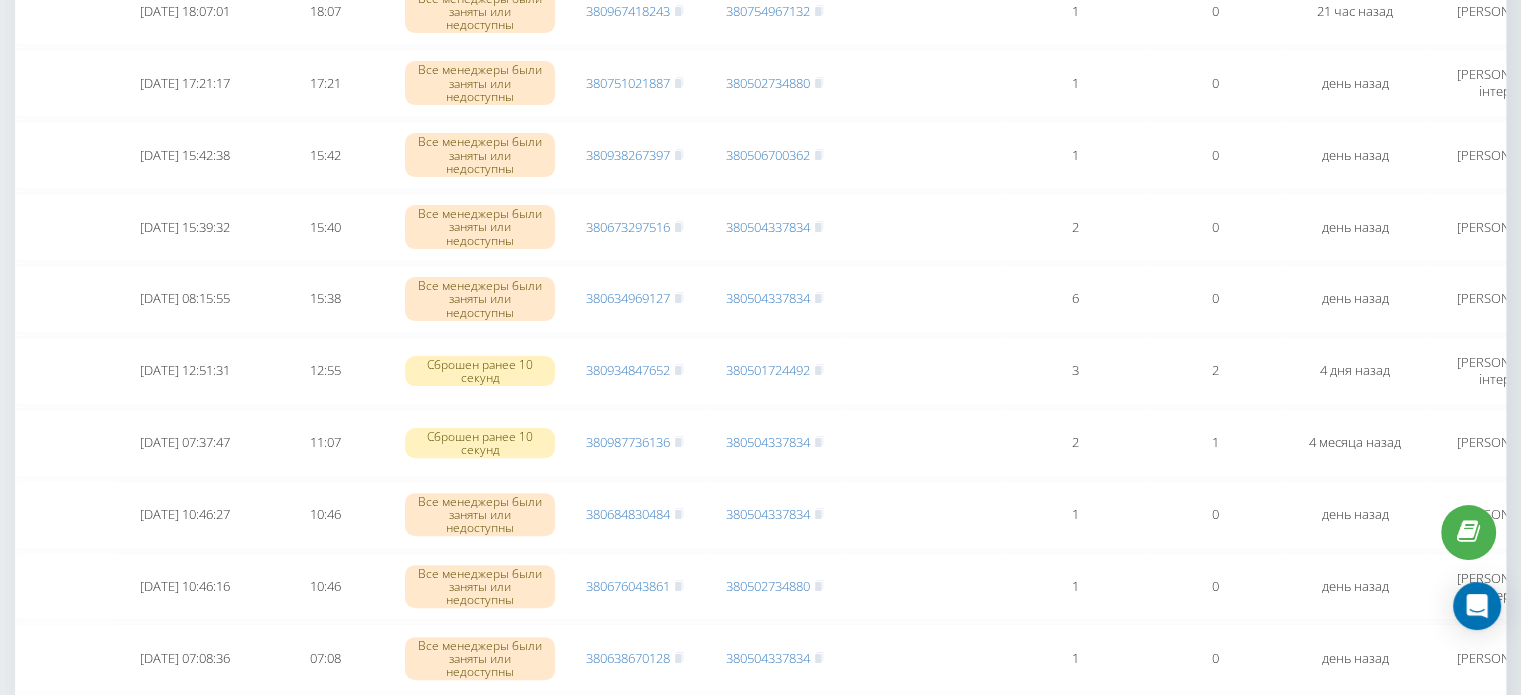 scroll, scrollTop: 0, scrollLeft: 0, axis: both 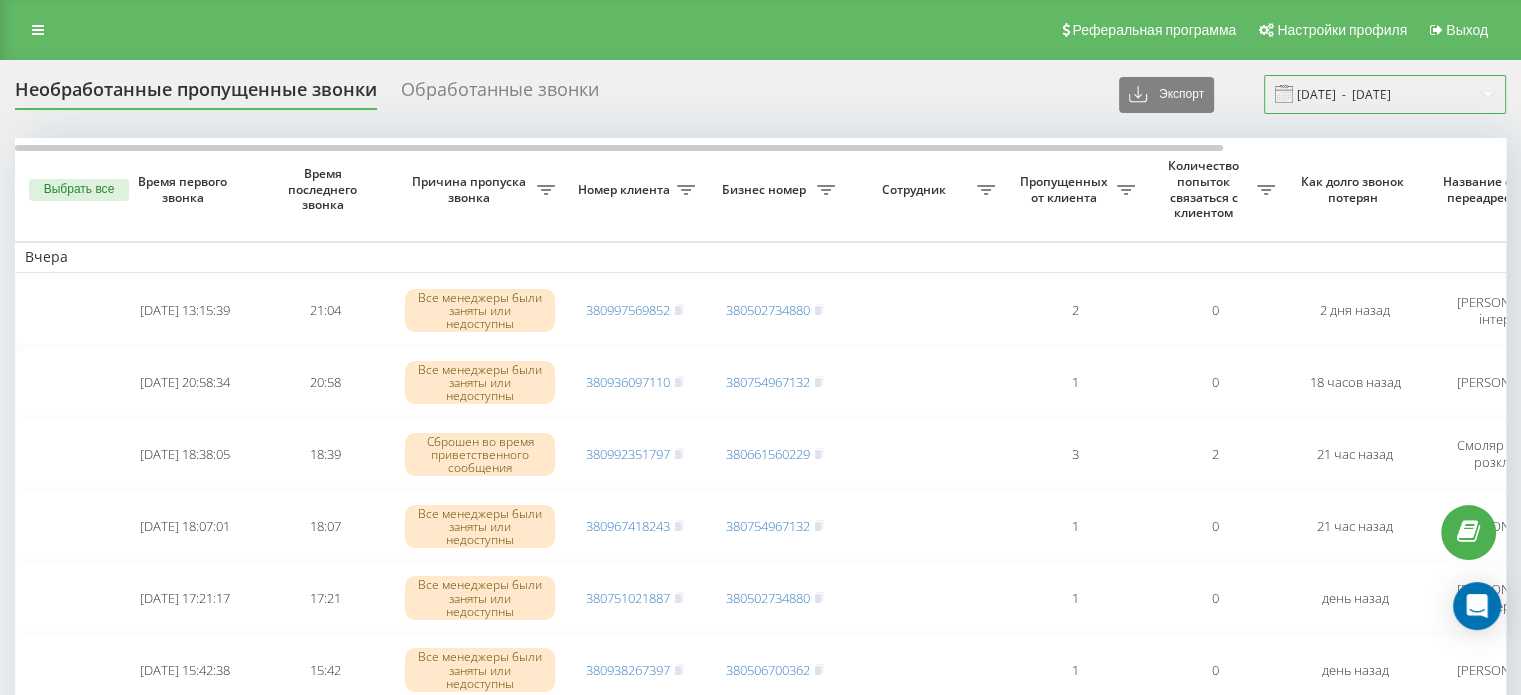 click on "10.07.2025  -  13.07.2025" at bounding box center [1385, 94] 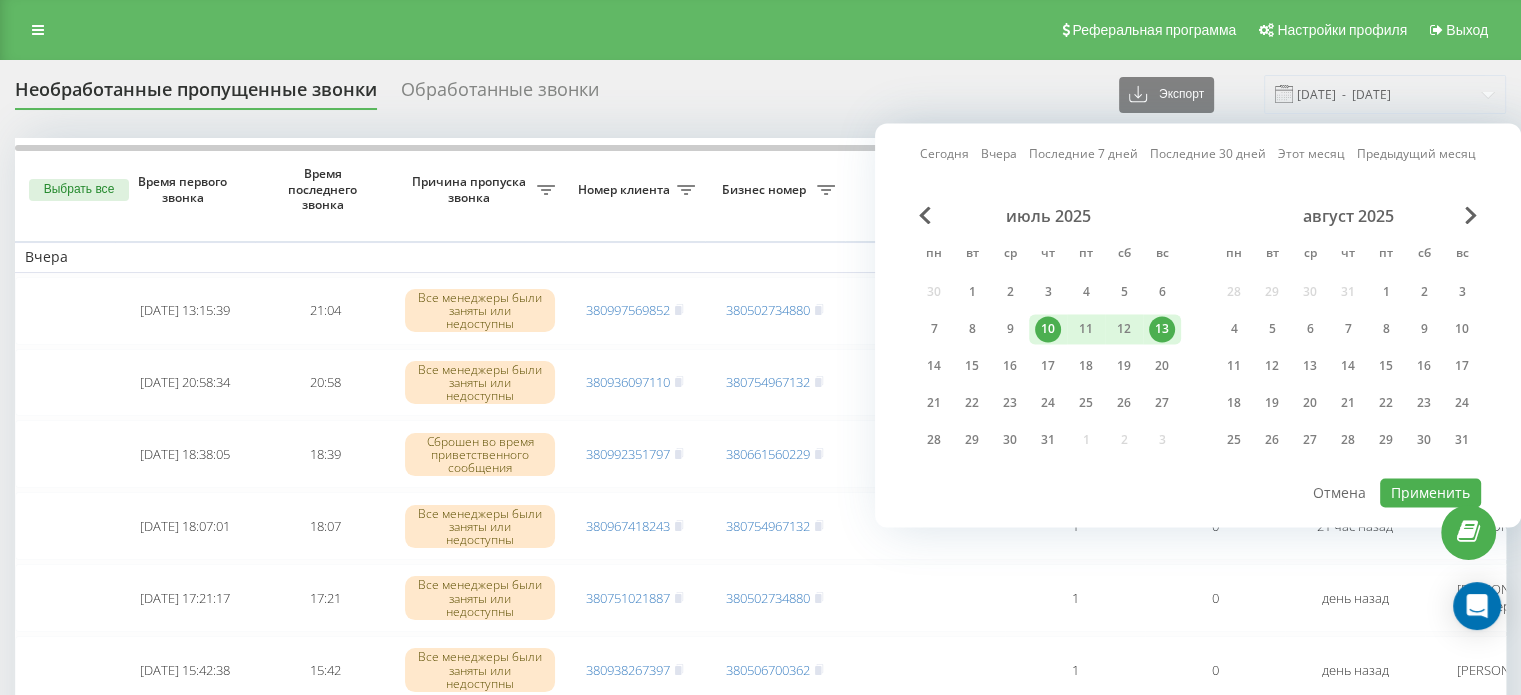 click on "10" at bounding box center (1048, 329) 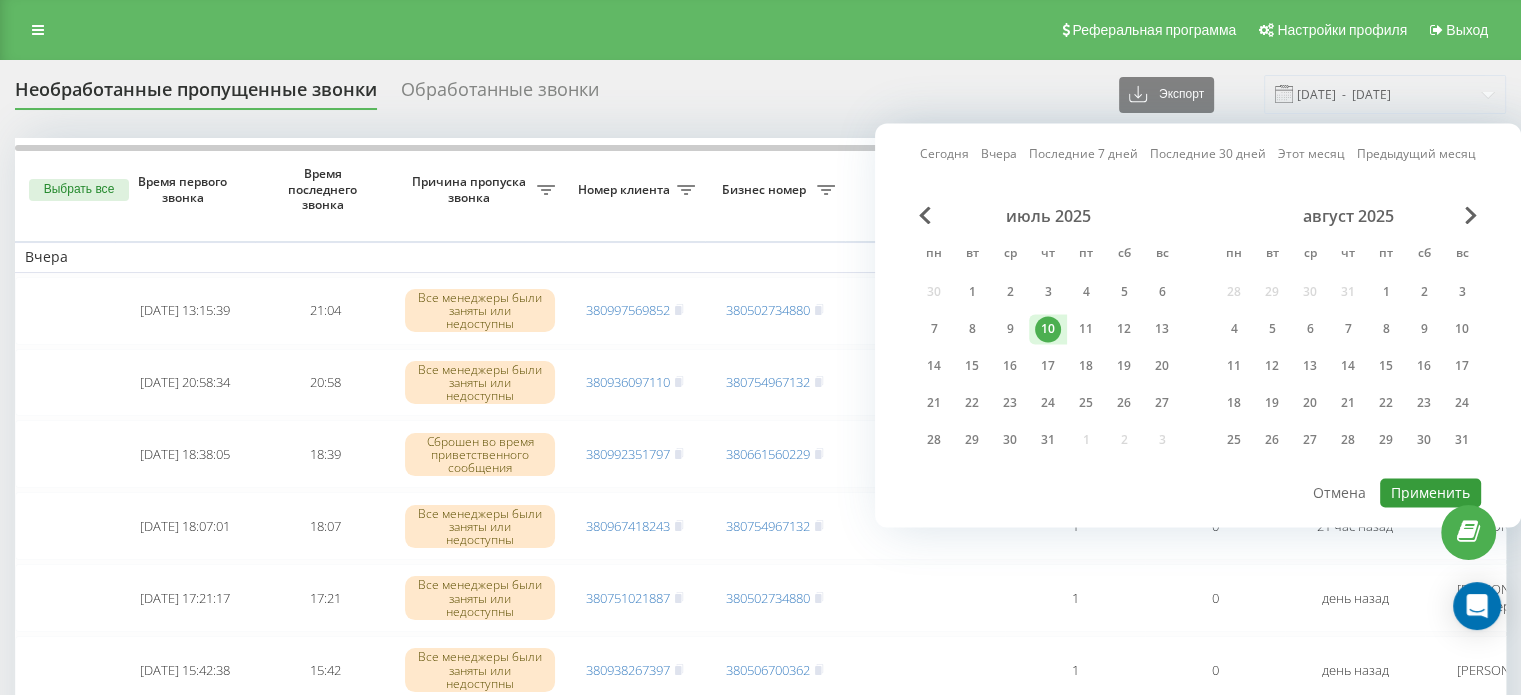 click on "Применить" at bounding box center (1430, 492) 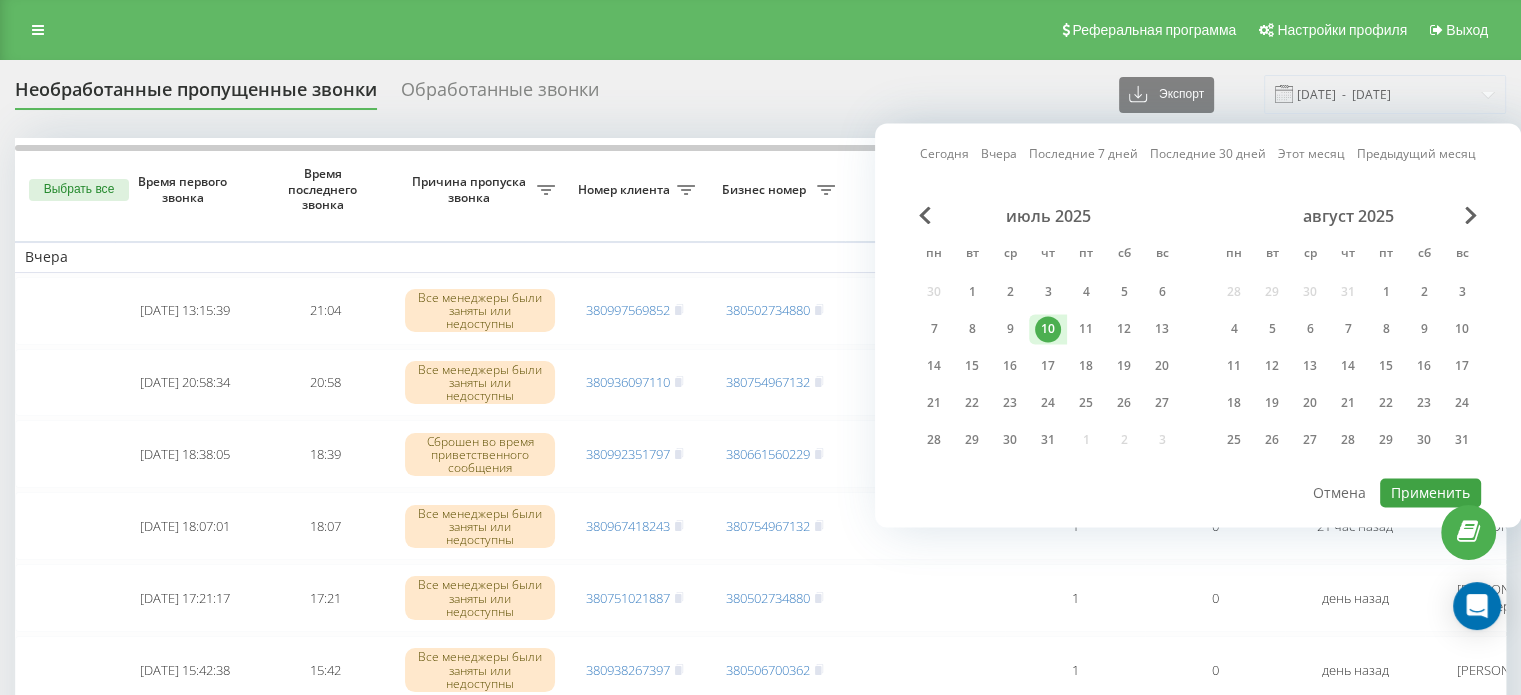 type on "10.07.2025  -  10.07.2025" 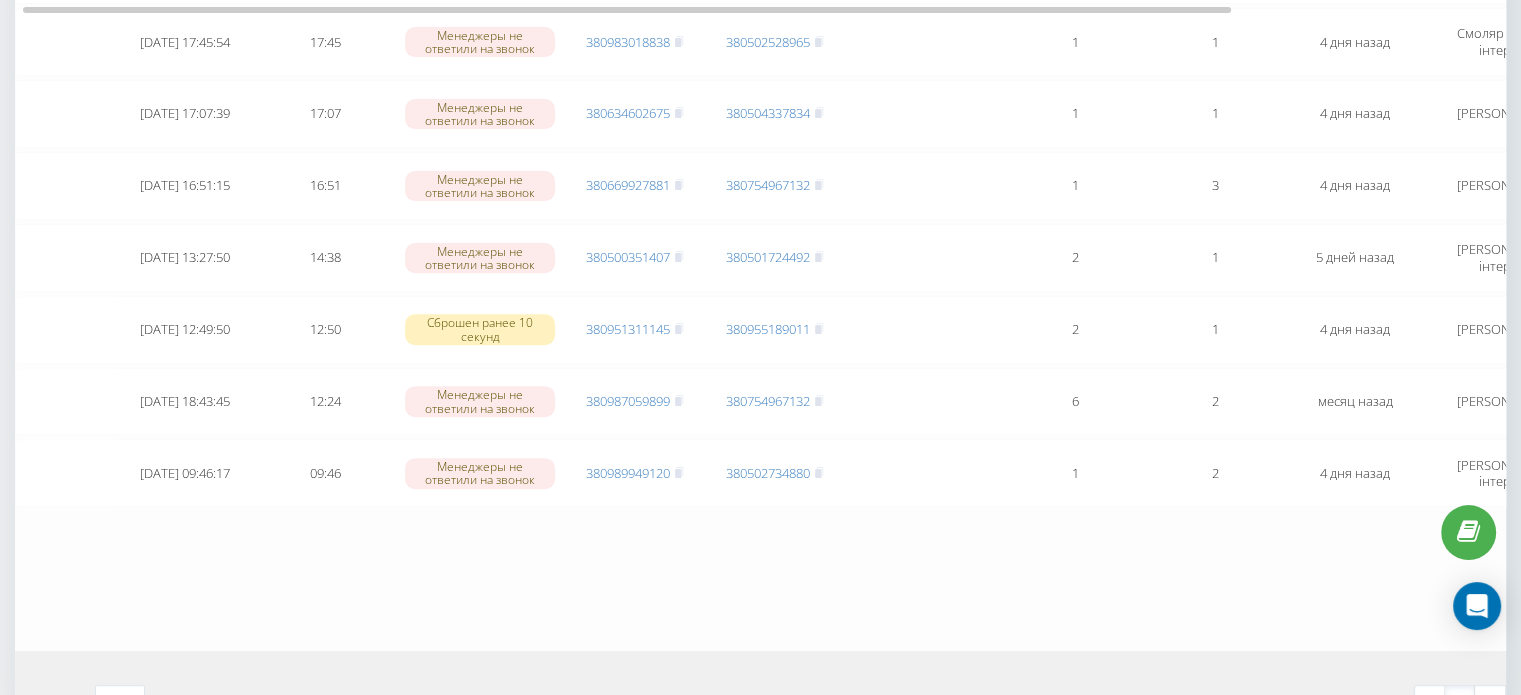 scroll, scrollTop: 0, scrollLeft: 0, axis: both 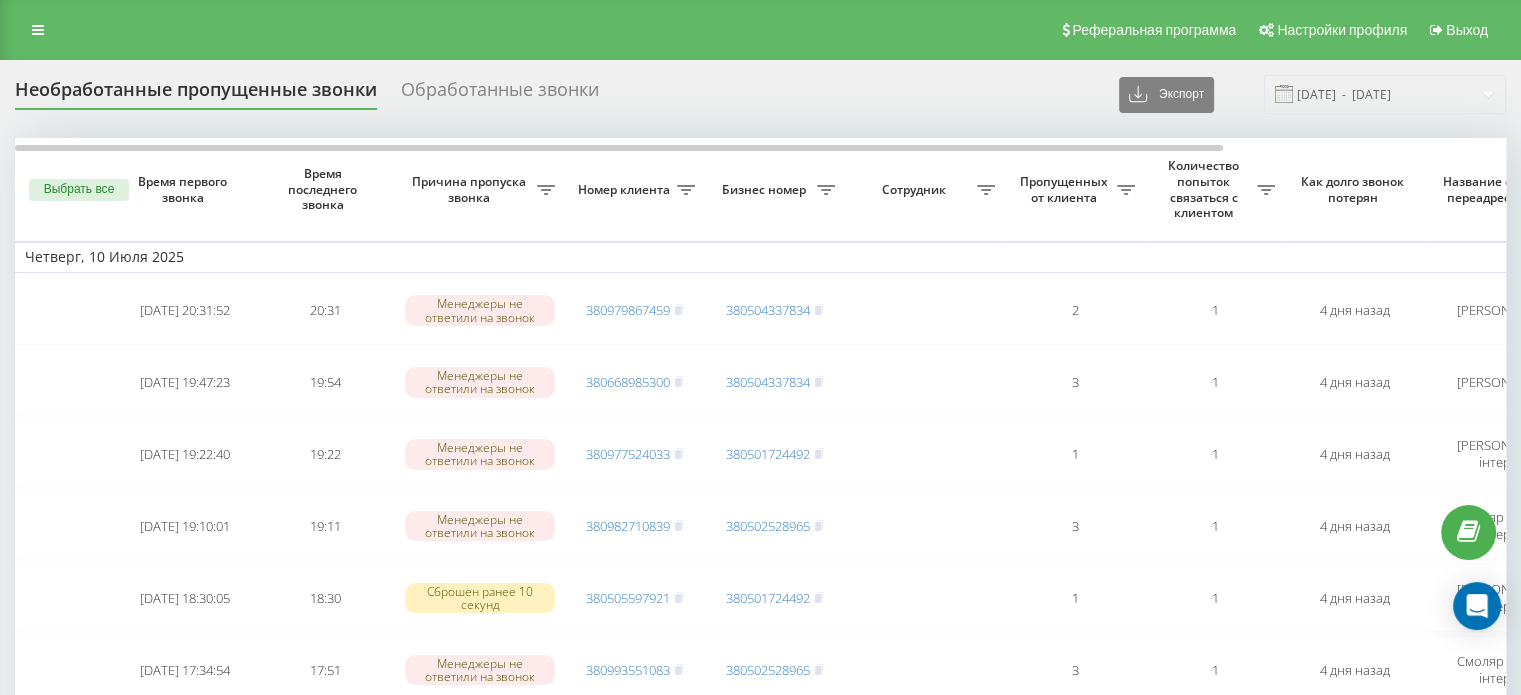 click on "Необработанные пропущенные звонки Обработанные звонки Экспорт .csv .xlsx 10.07.2025  -  10.07.2025 Выбрать все Время первого звонка Время последнего звонка Причина пропуска звонка Номер клиента Бизнес номер Сотрудник Пропущенных от клиента Количество попыток связаться с клиентом Как долго звонок потерян Название схемы переадресации Комментарий к звонку Четверг, 10 Июля 2025 2025-07-10 20:31:52 20:31 Менеджеры не ответили на звонок 380979867459 380504337834 2 1 4 дня назад Касьяненко Наталія розклейка Обработать Не удалось связаться Связался с клиентом с помощью другого канала 2025-07-10 19:47:23 19:54" at bounding box center [760, 792] 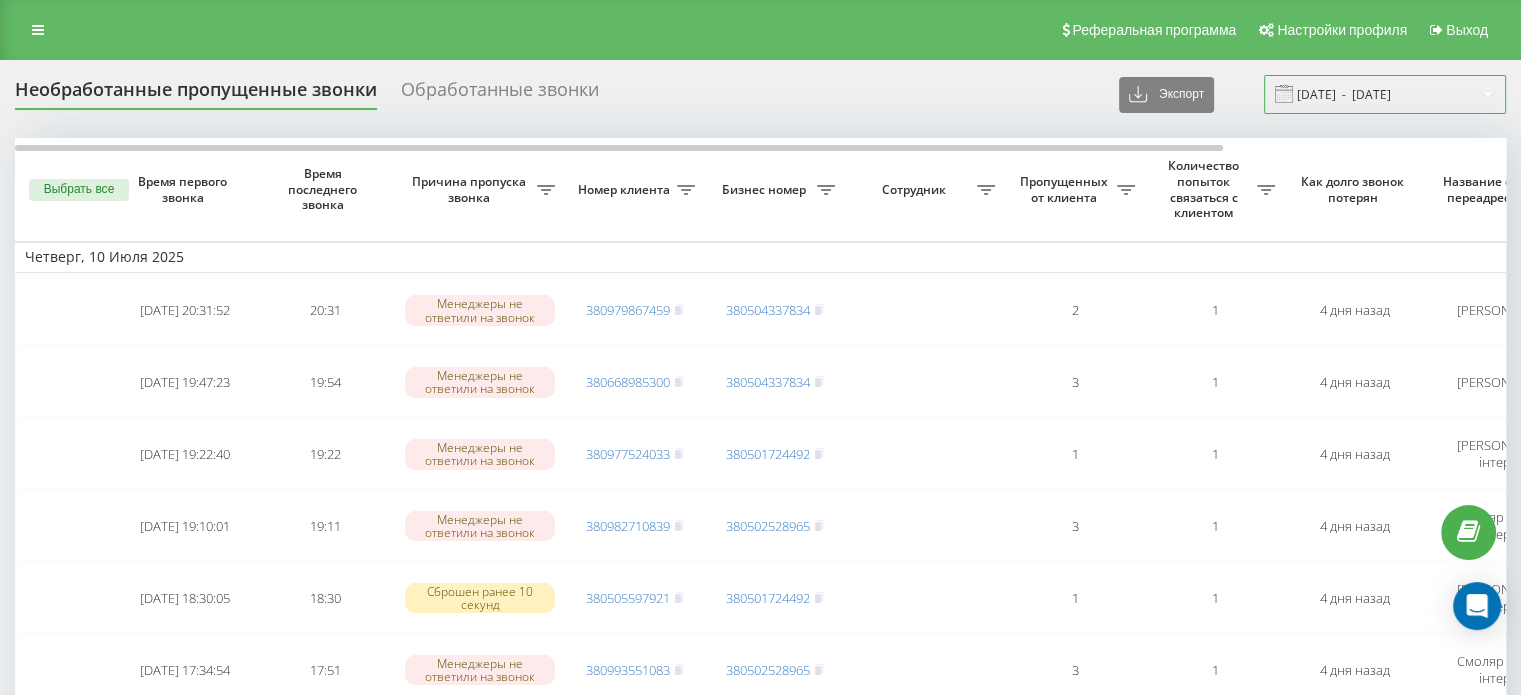 click on "10.07.2025  -  10.07.2025" at bounding box center (1385, 94) 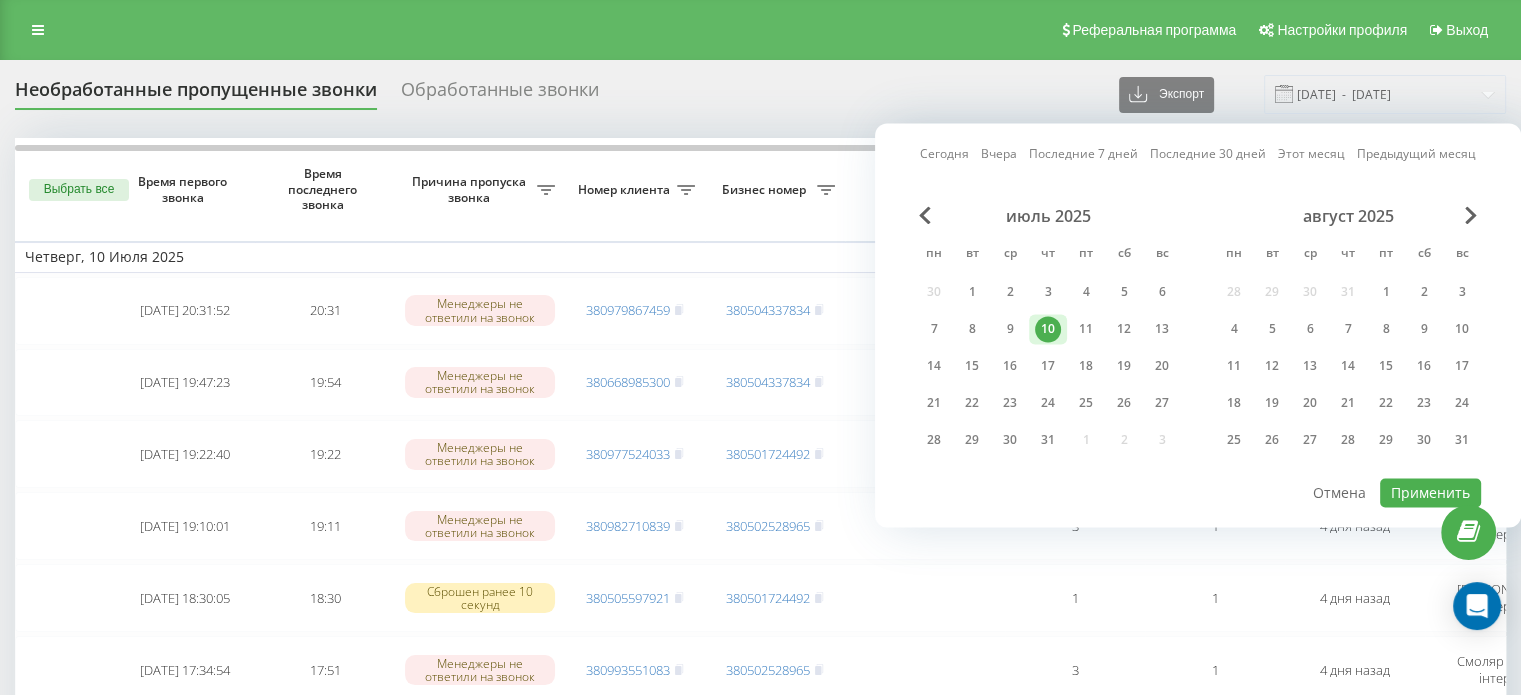 click on "Необработанные пропущенные звонки Обработанные звонки Экспорт .csv .xlsx 10.07.2025  -  10.07.2025" at bounding box center [760, 94] 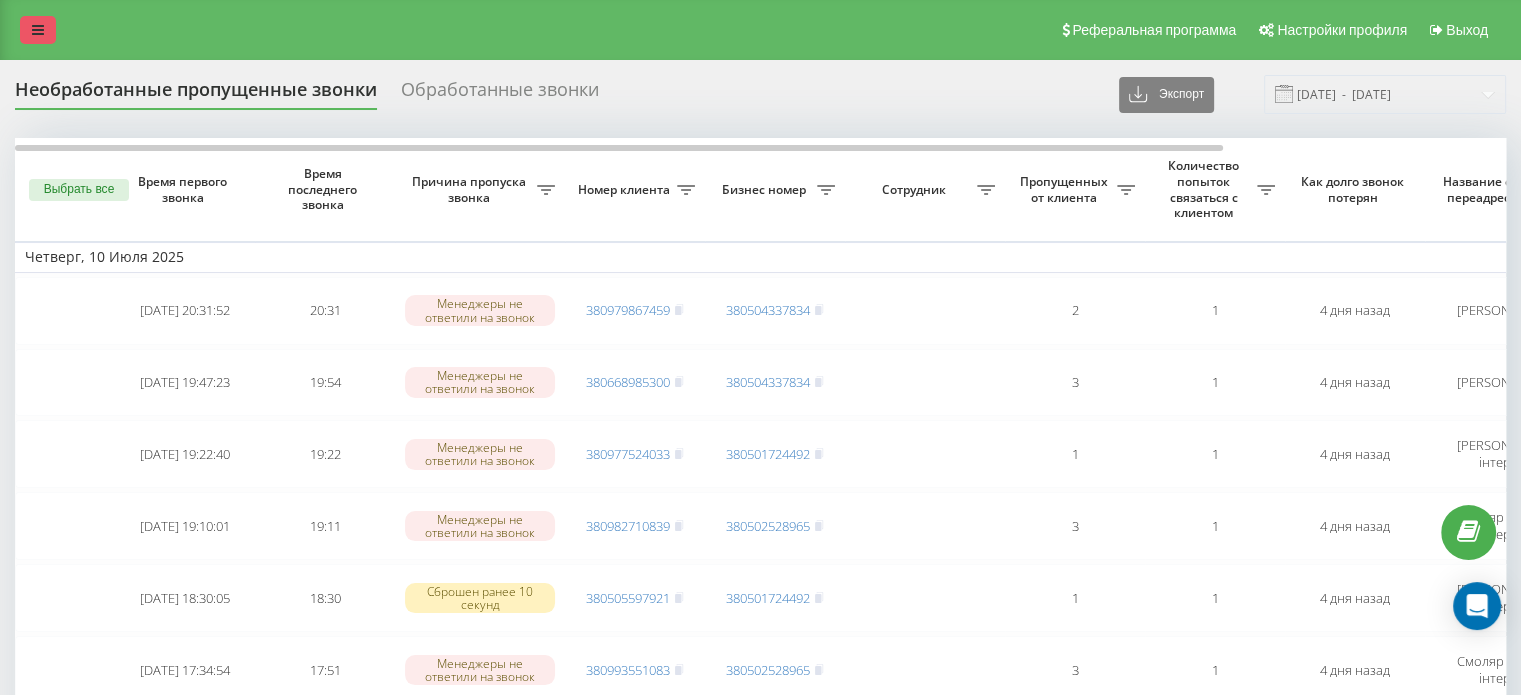 click at bounding box center [38, 30] 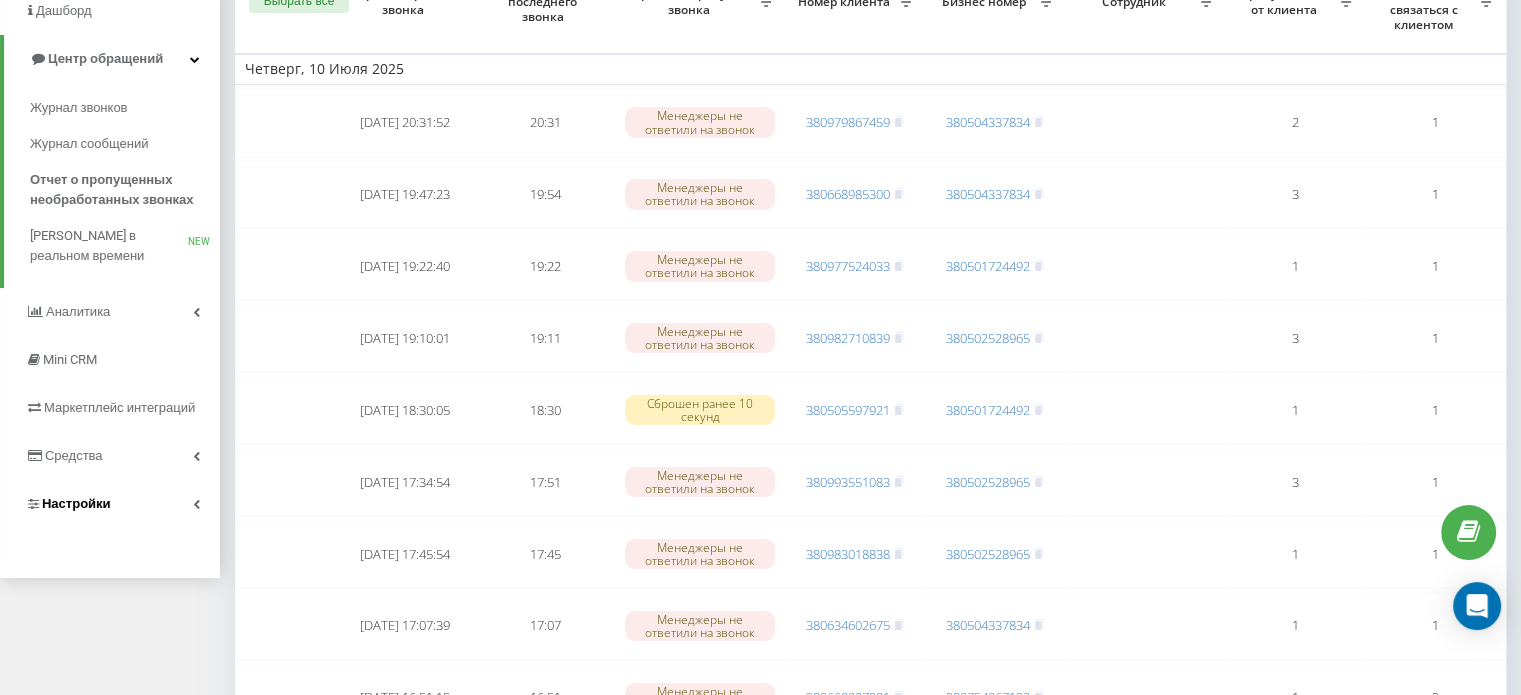 scroll, scrollTop: 200, scrollLeft: 0, axis: vertical 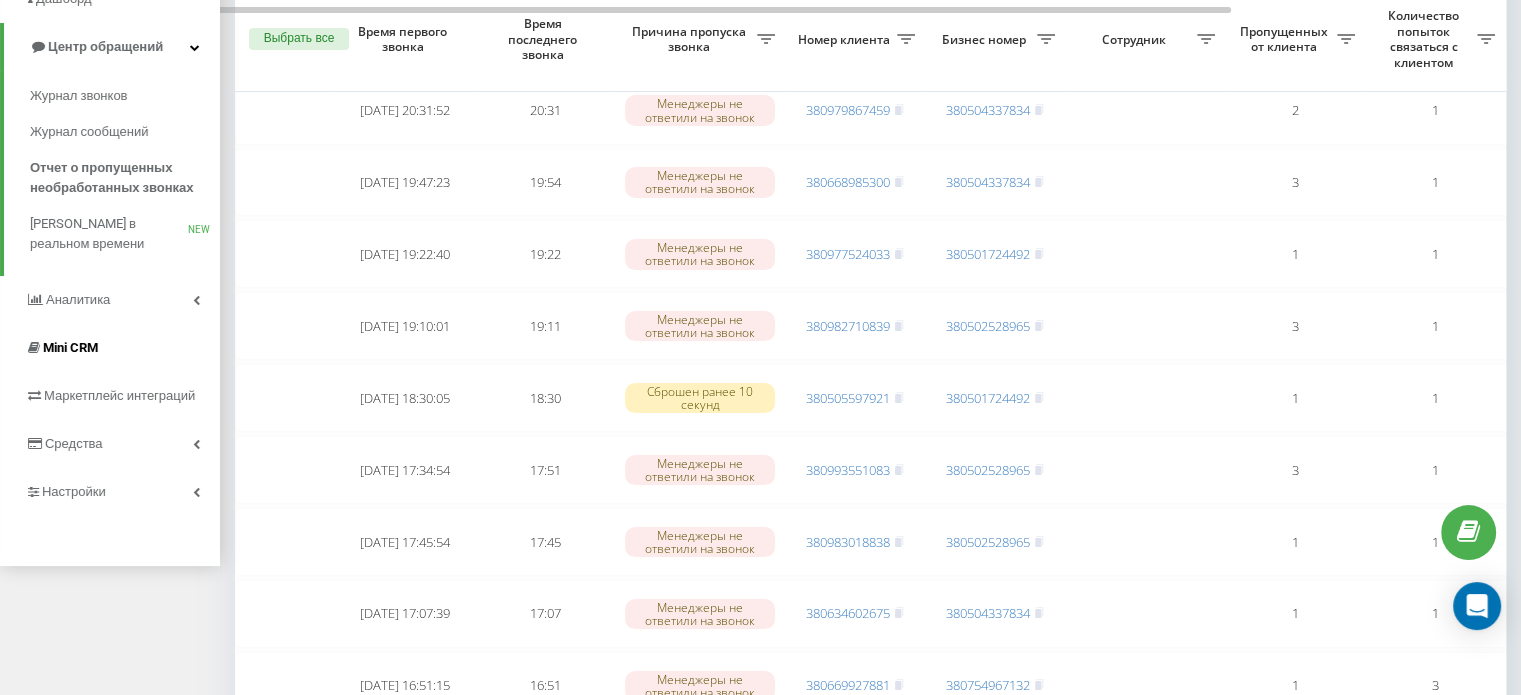 click on "Mini CRM" at bounding box center [110, 348] 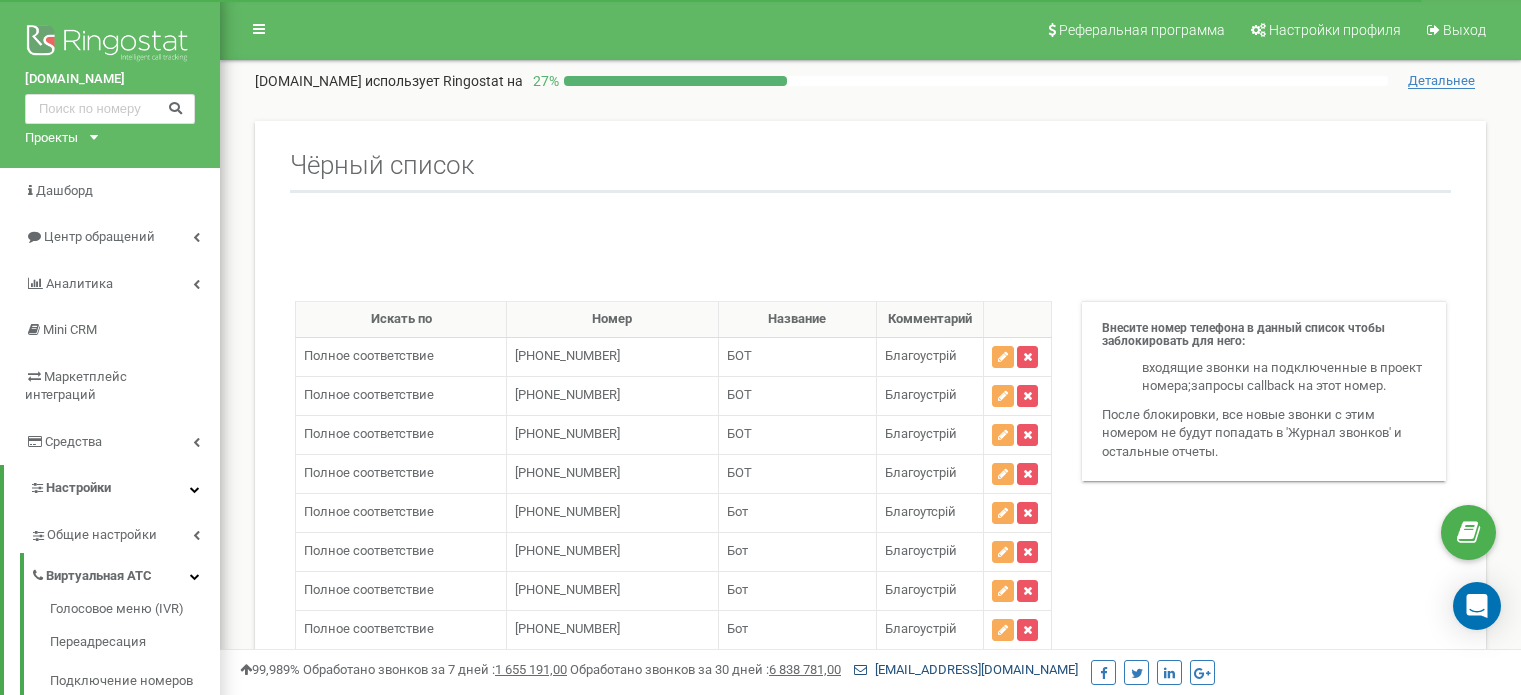 scroll, scrollTop: 0, scrollLeft: 0, axis: both 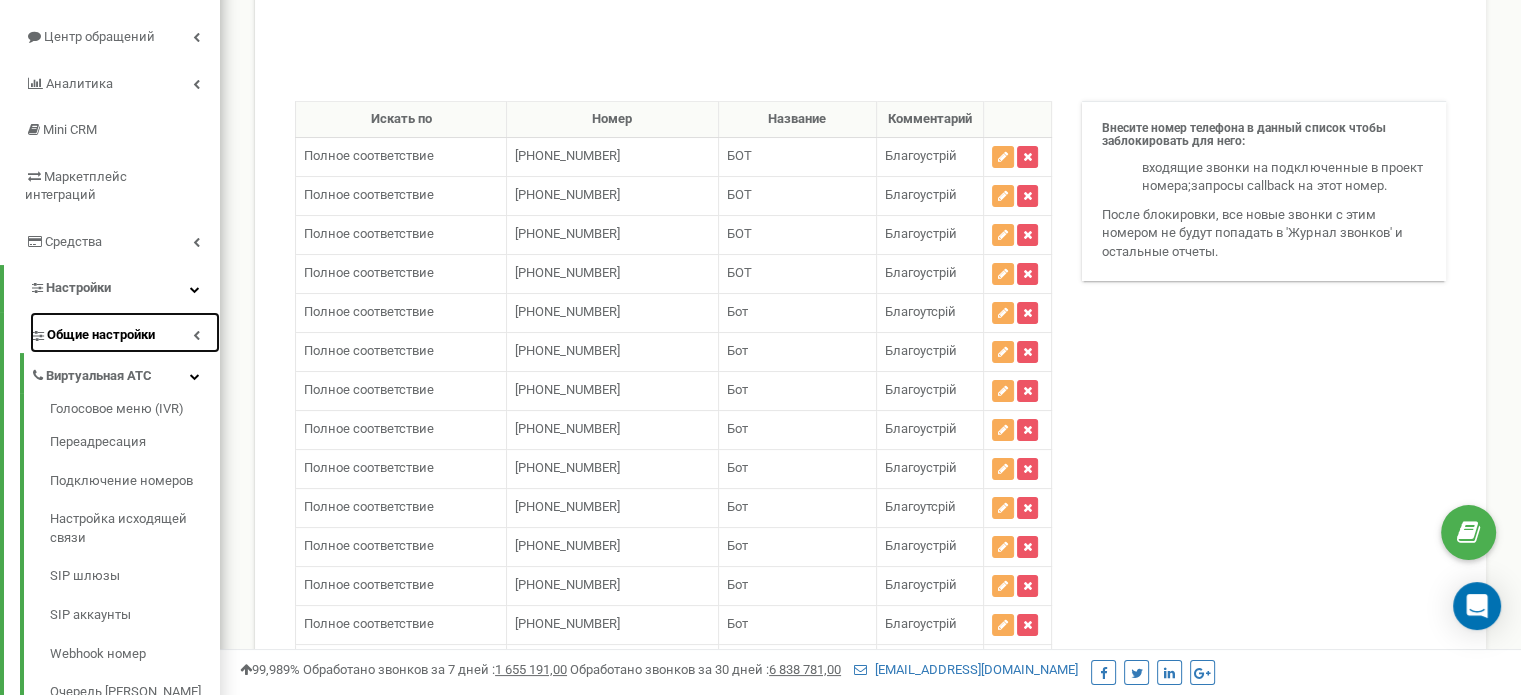 click on "Общие настройки" at bounding box center [101, 335] 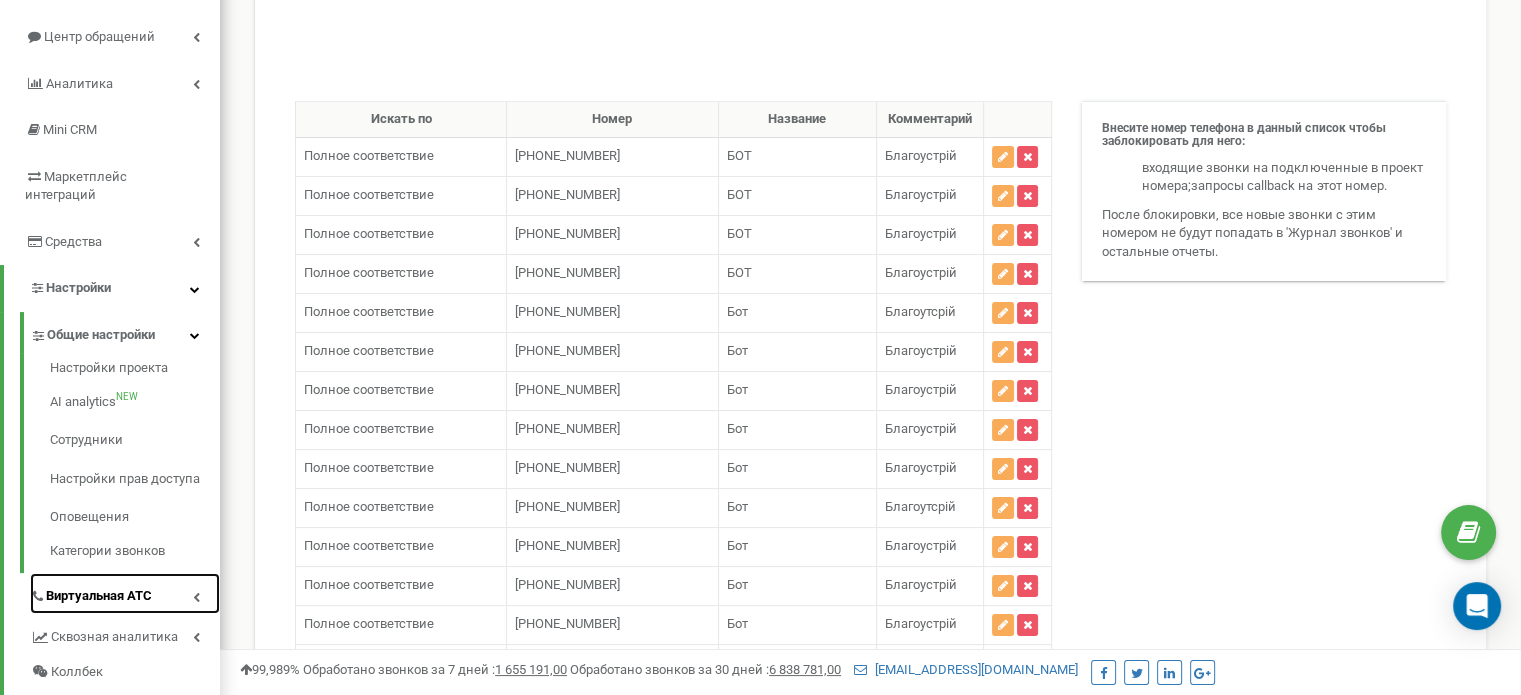click on "Виртуальная АТС" at bounding box center (99, 596) 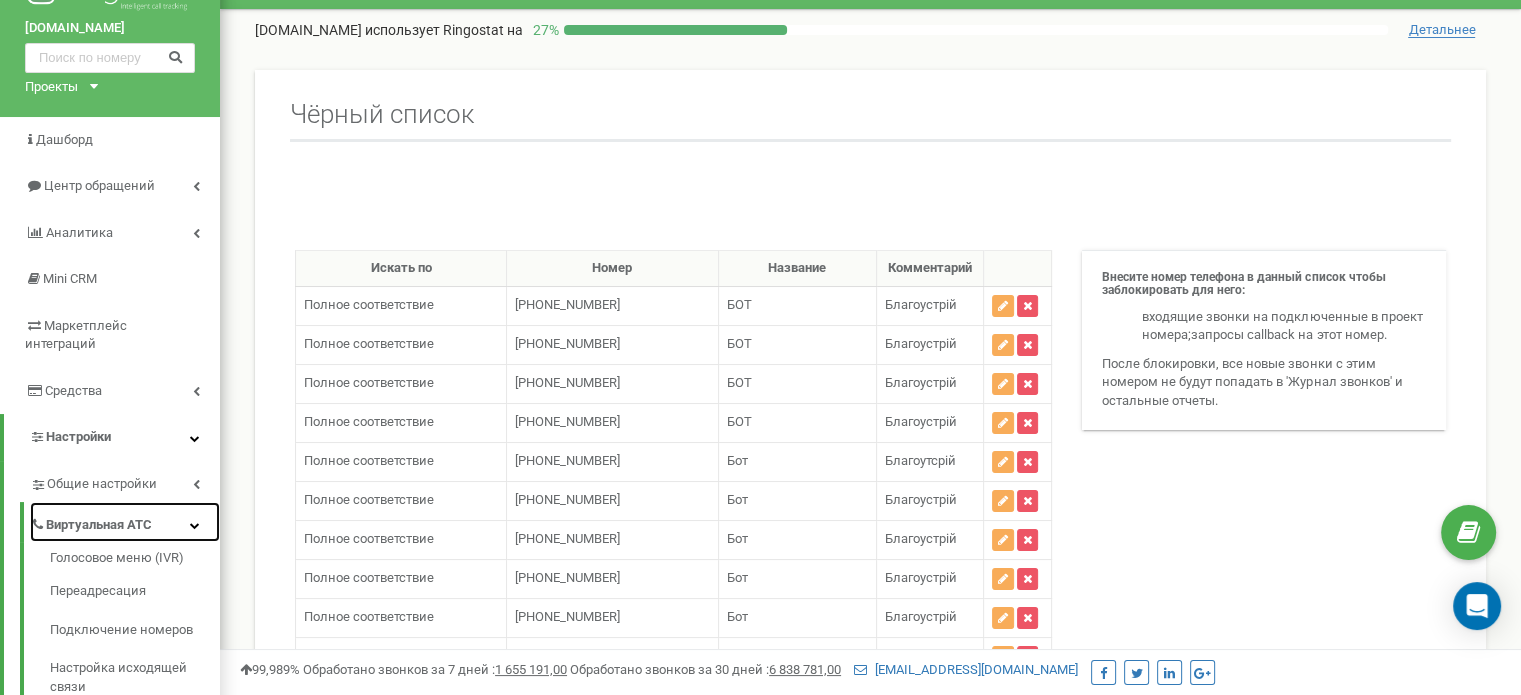 scroll, scrollTop: 0, scrollLeft: 0, axis: both 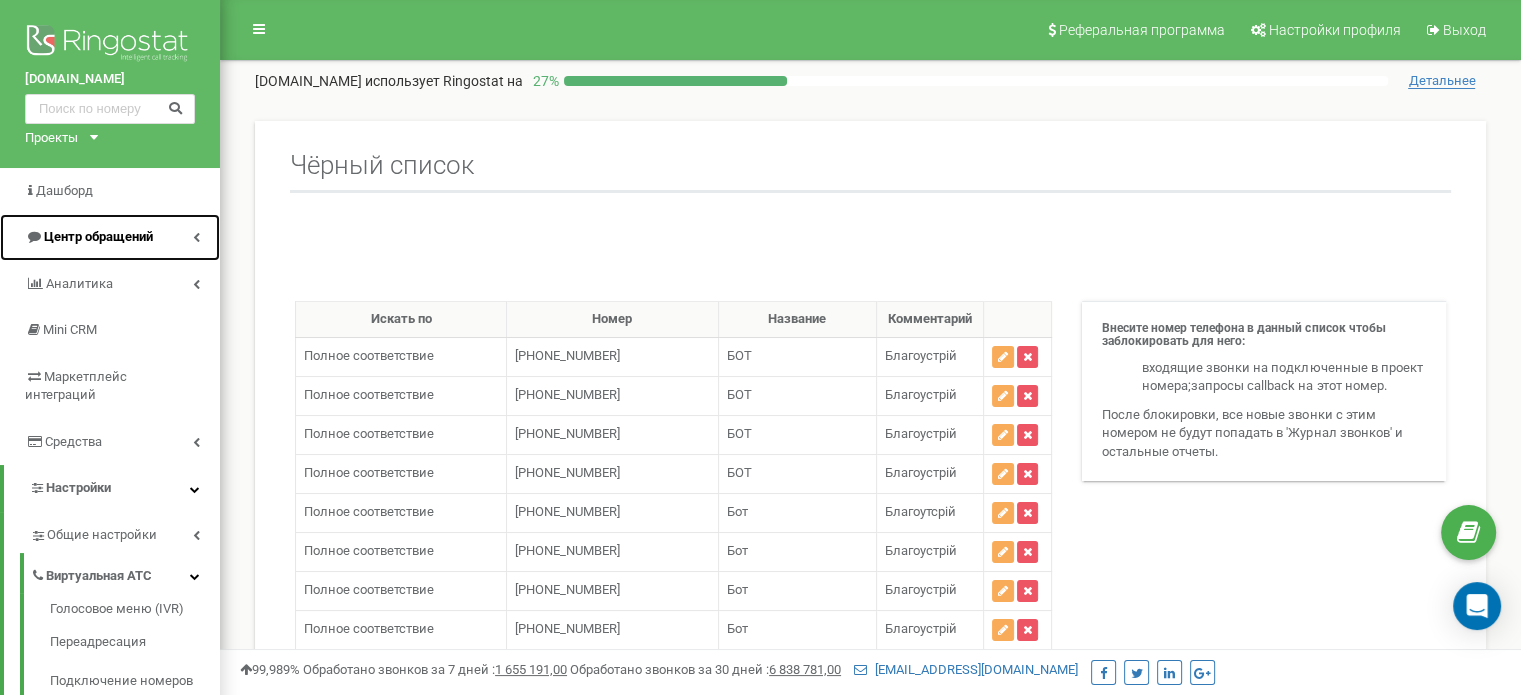 click on "Центр обращений" at bounding box center [98, 236] 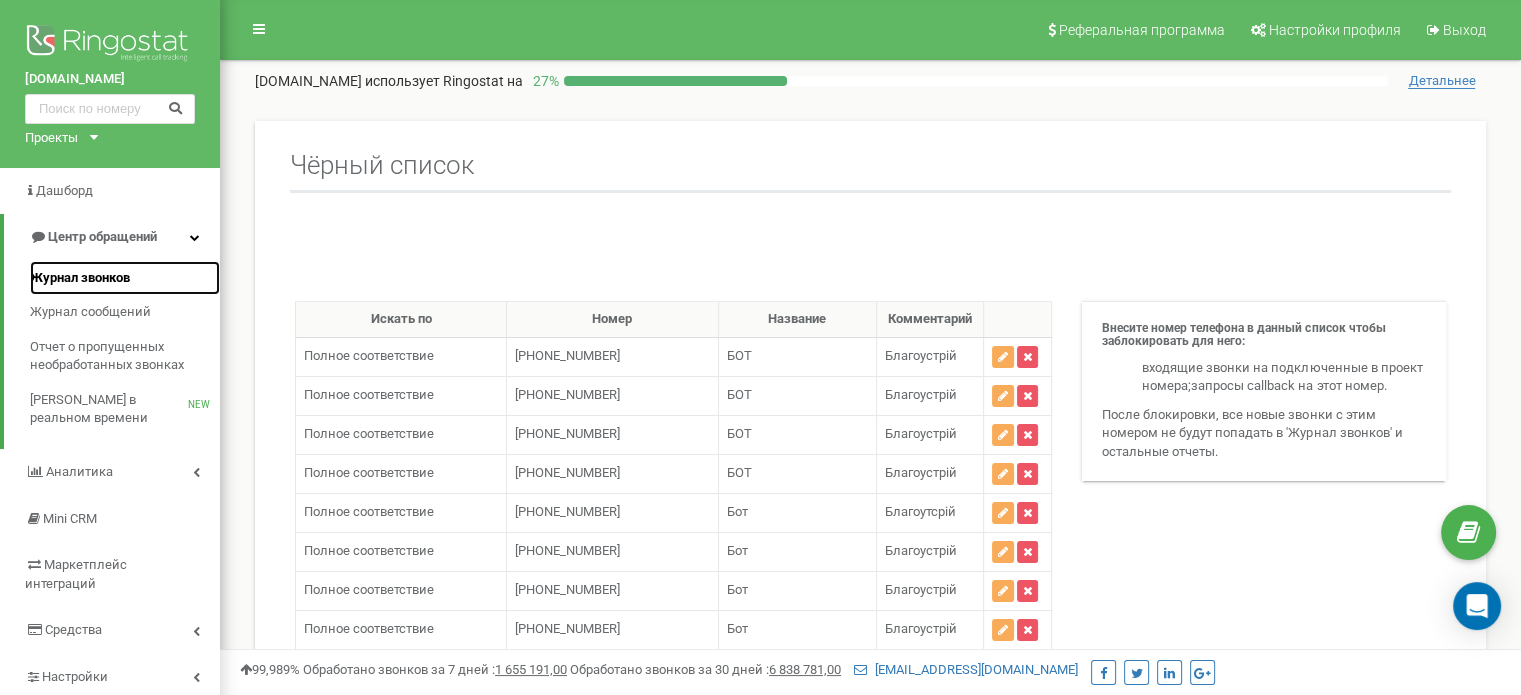 click on "Журнал звонков" at bounding box center [80, 278] 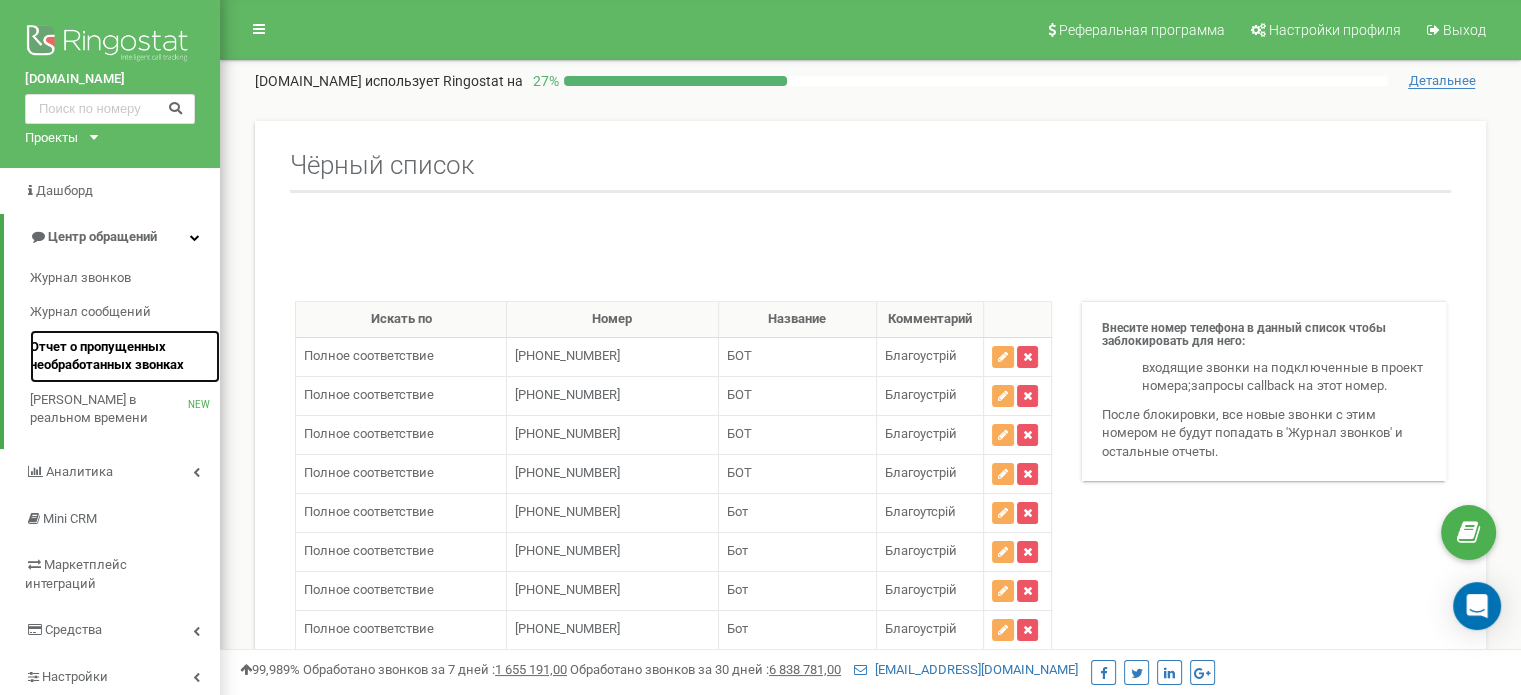 click on "Отчет о пропущенных необработанных звонках" at bounding box center [120, 356] 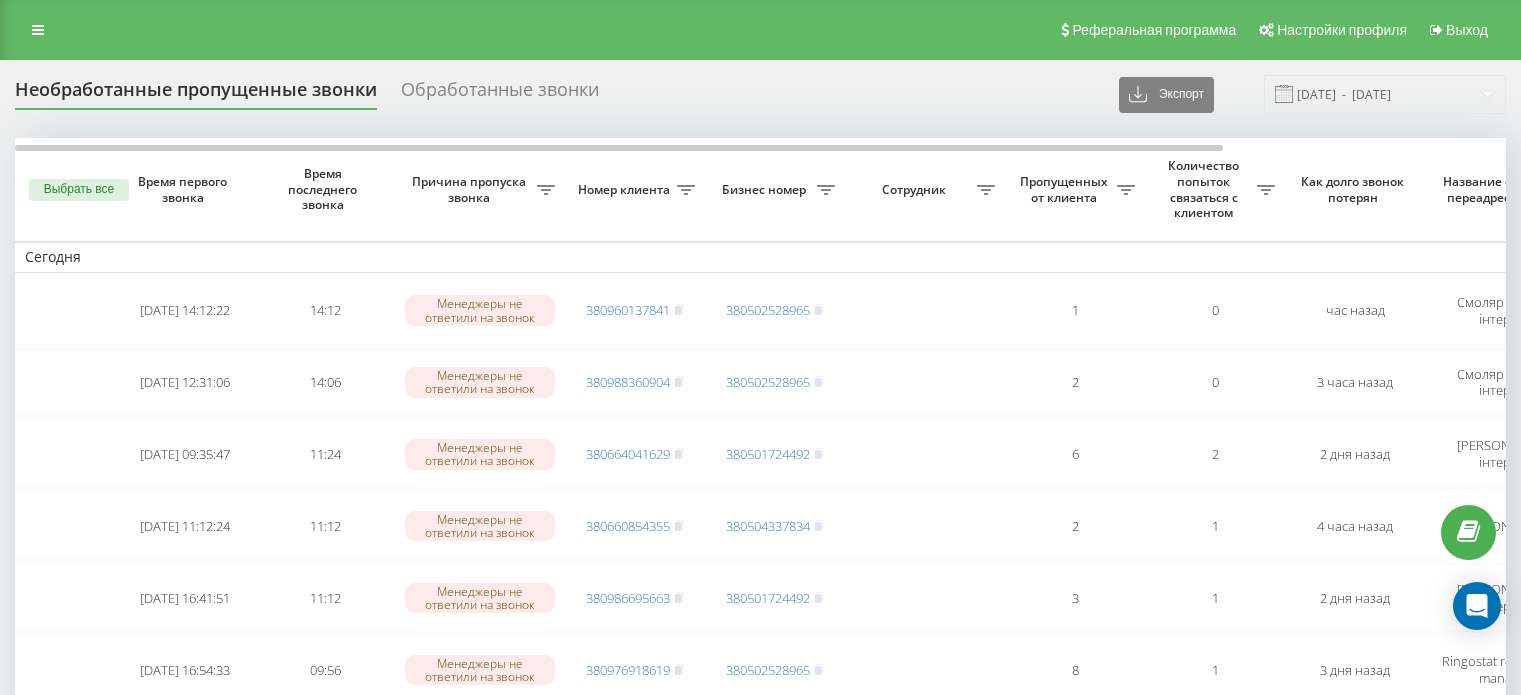 scroll, scrollTop: 0, scrollLeft: 0, axis: both 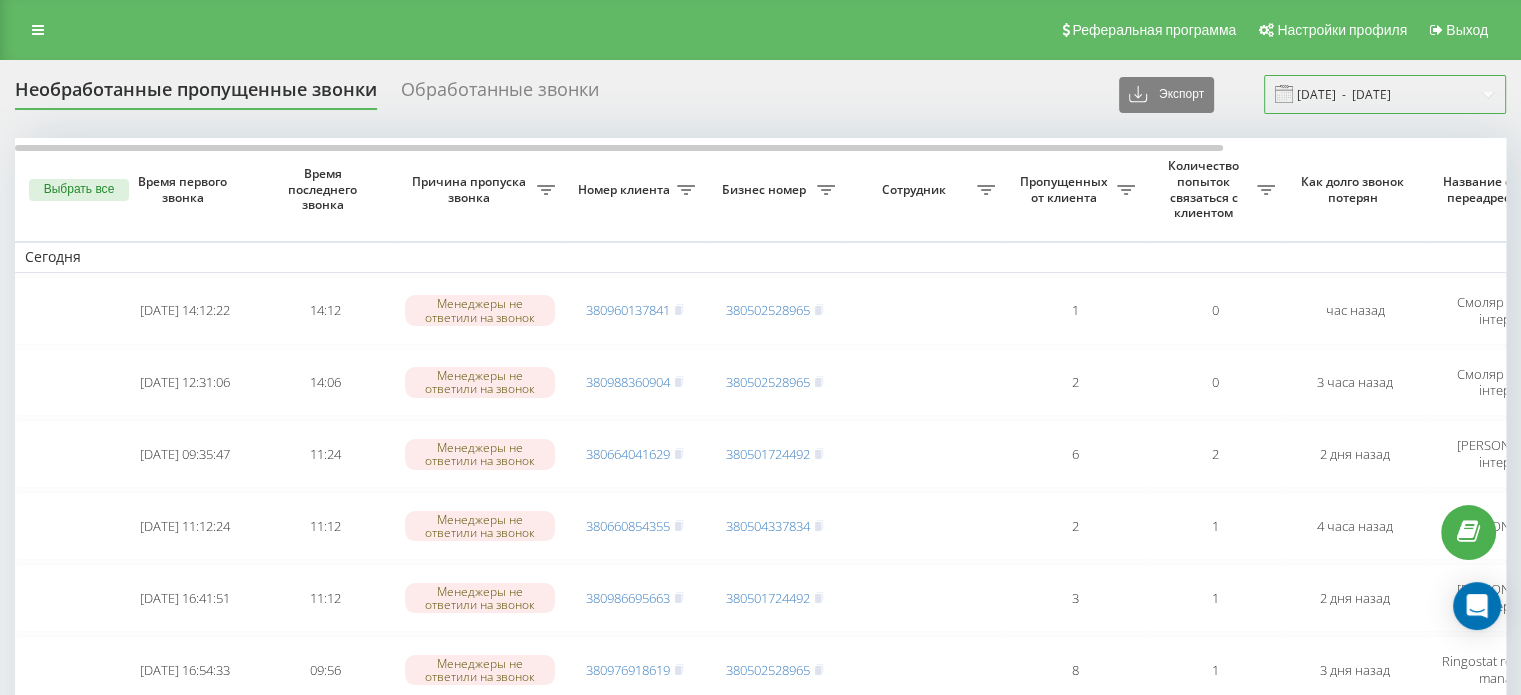 click on "14.06.2025  -  14.07.2025" at bounding box center (1385, 94) 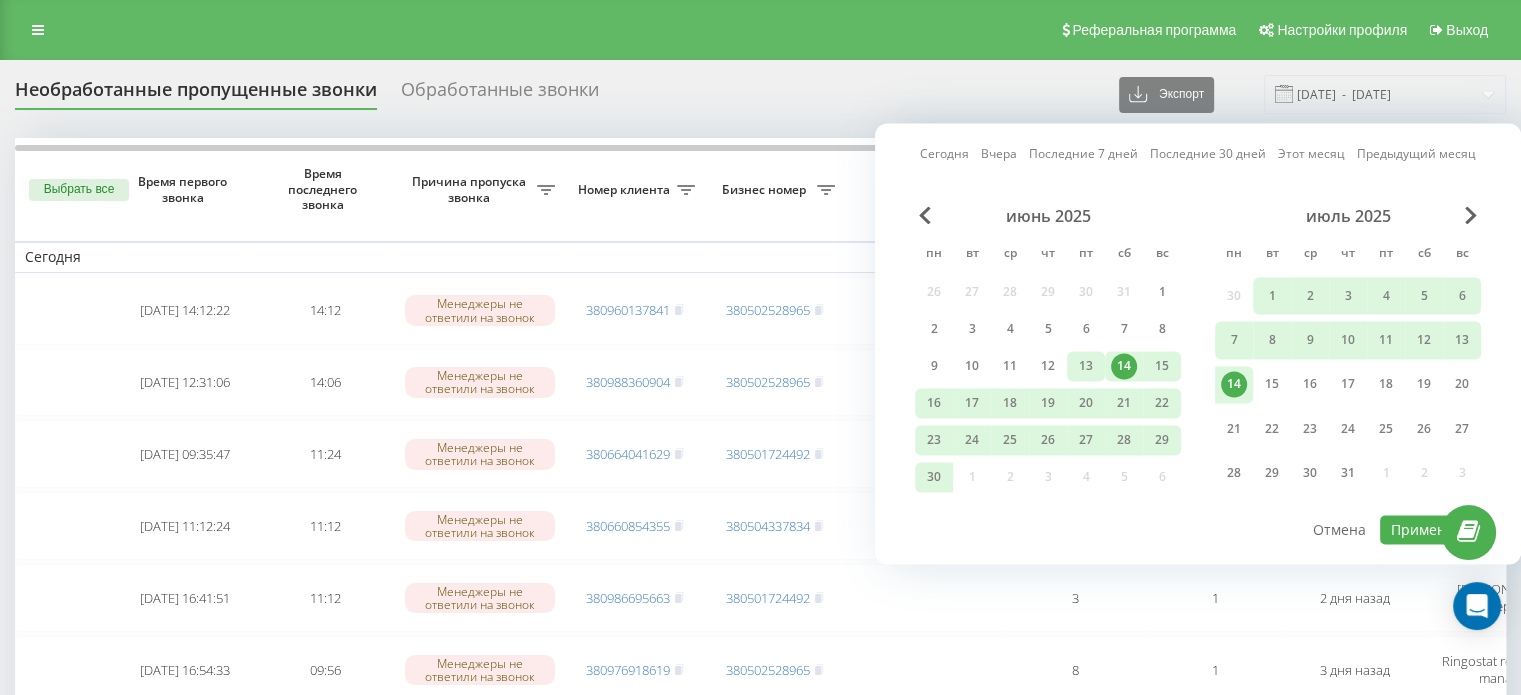 click on "13" at bounding box center [1086, 366] 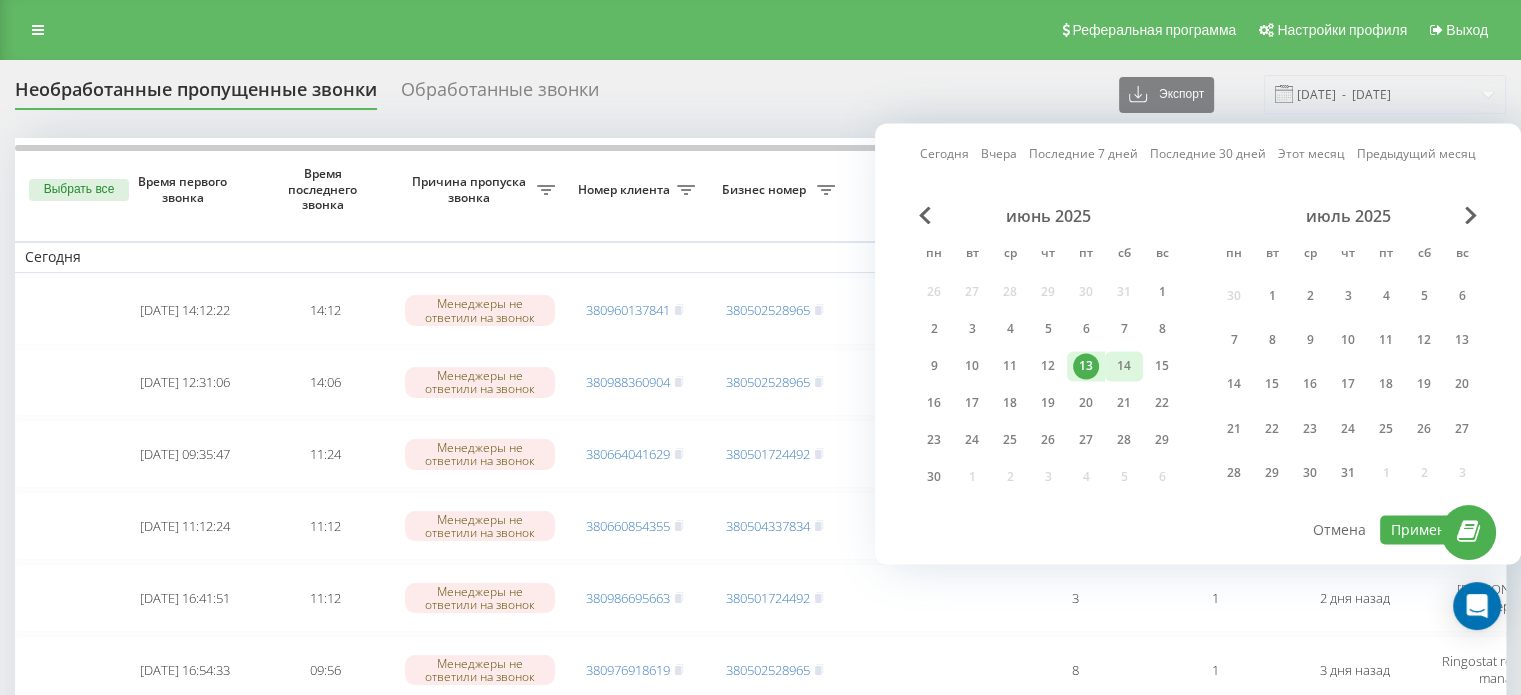click on "14" at bounding box center [1124, 366] 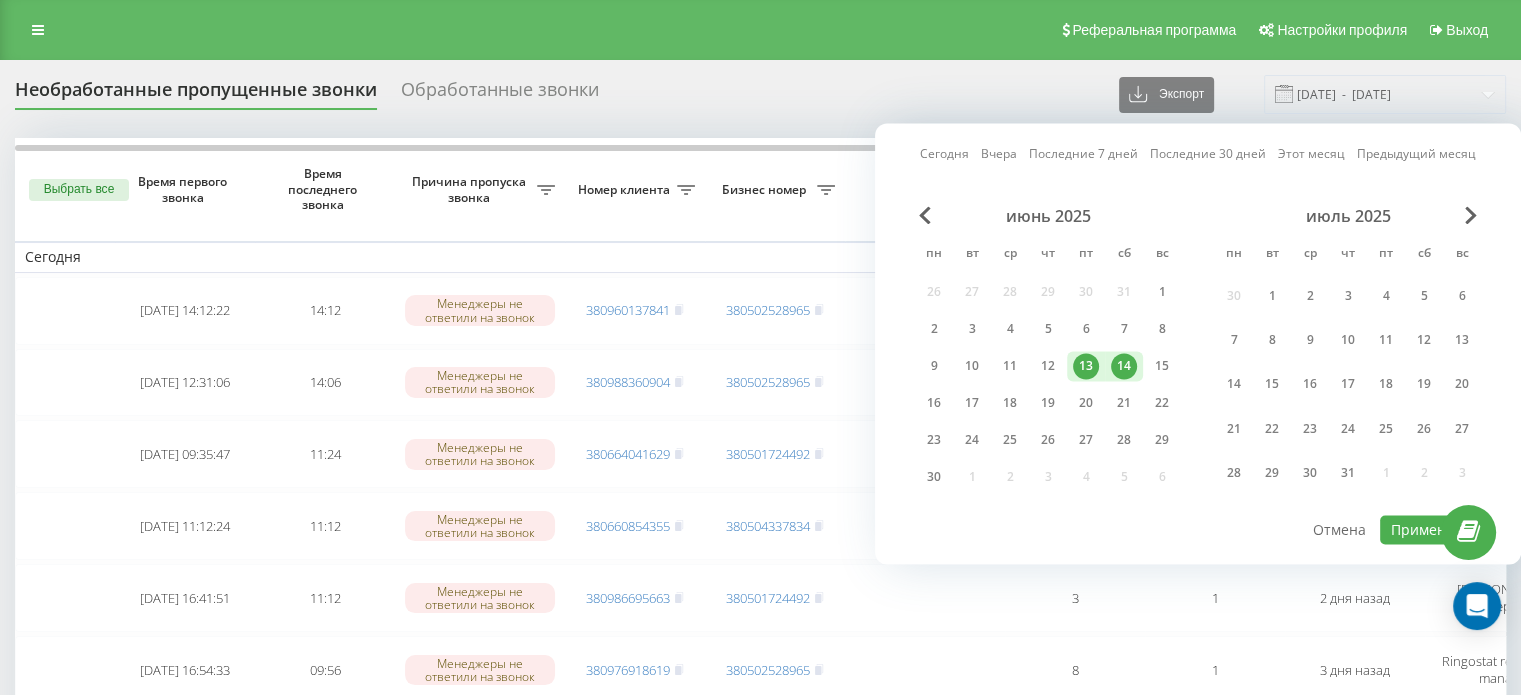 click on "13" at bounding box center [1086, 366] 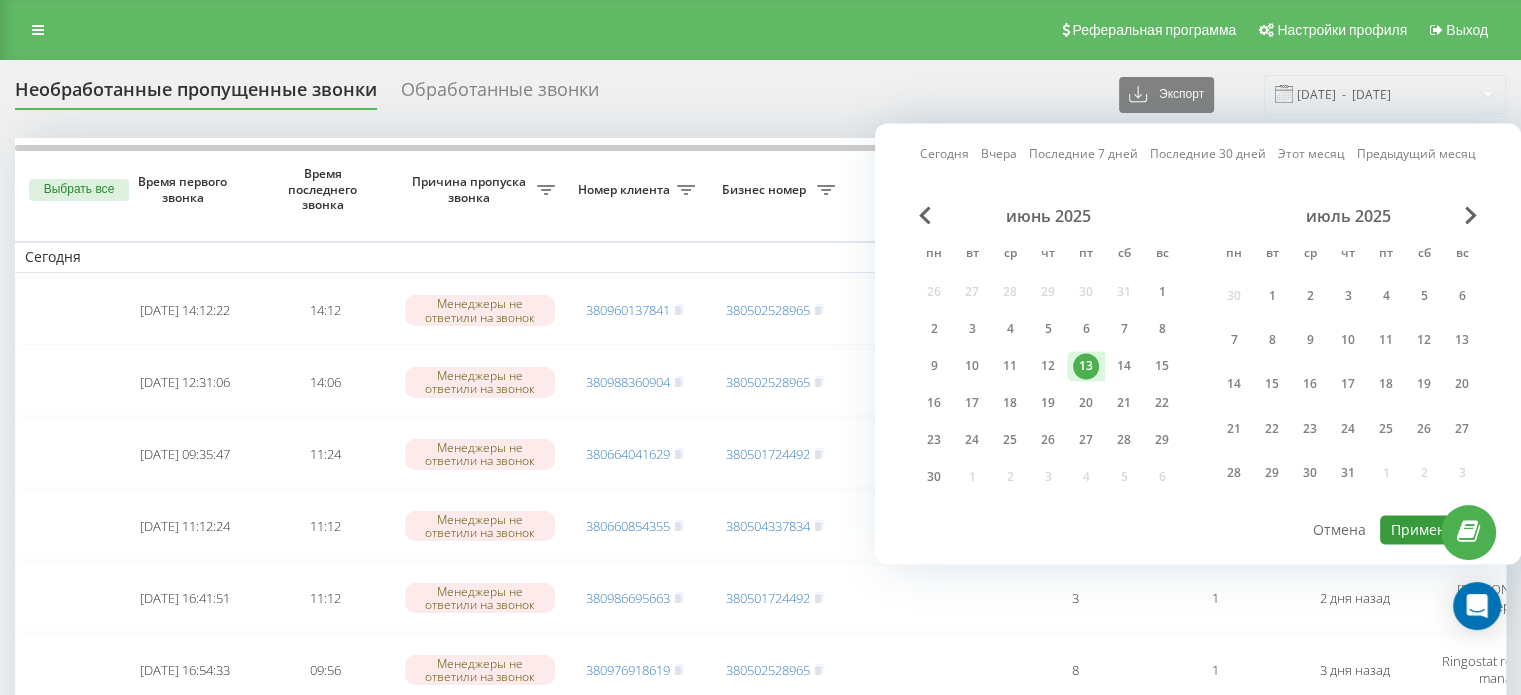 click on "Применить" at bounding box center [1430, 529] 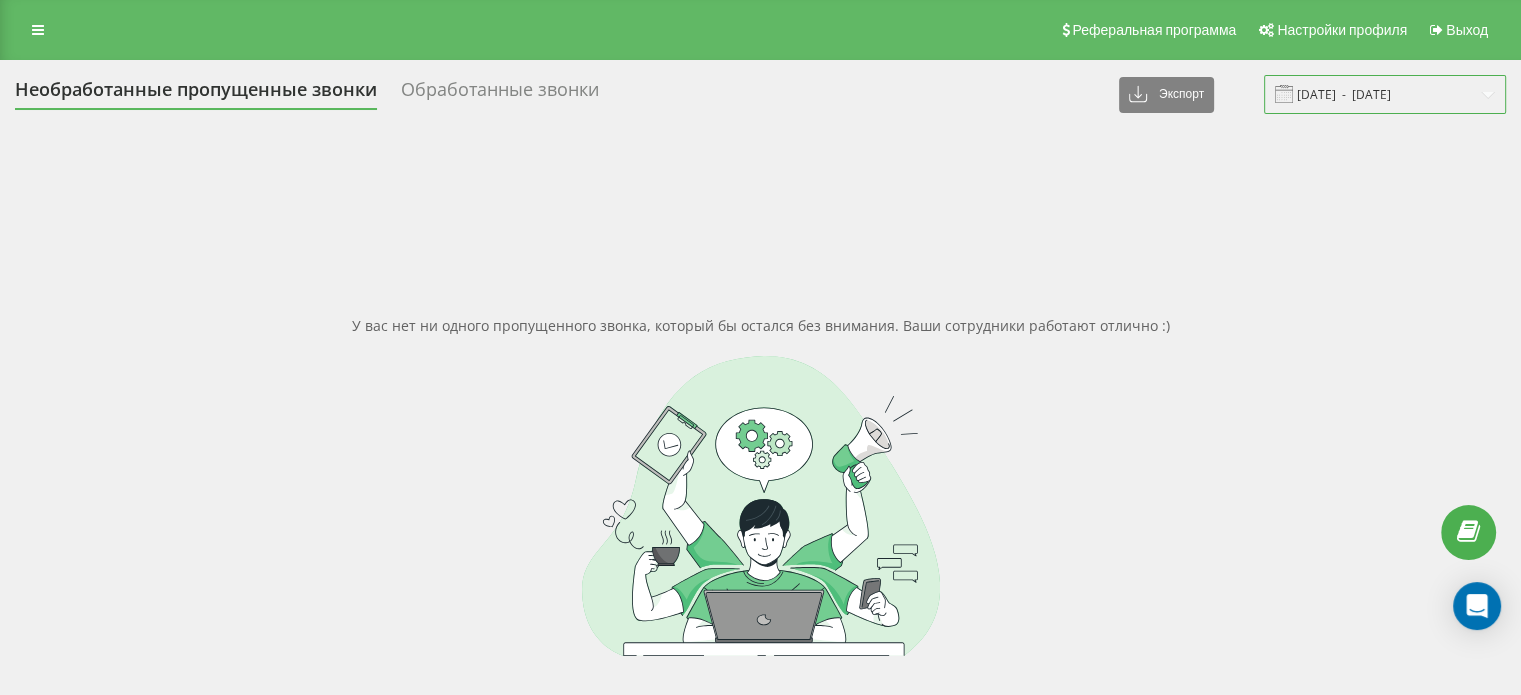 click on "13.06.2025  -  13.06.2025" at bounding box center (1385, 94) 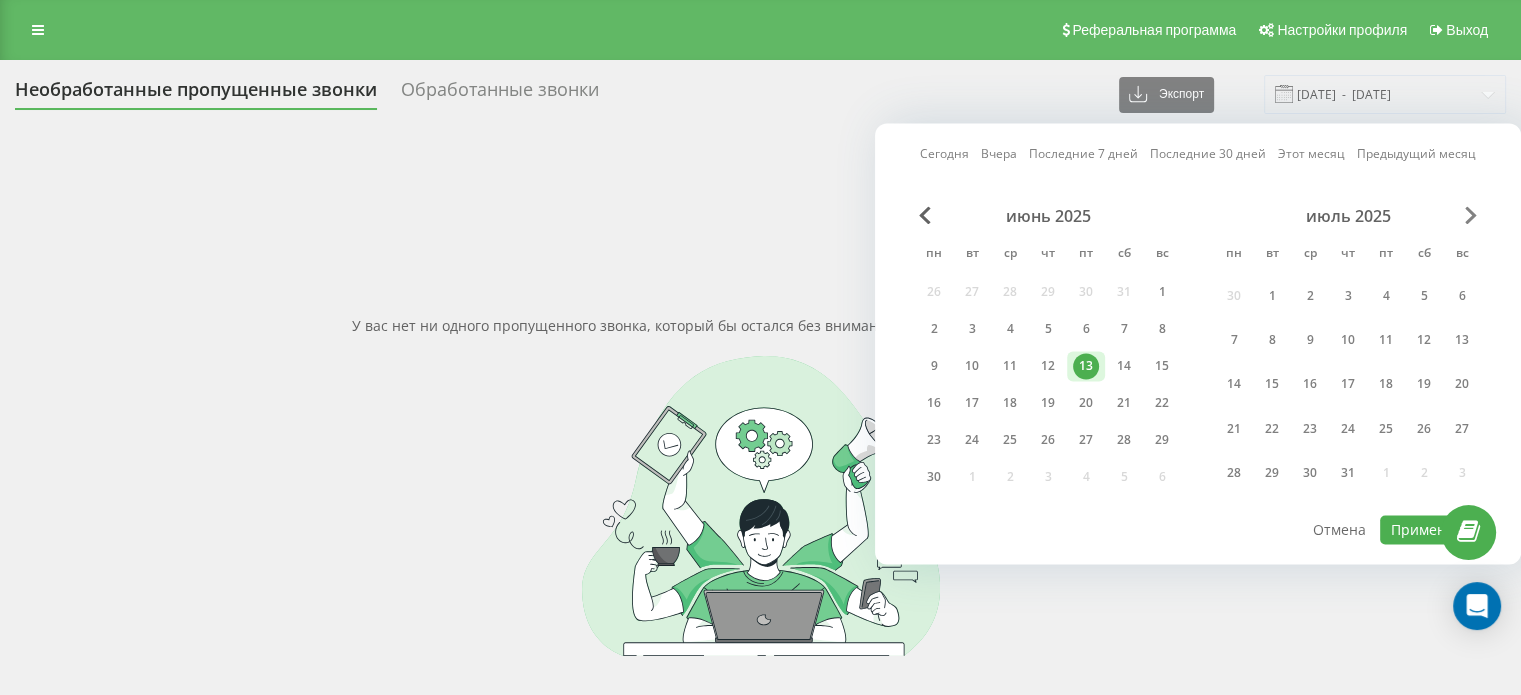 click at bounding box center [1471, 215] 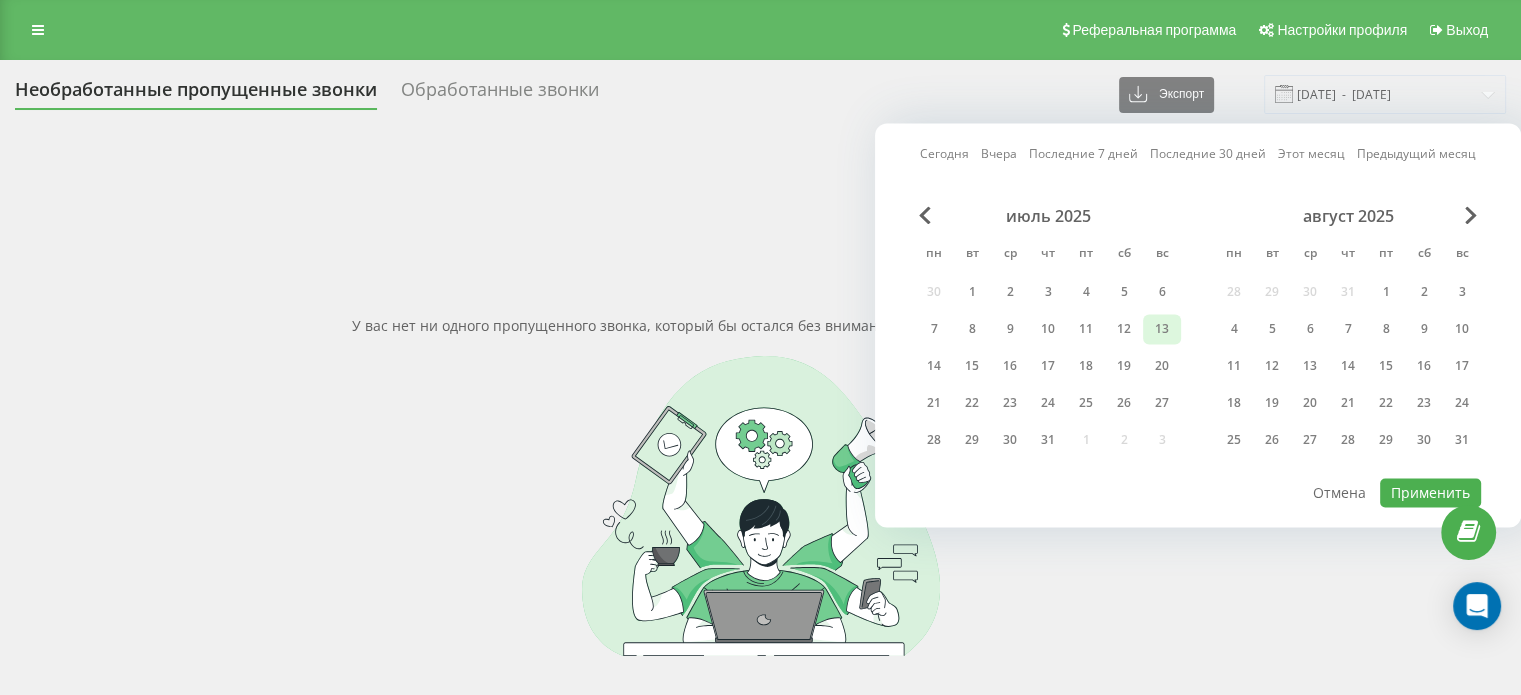click on "13" at bounding box center [1162, 329] 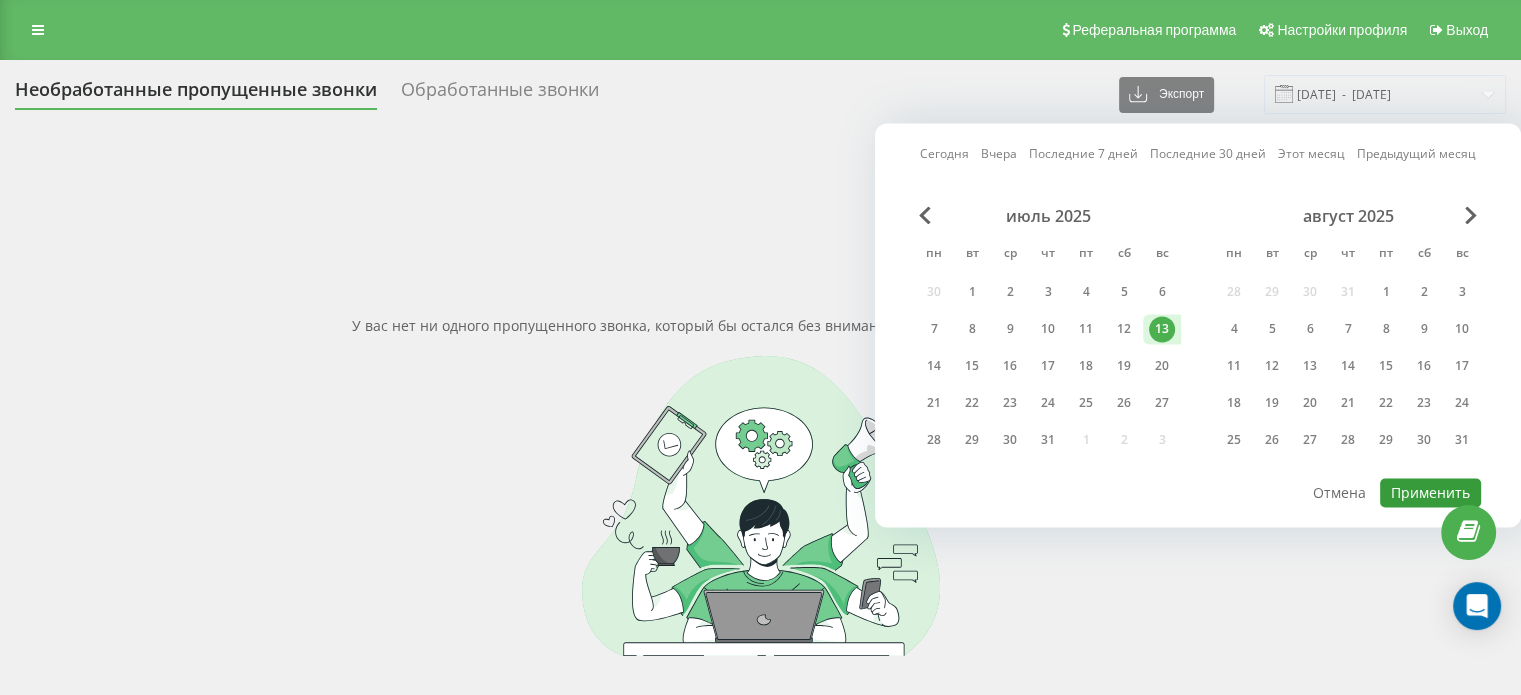 click on "Применить" at bounding box center (1430, 492) 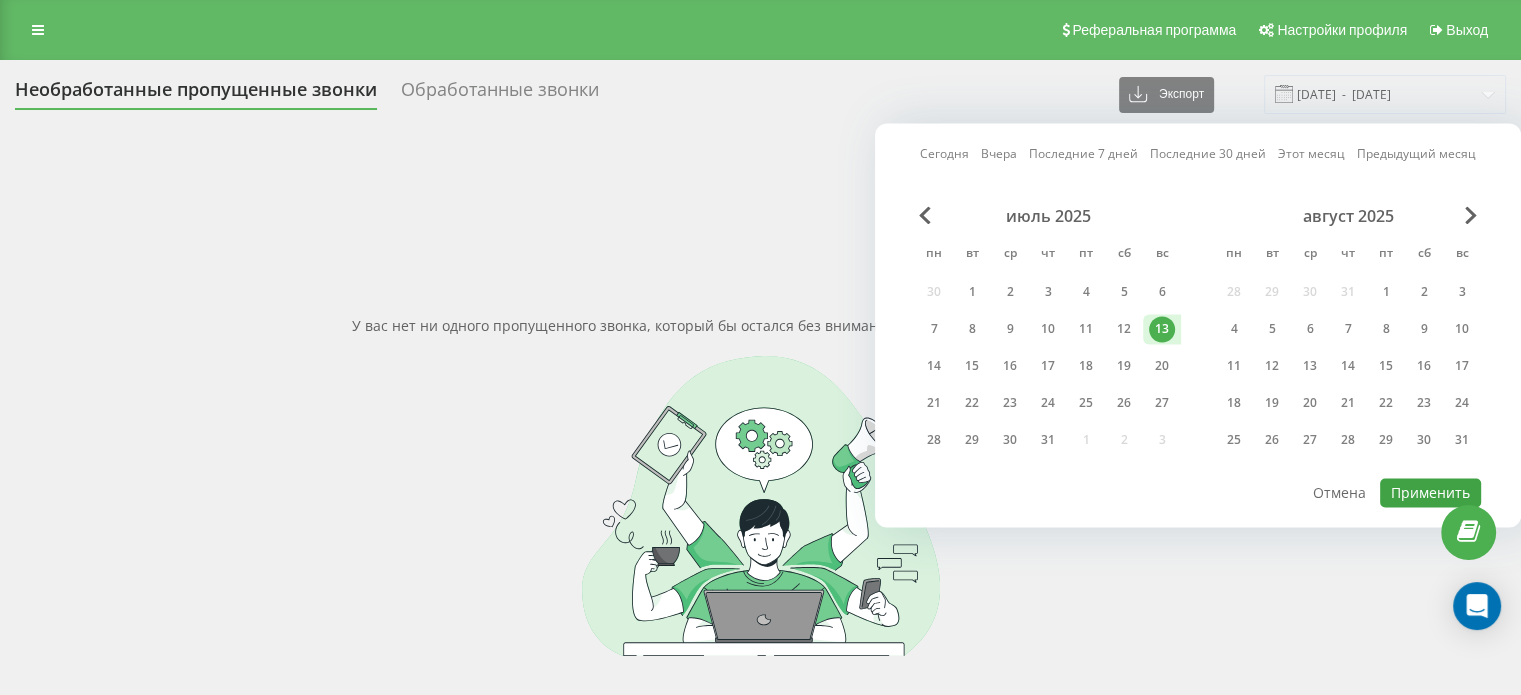 type on "[DATE]  -  [DATE]" 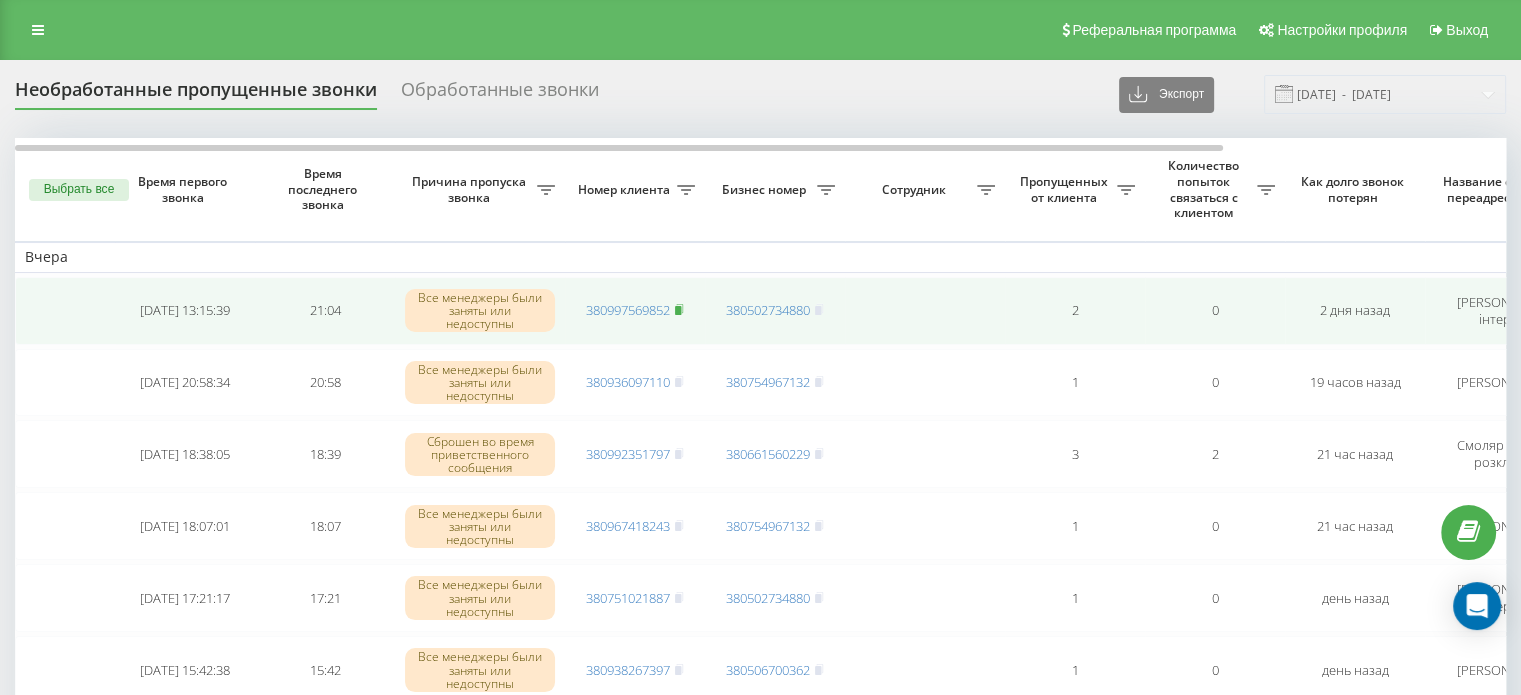 click 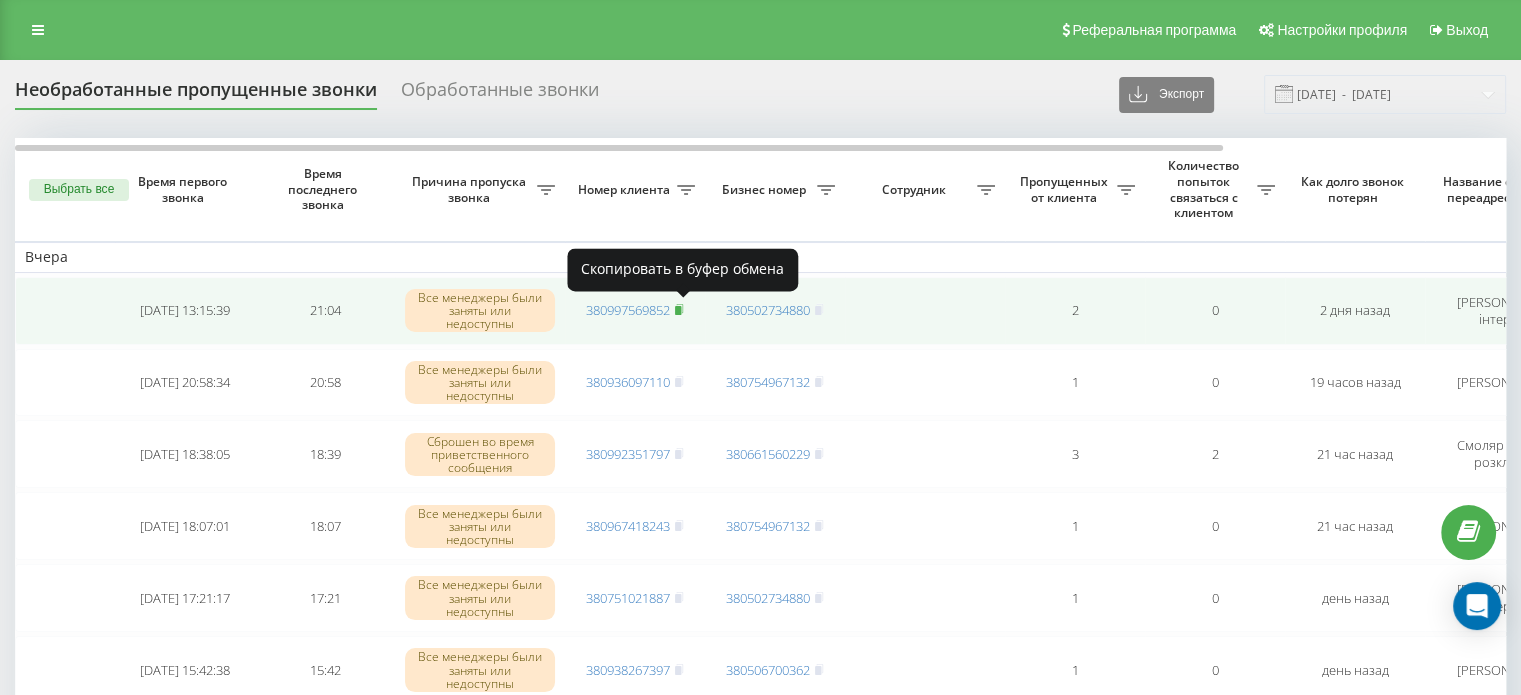 click 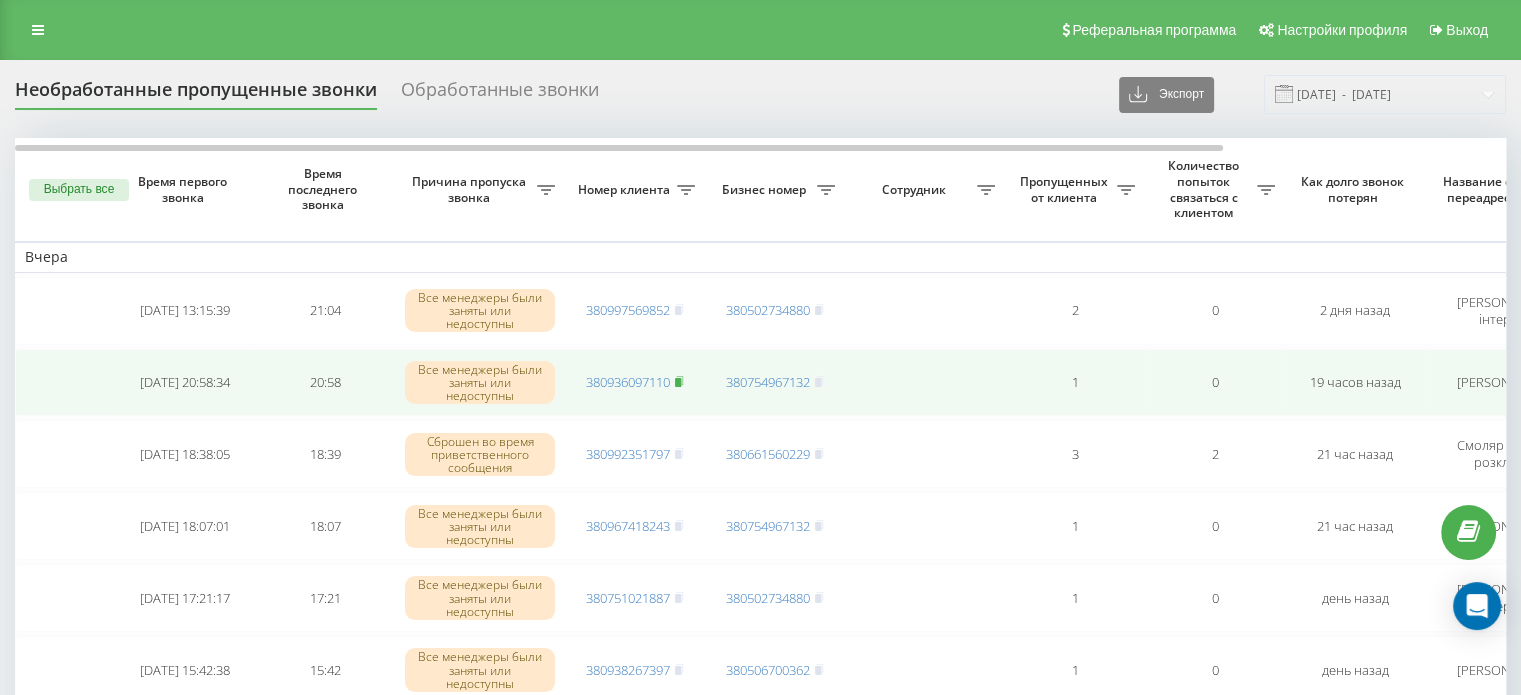 click 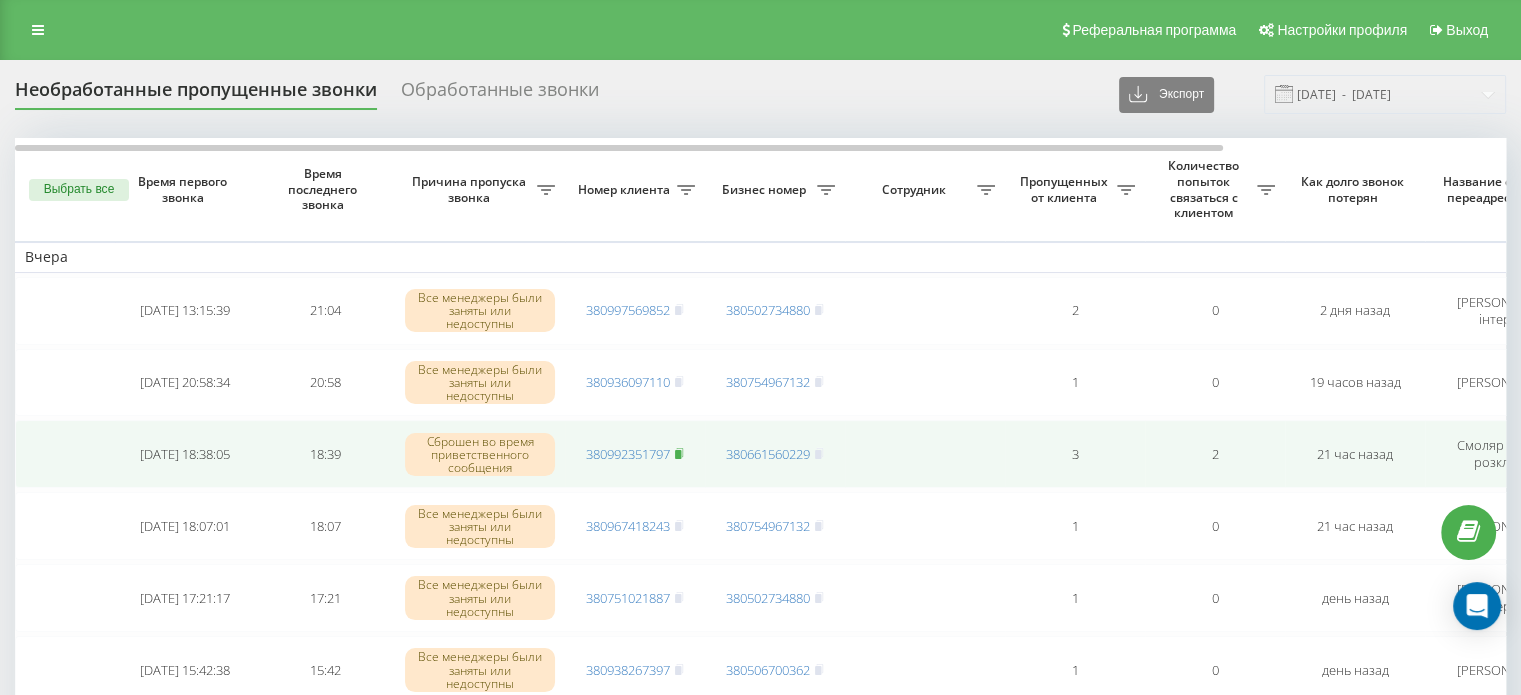 click 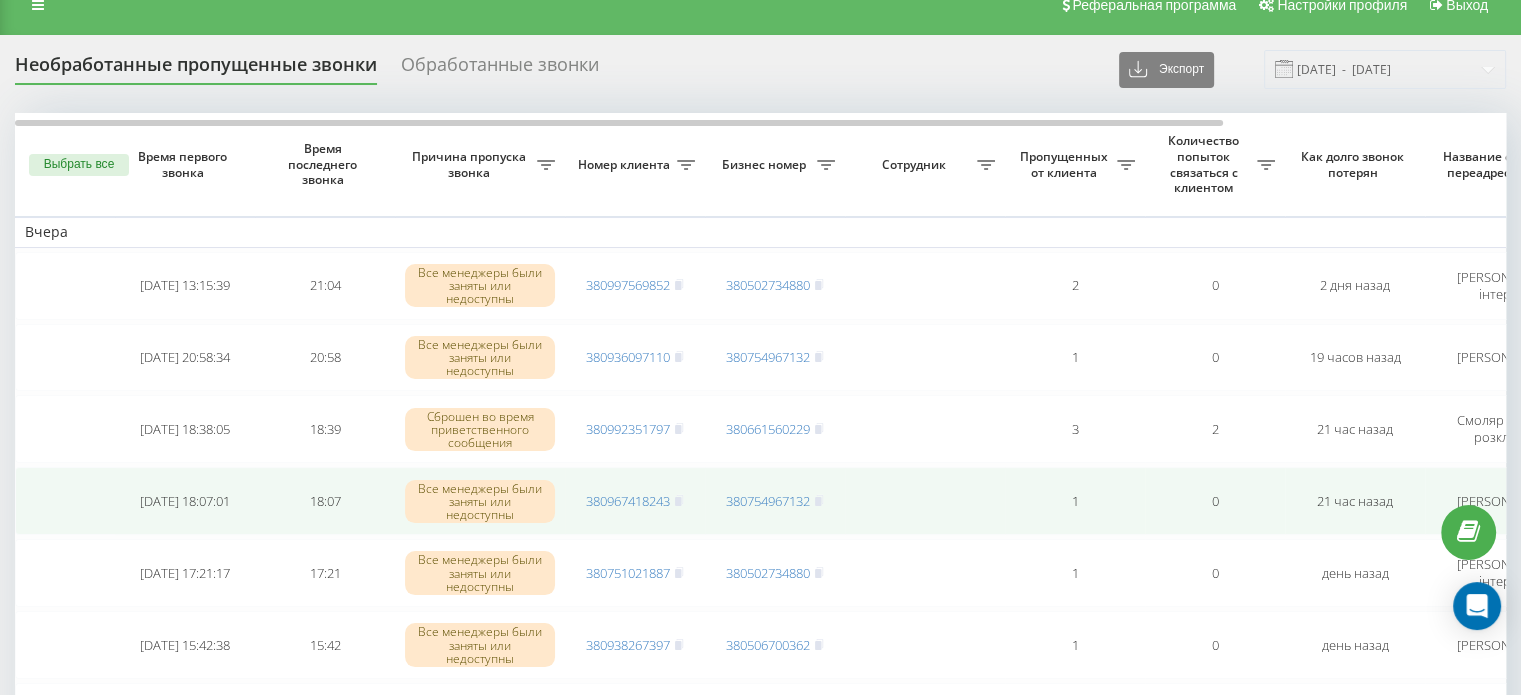 scroll, scrollTop: 100, scrollLeft: 0, axis: vertical 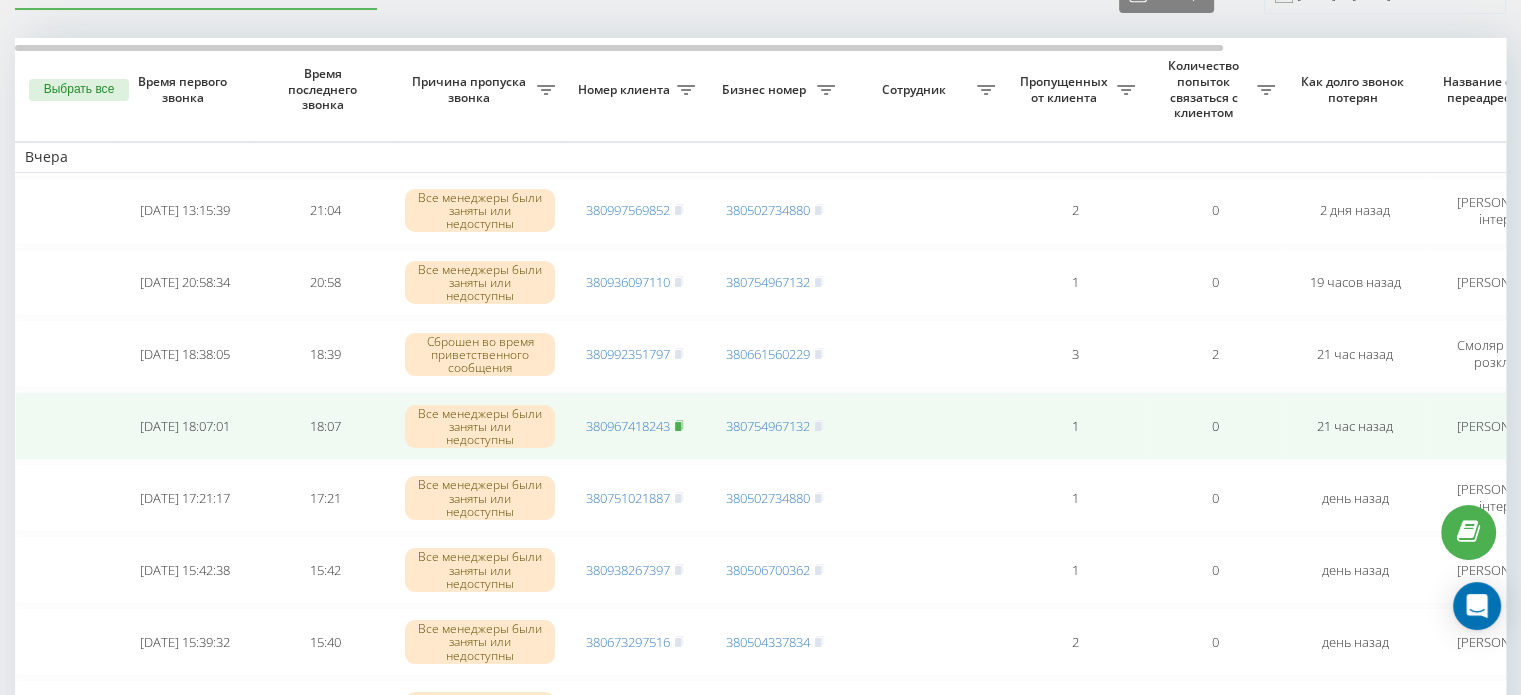 click 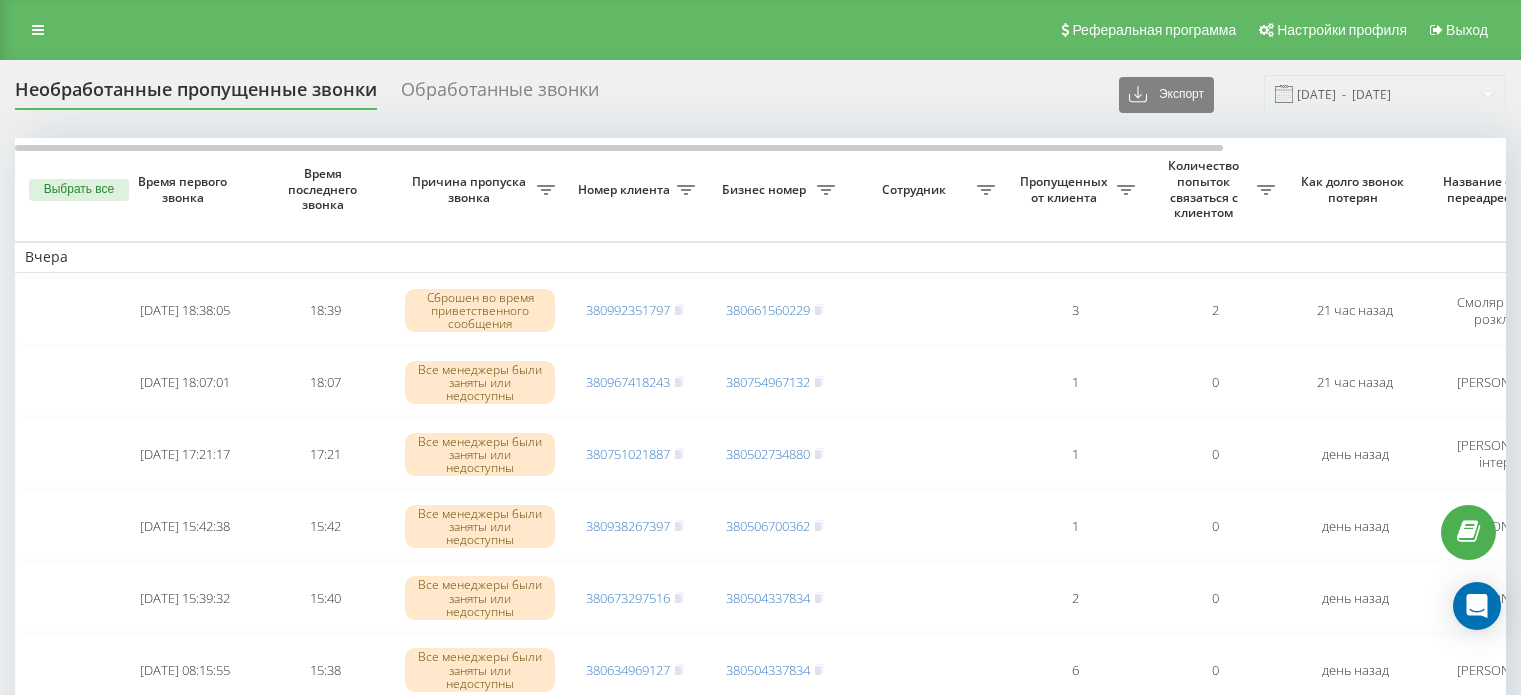 scroll, scrollTop: 101, scrollLeft: 0, axis: vertical 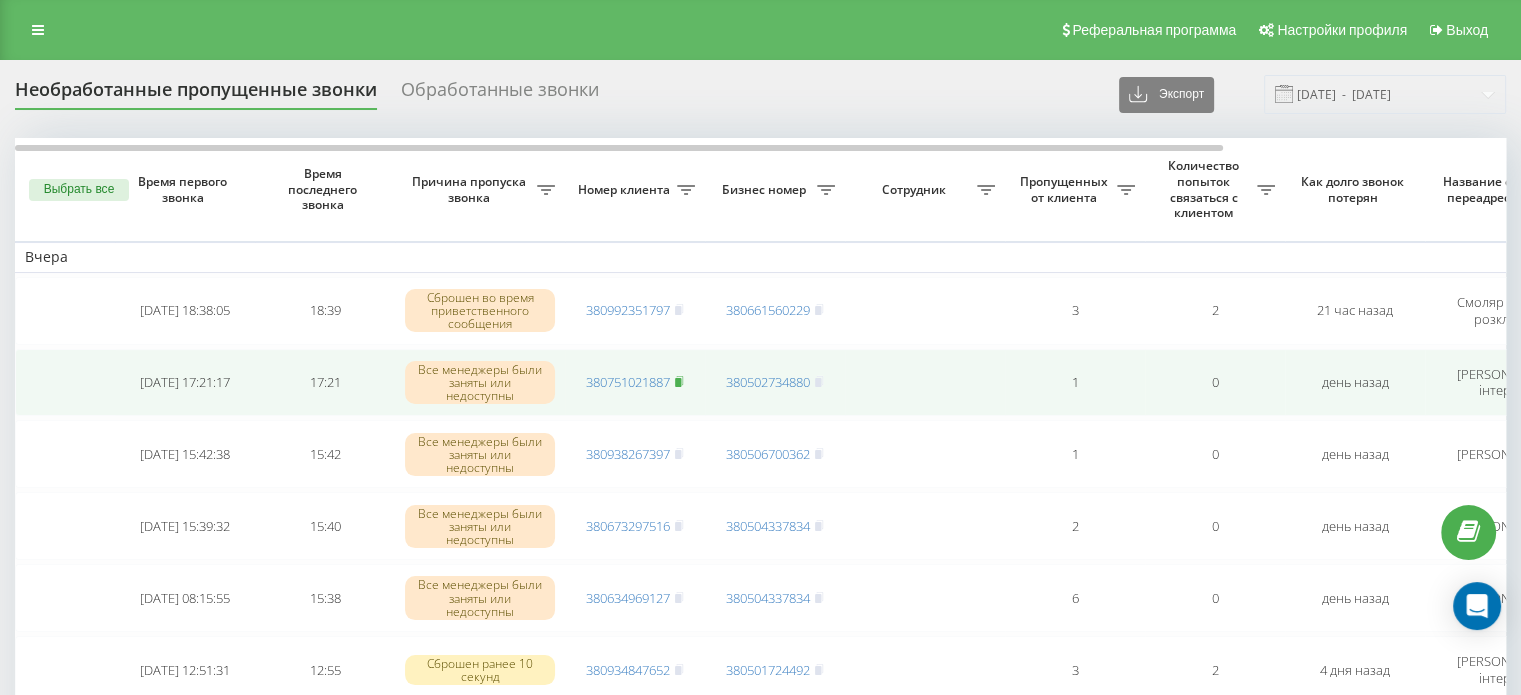 click 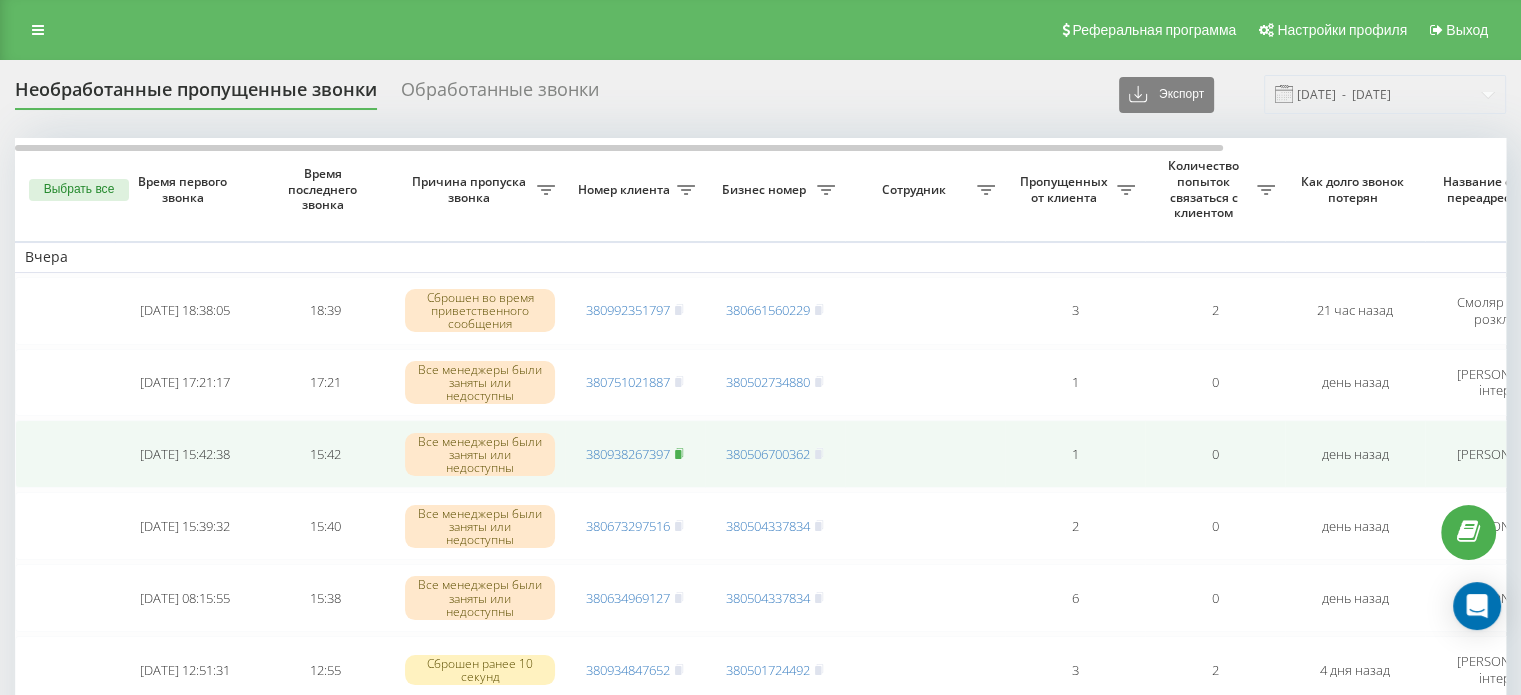 click 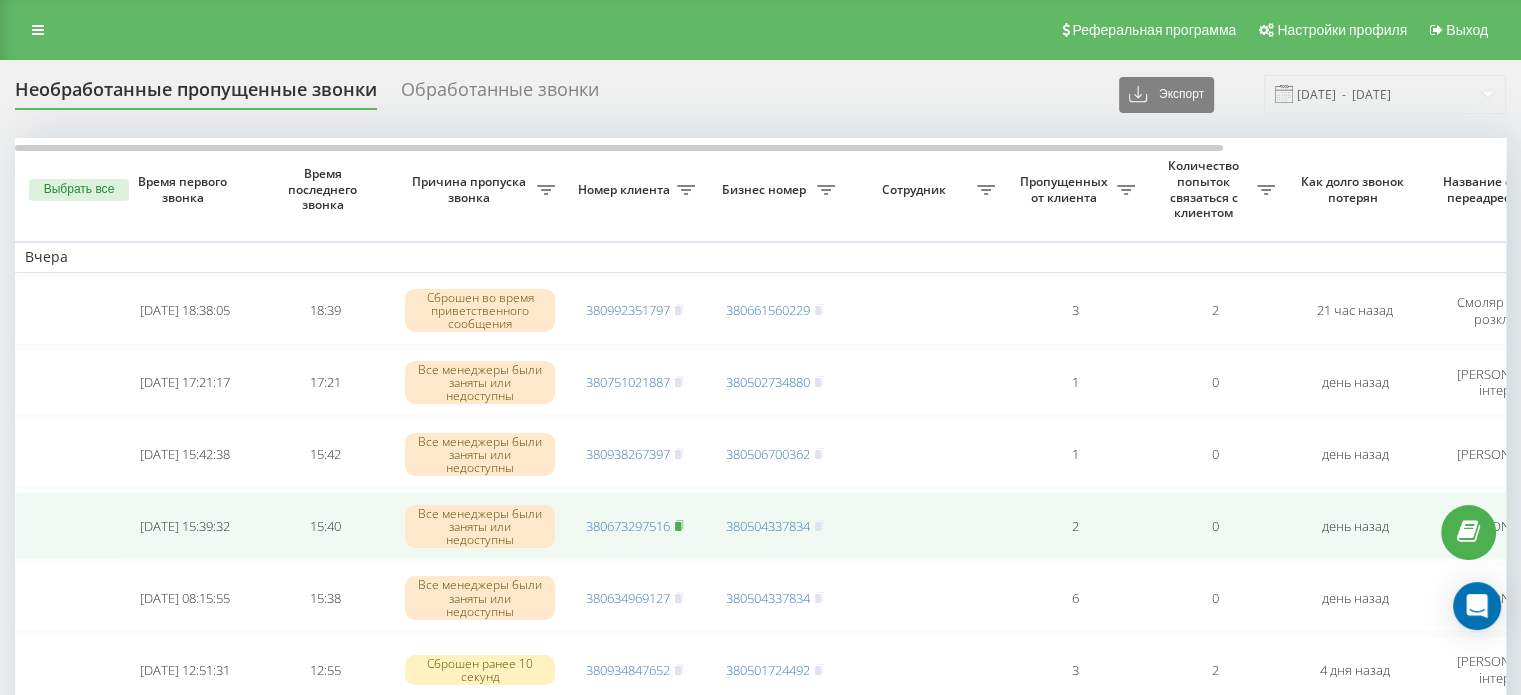 click 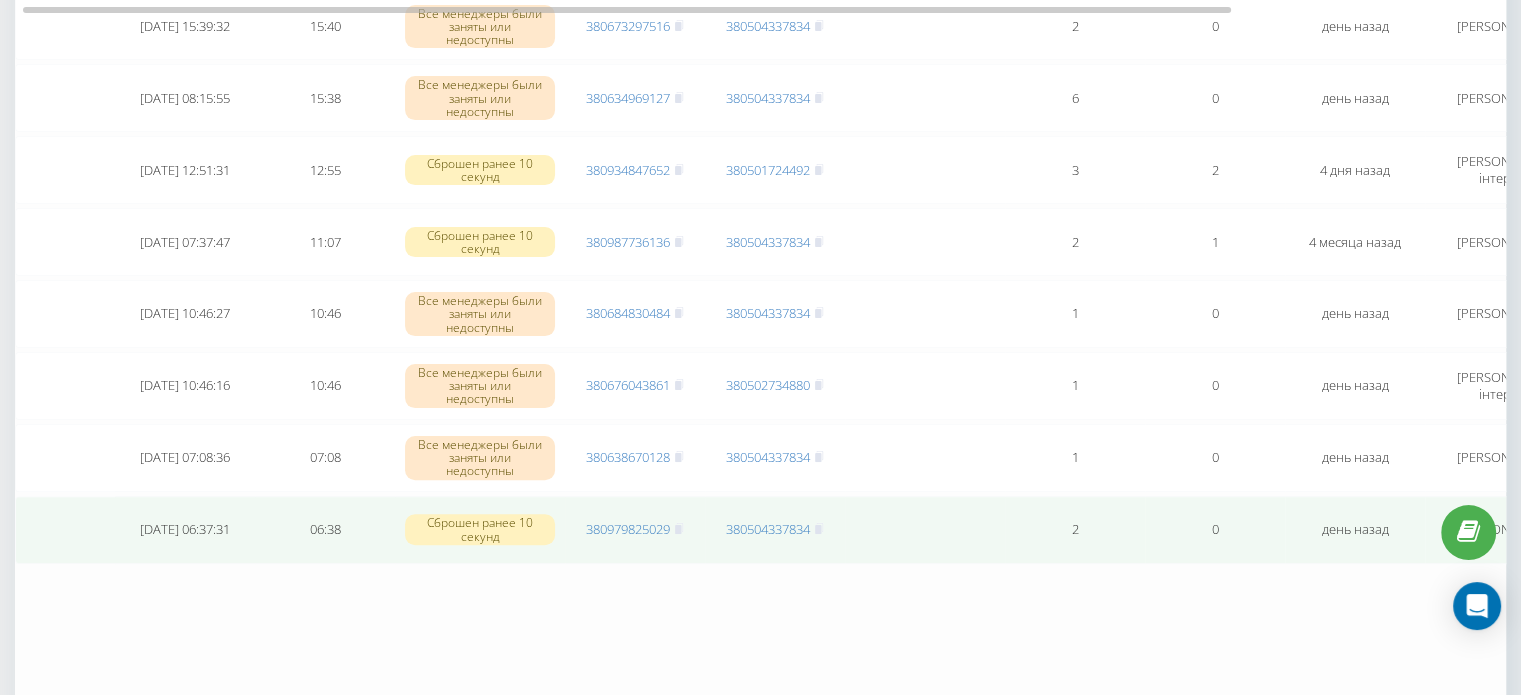 scroll, scrollTop: 0, scrollLeft: 0, axis: both 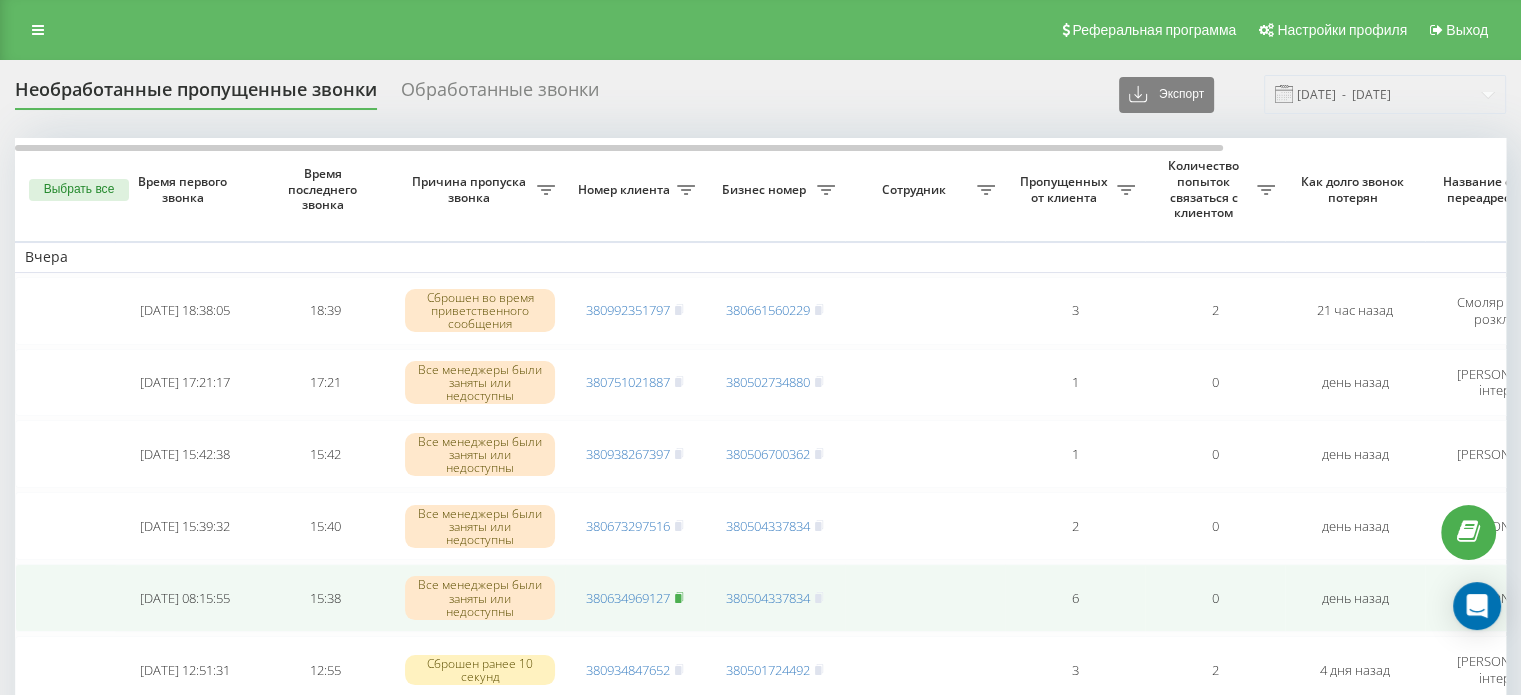 click 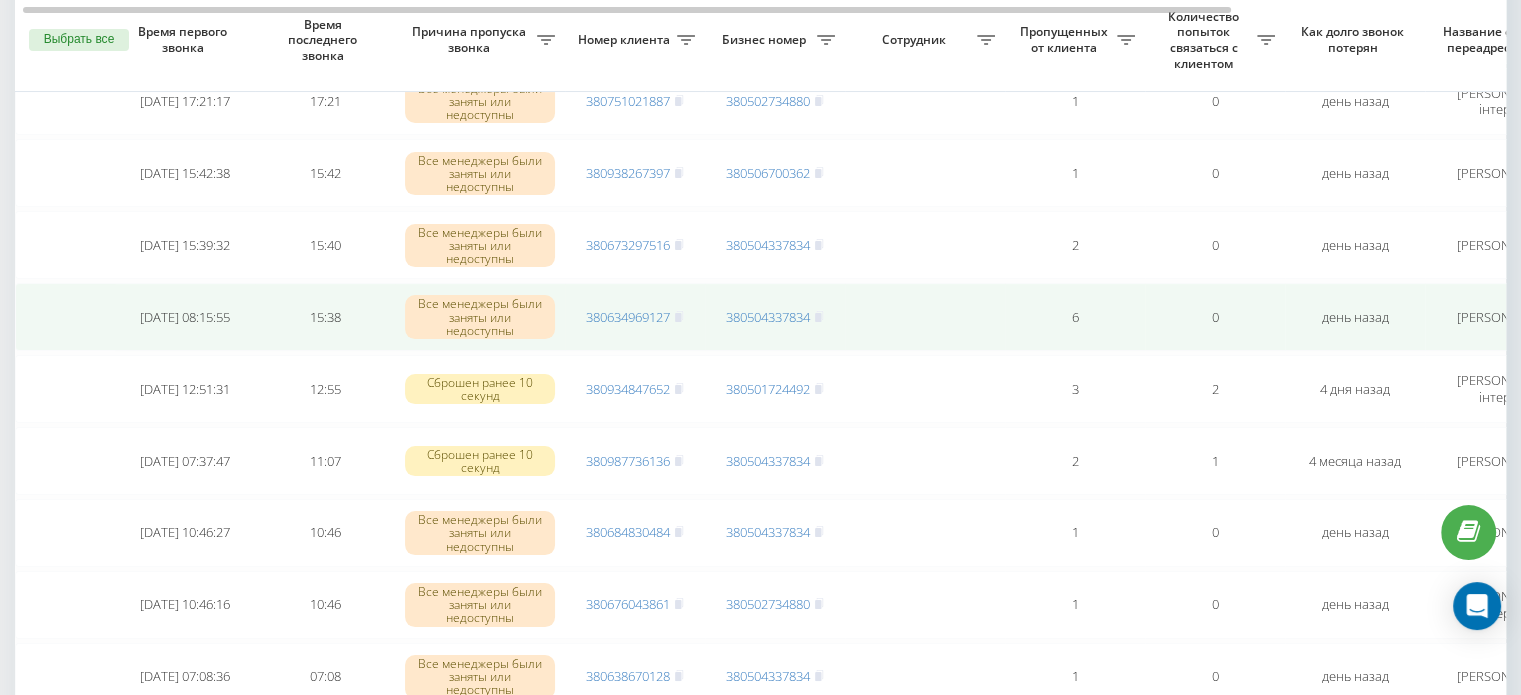 scroll, scrollTop: 300, scrollLeft: 0, axis: vertical 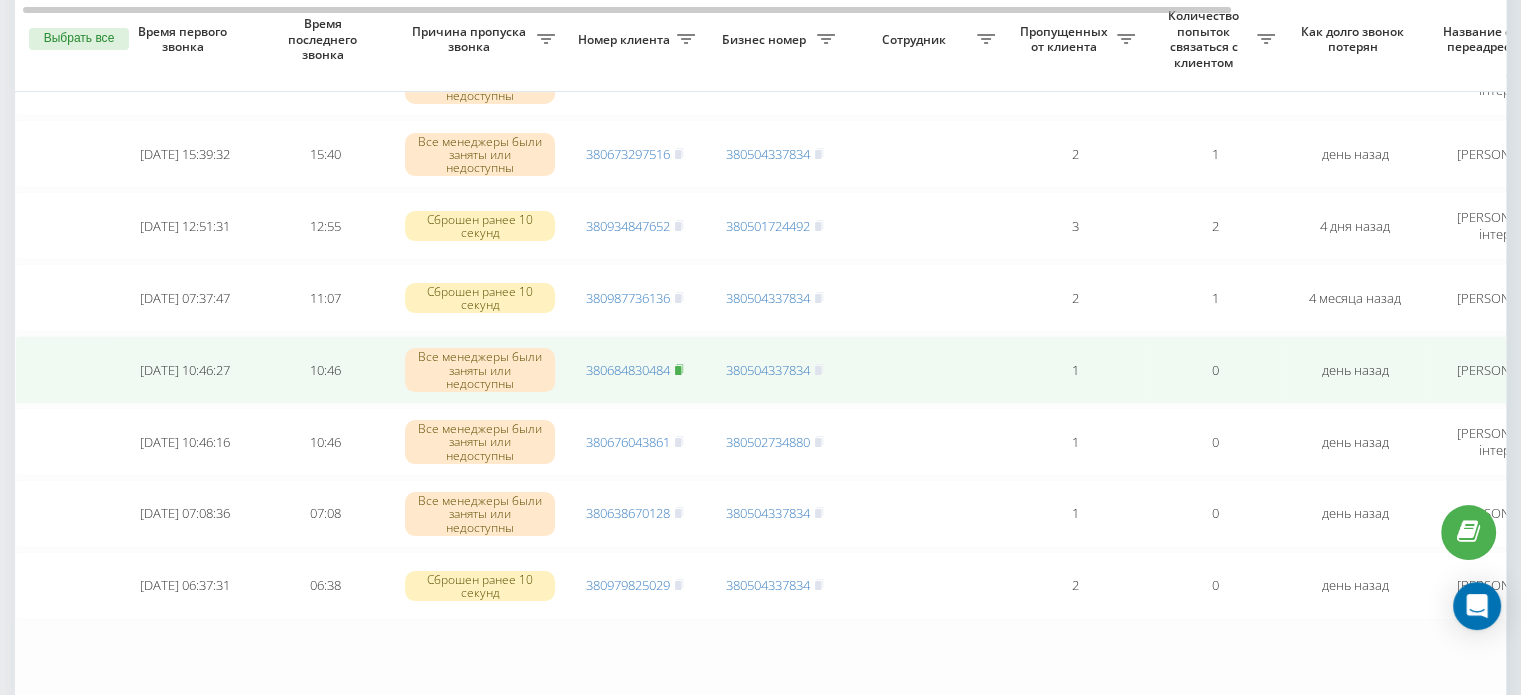 click 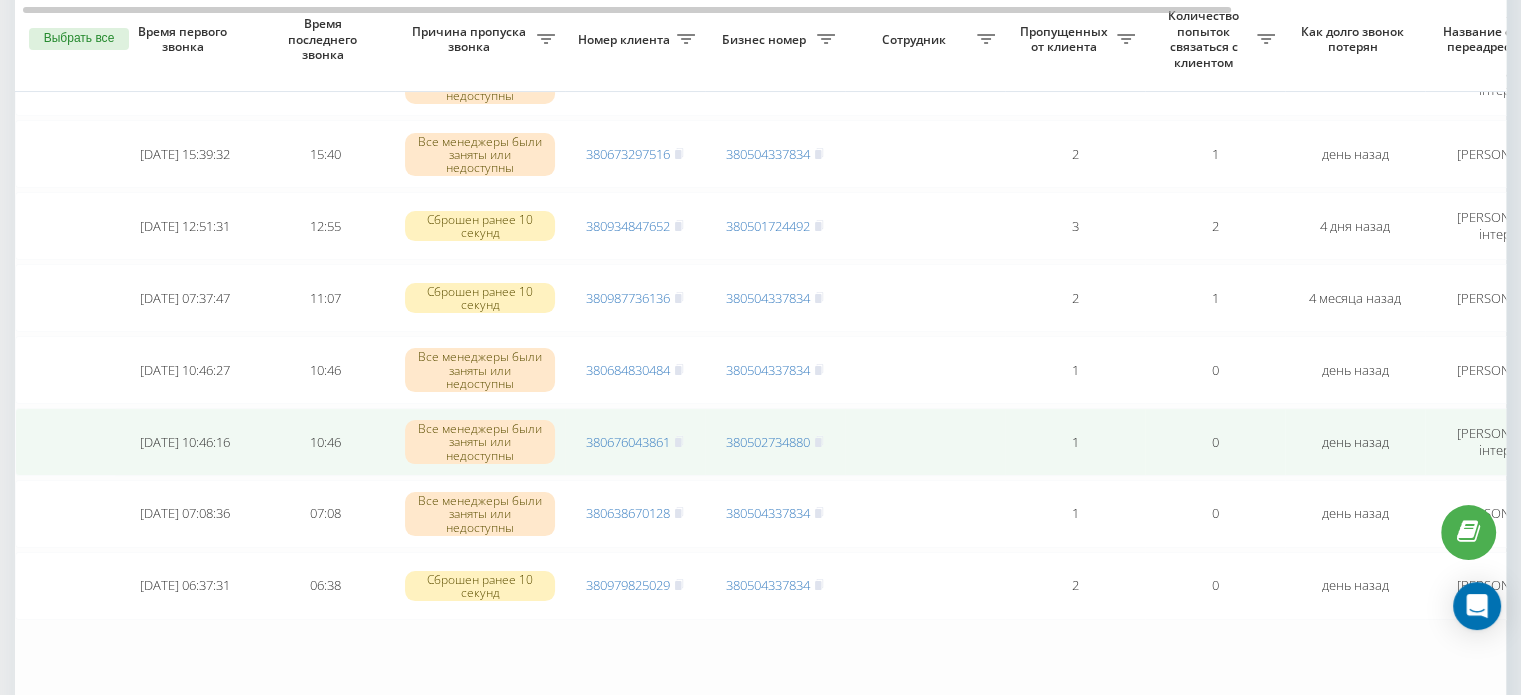 click 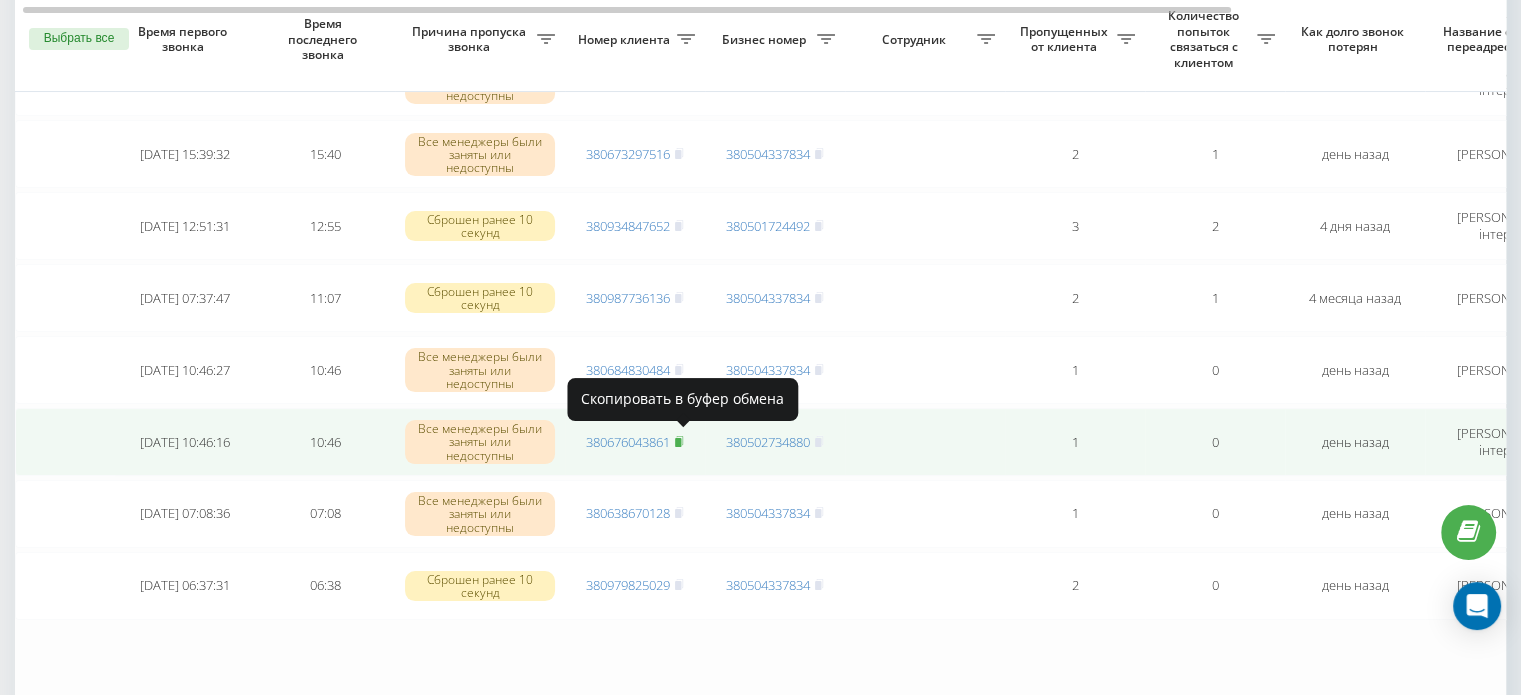 click 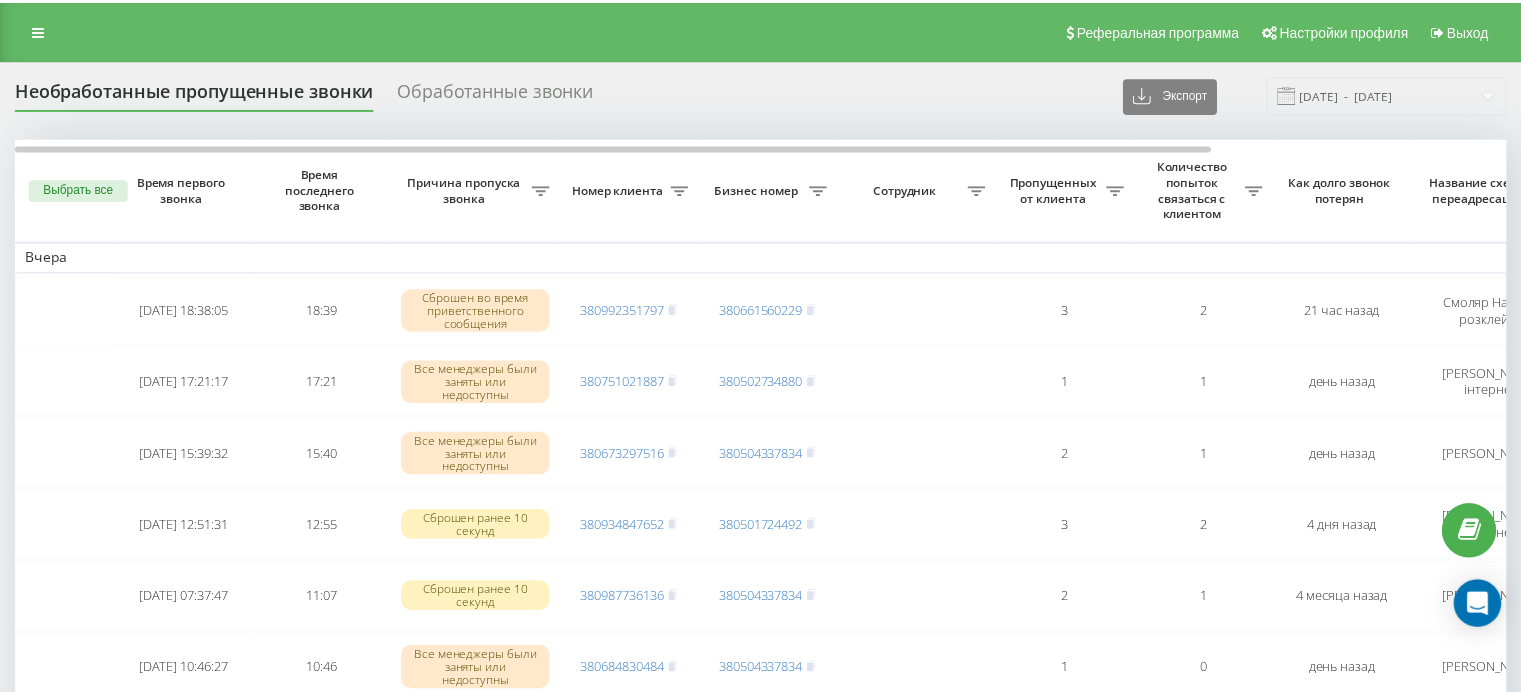 scroll, scrollTop: 0, scrollLeft: 0, axis: both 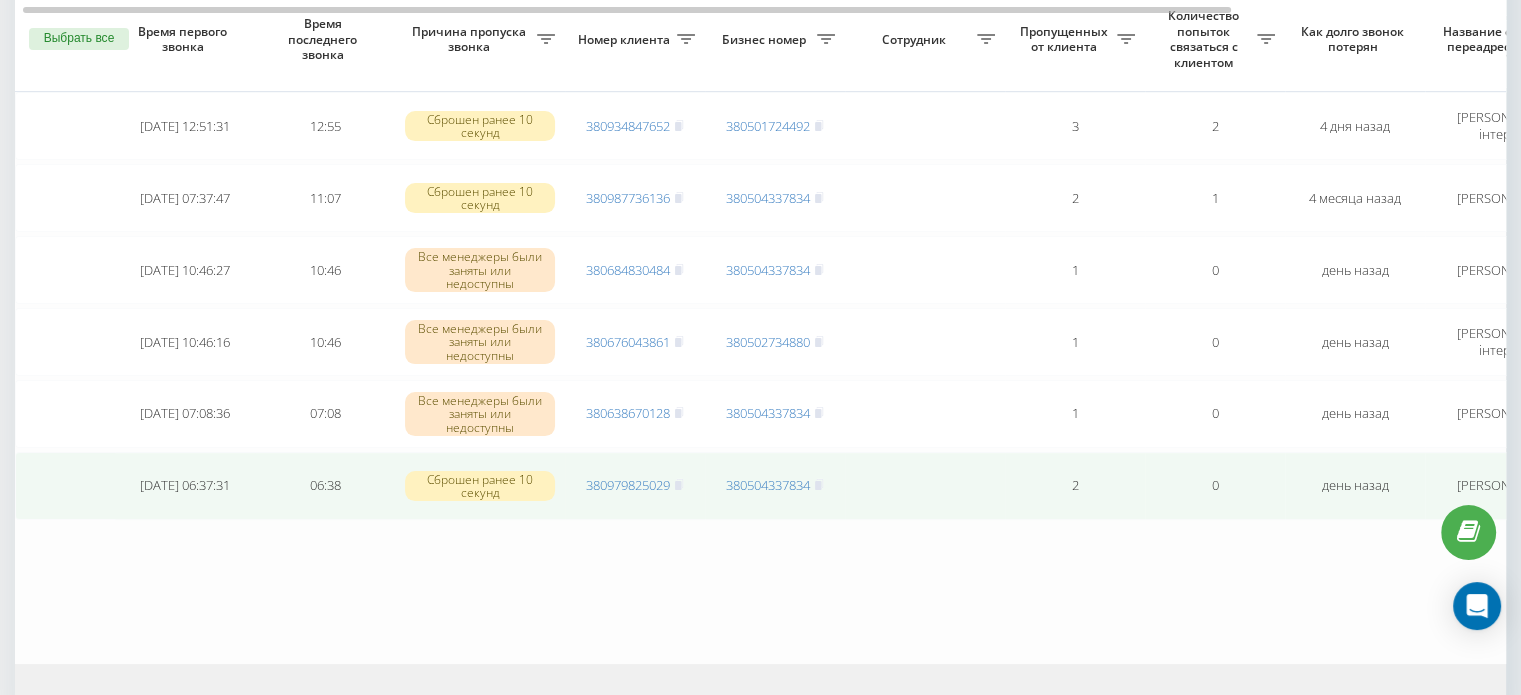 click on "380979825029" at bounding box center (635, 486) 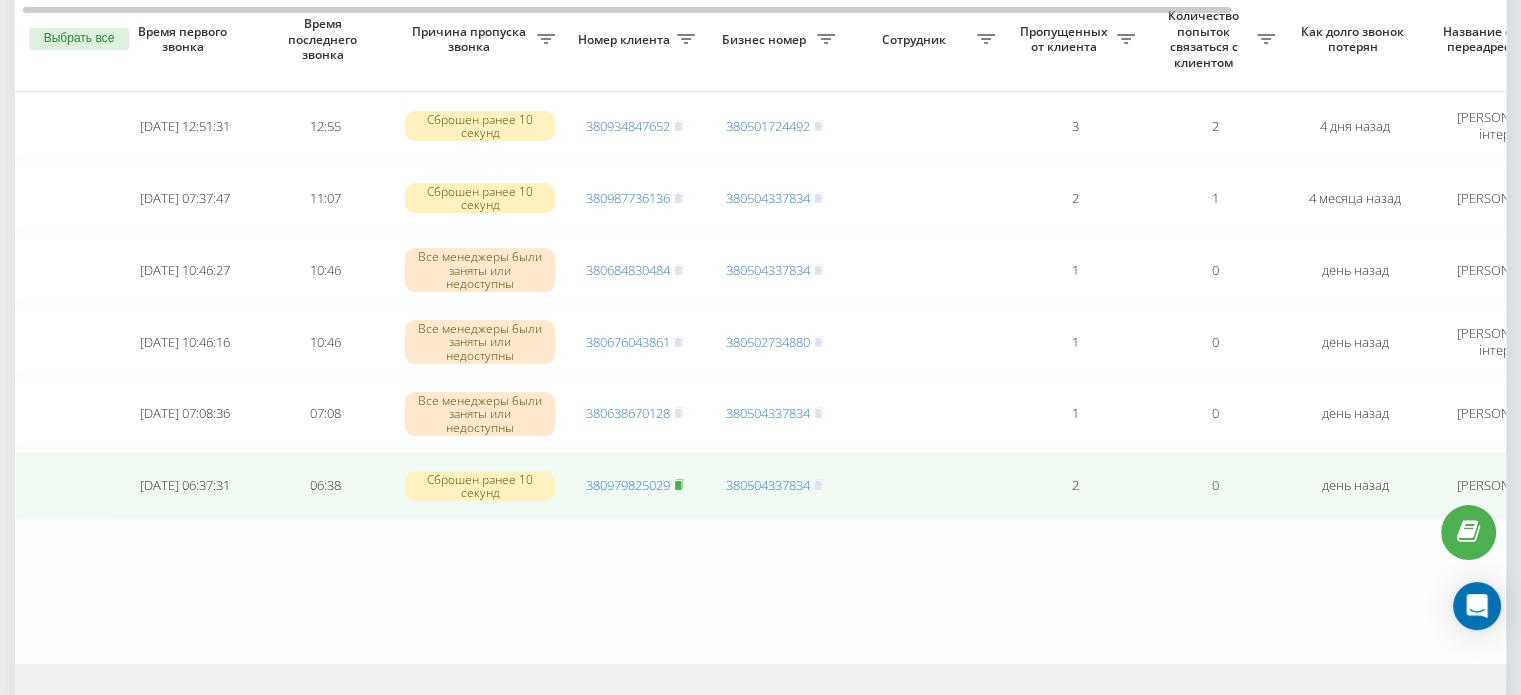 click 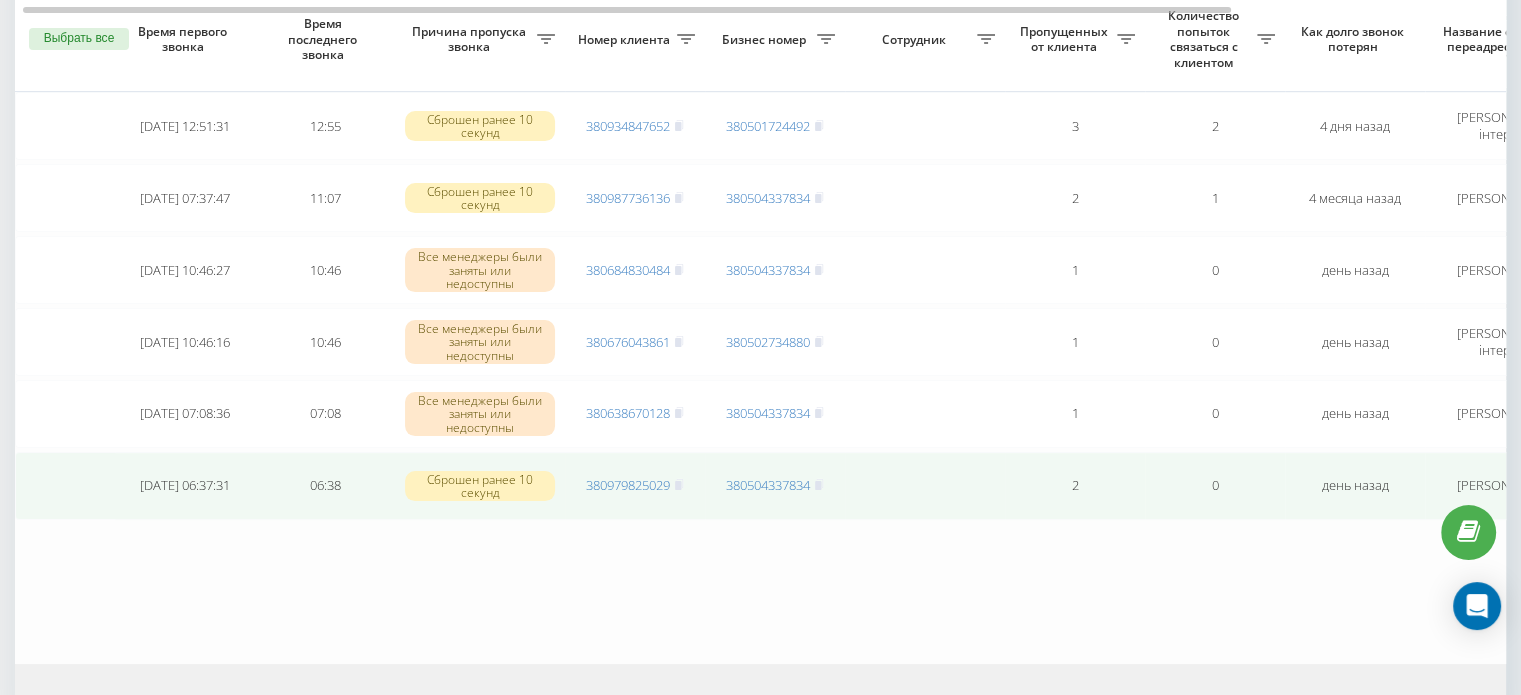 drag, startPoint x: 476, startPoint y: 601, endPoint x: 916, endPoint y: 458, distance: 462.6543 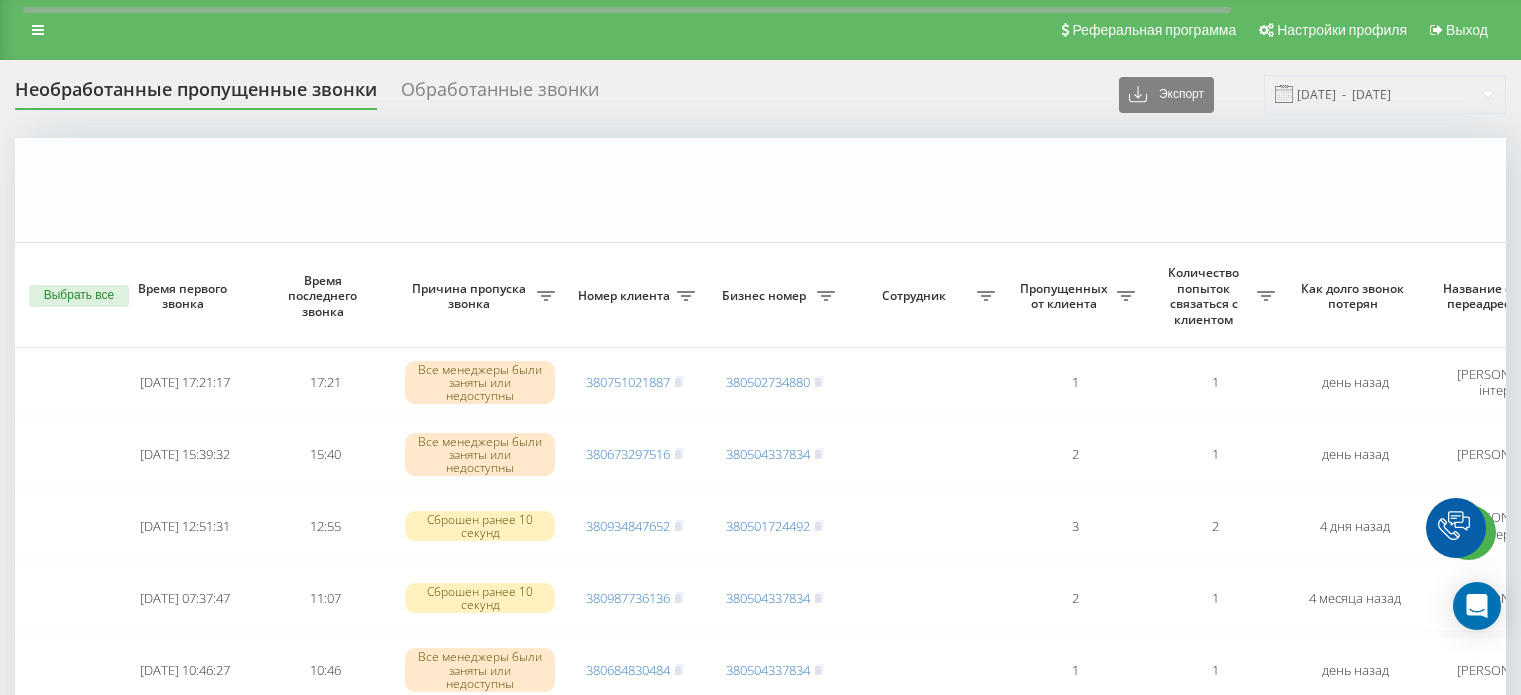 scroll, scrollTop: 256, scrollLeft: 0, axis: vertical 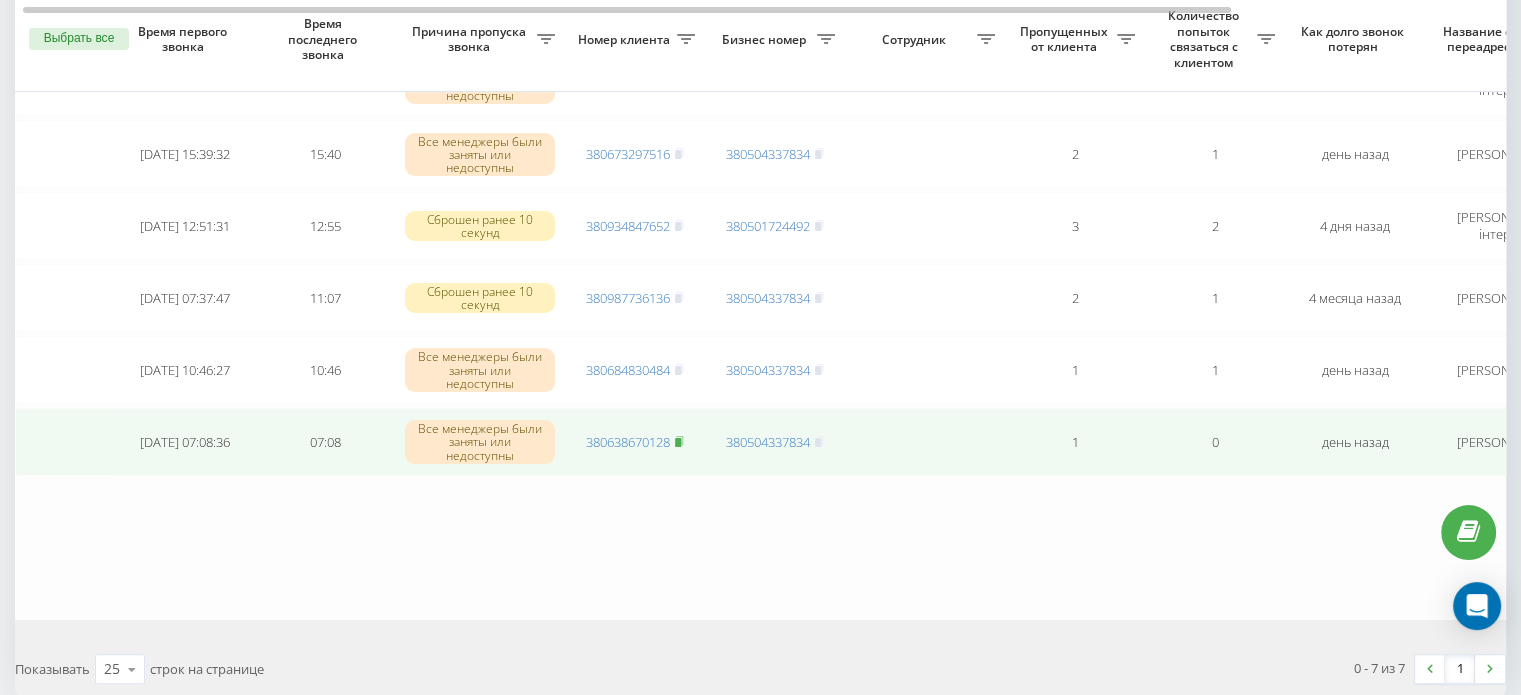 click 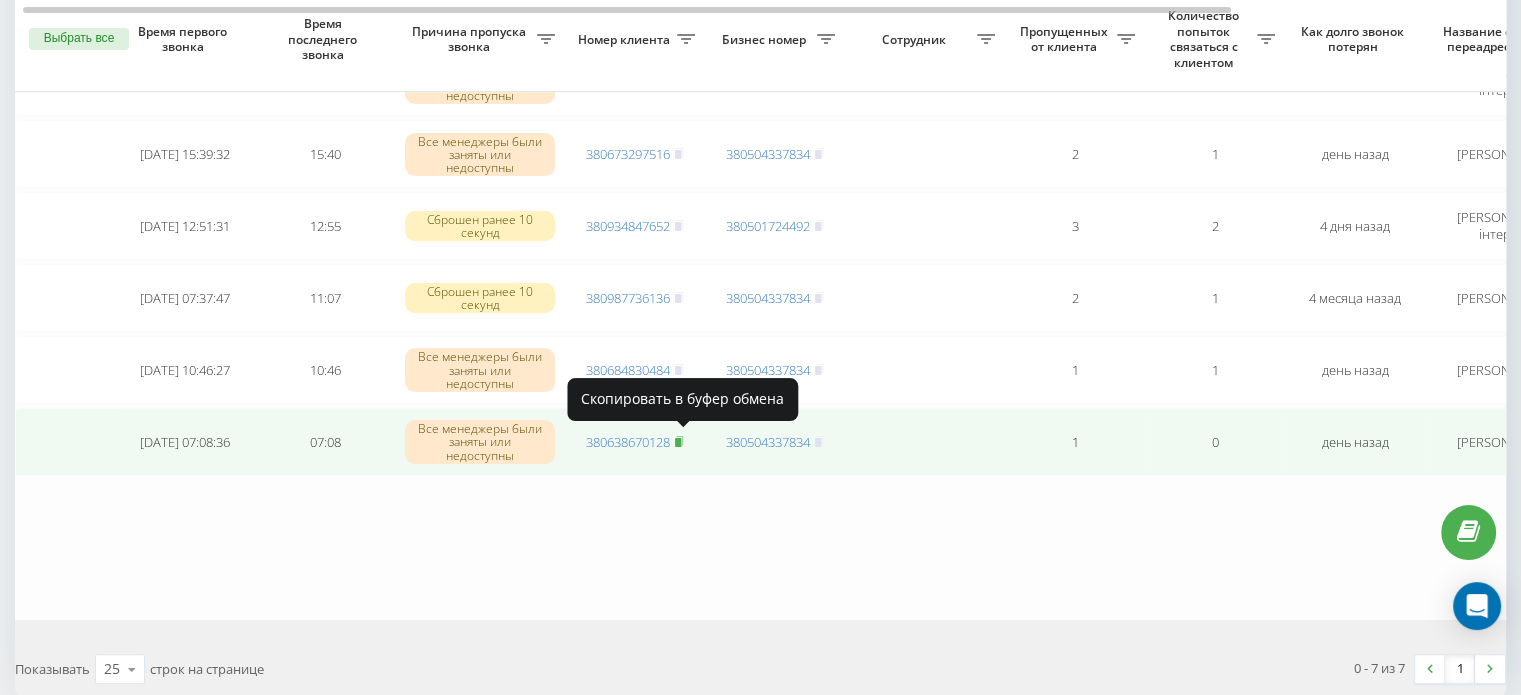 click 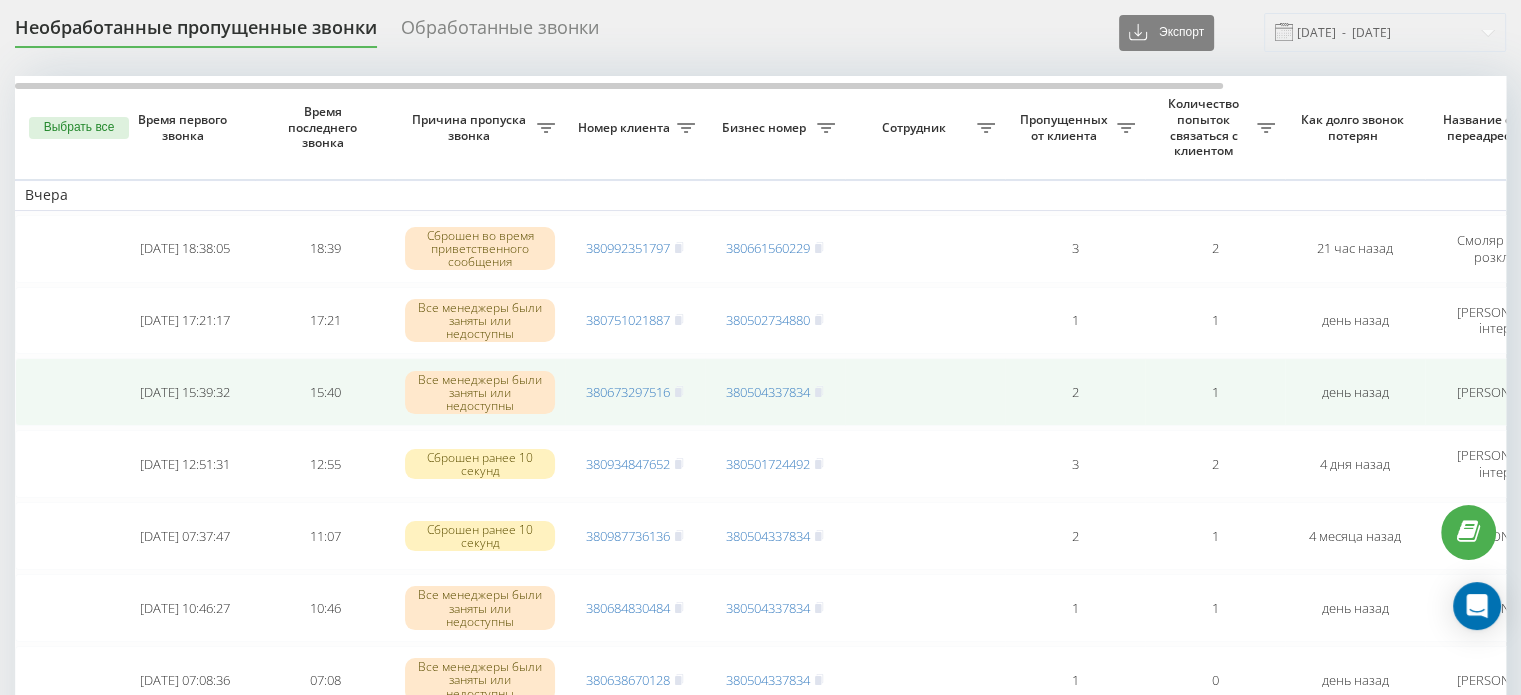 scroll, scrollTop: 0, scrollLeft: 0, axis: both 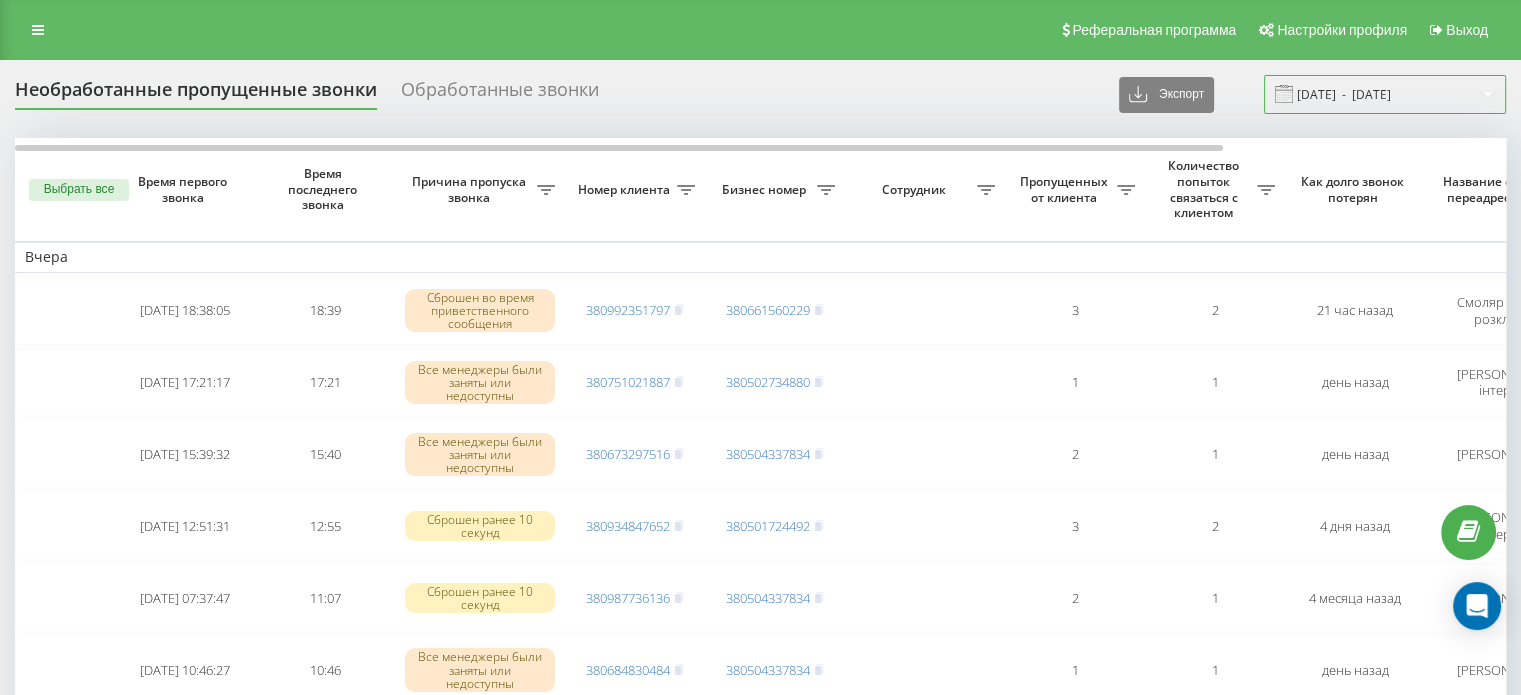 drag, startPoint x: 1370, startPoint y: 101, endPoint x: 1353, endPoint y: 111, distance: 19.723083 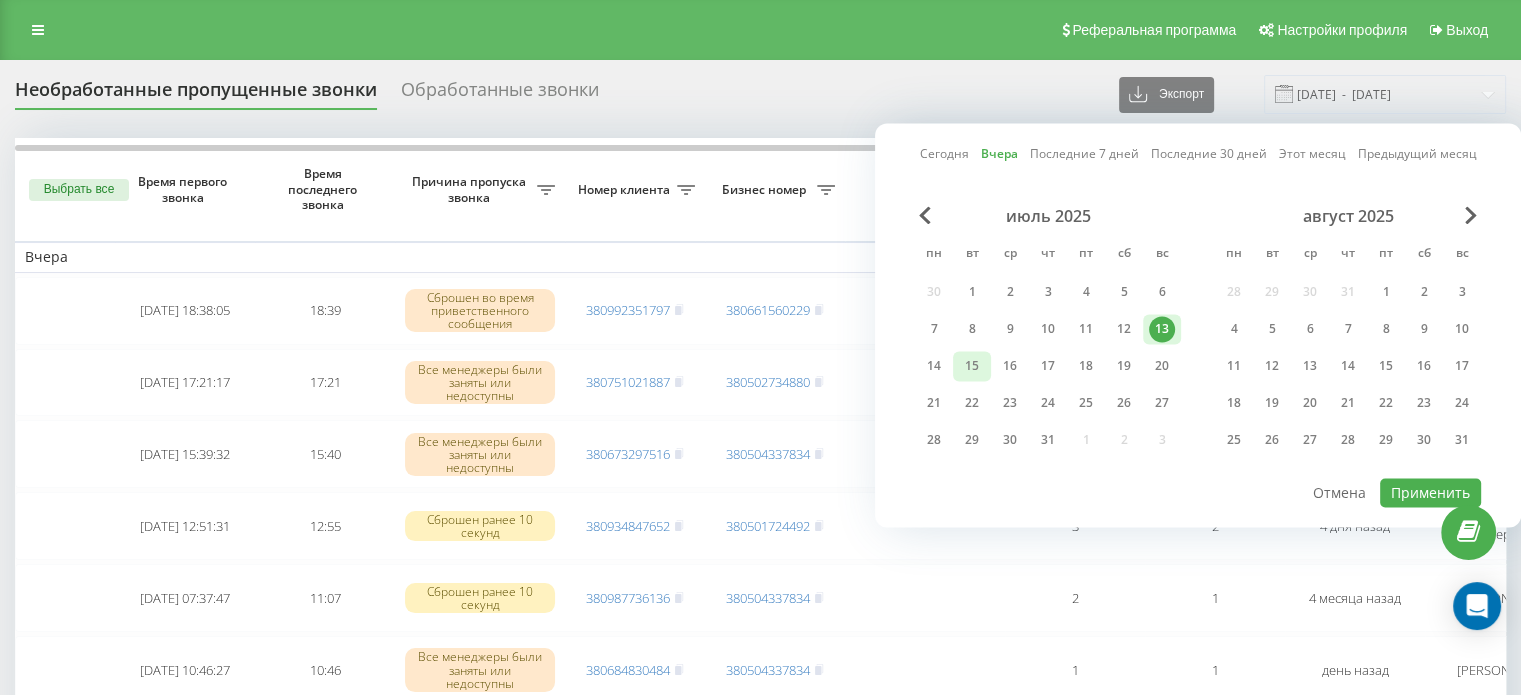 click on "15" at bounding box center [972, 366] 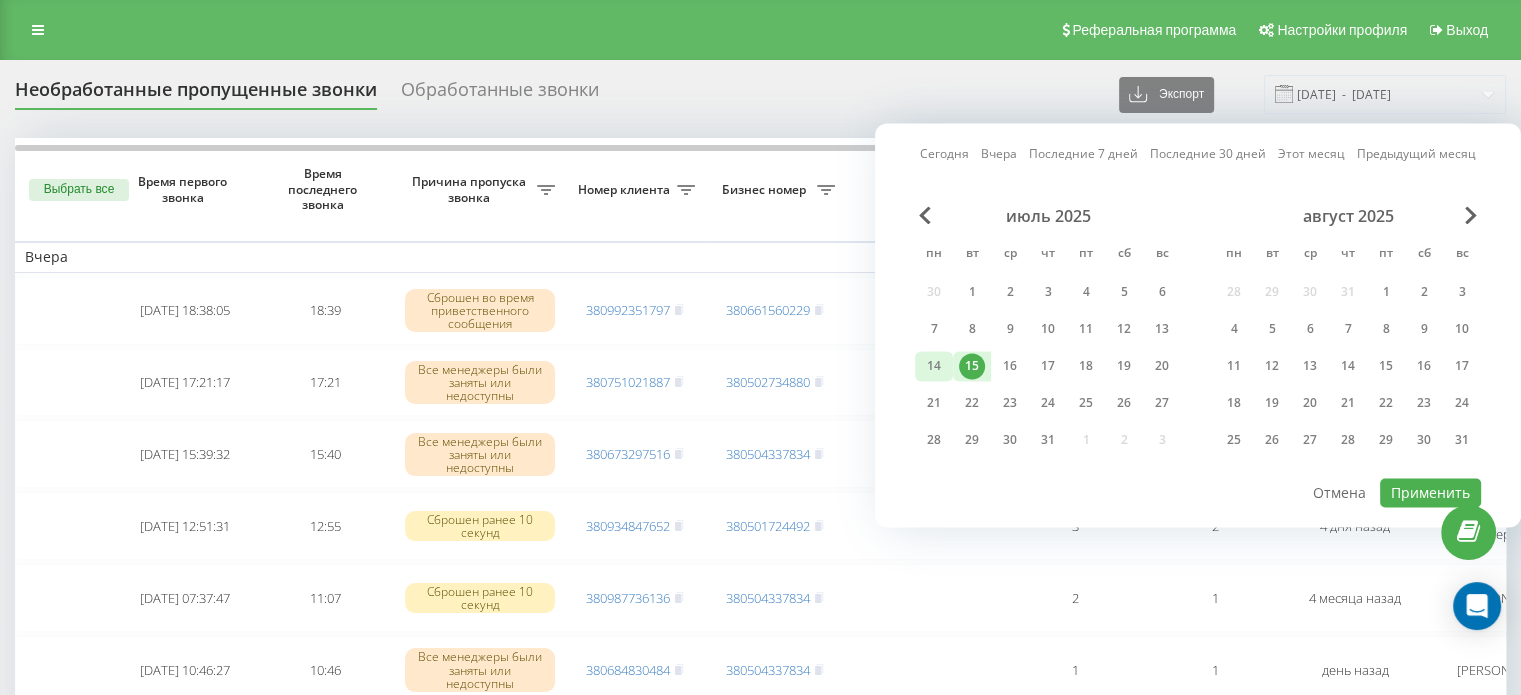 click on "14" at bounding box center [934, 366] 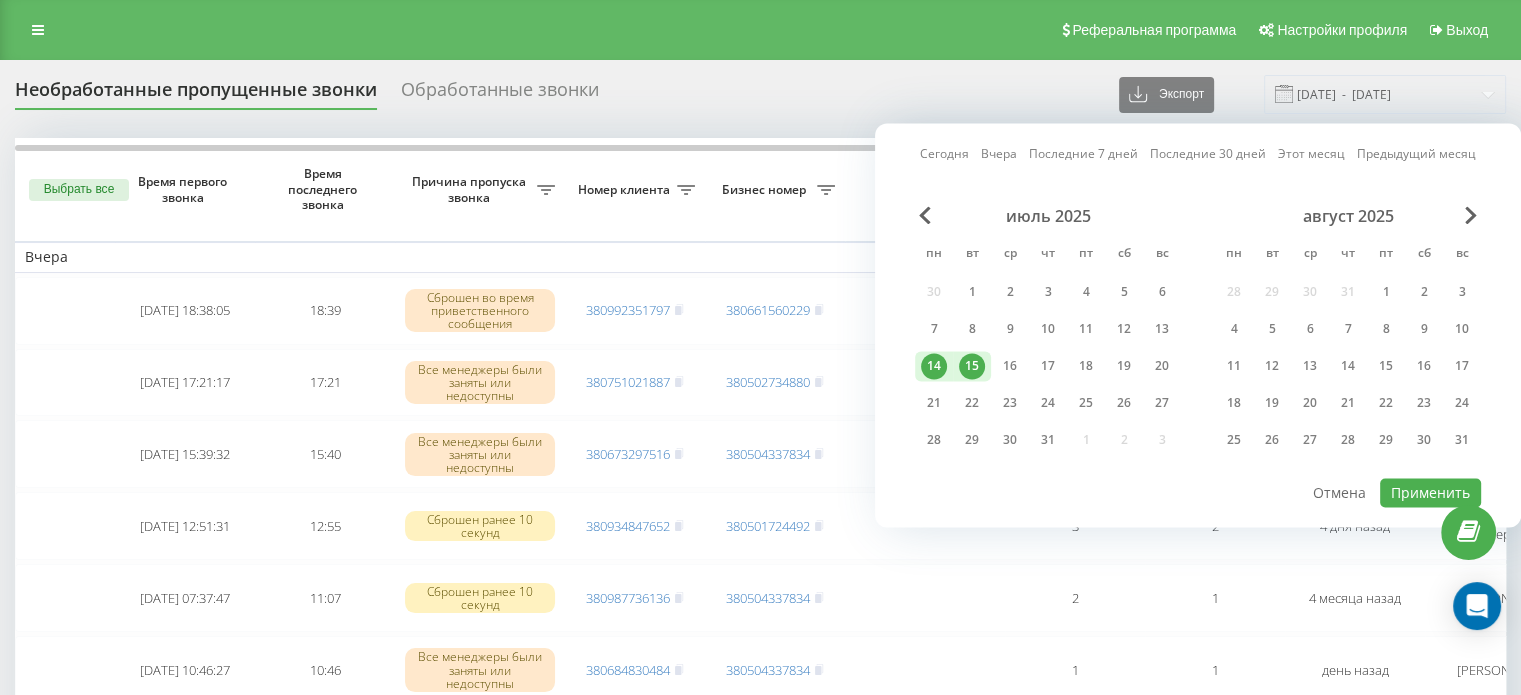 click on "15" at bounding box center [972, 366] 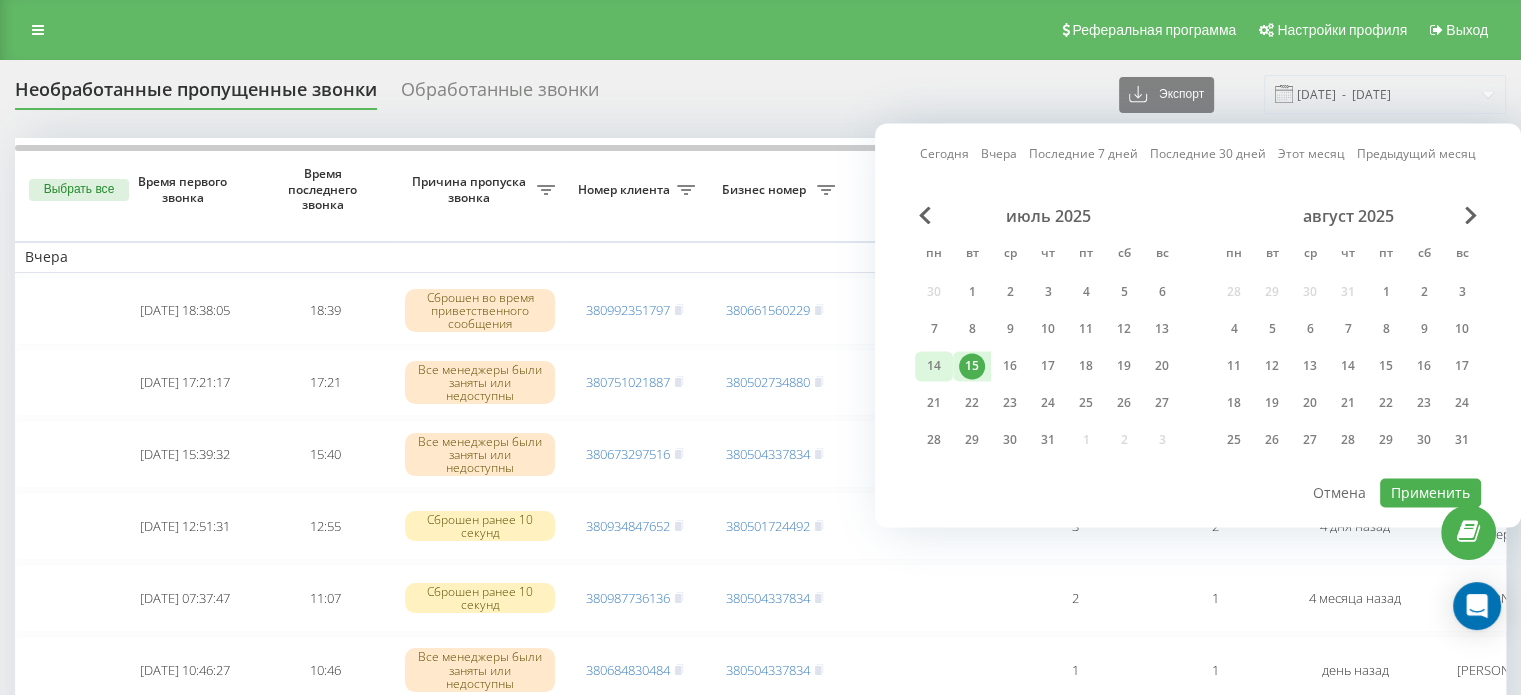 click on "14" at bounding box center (934, 366) 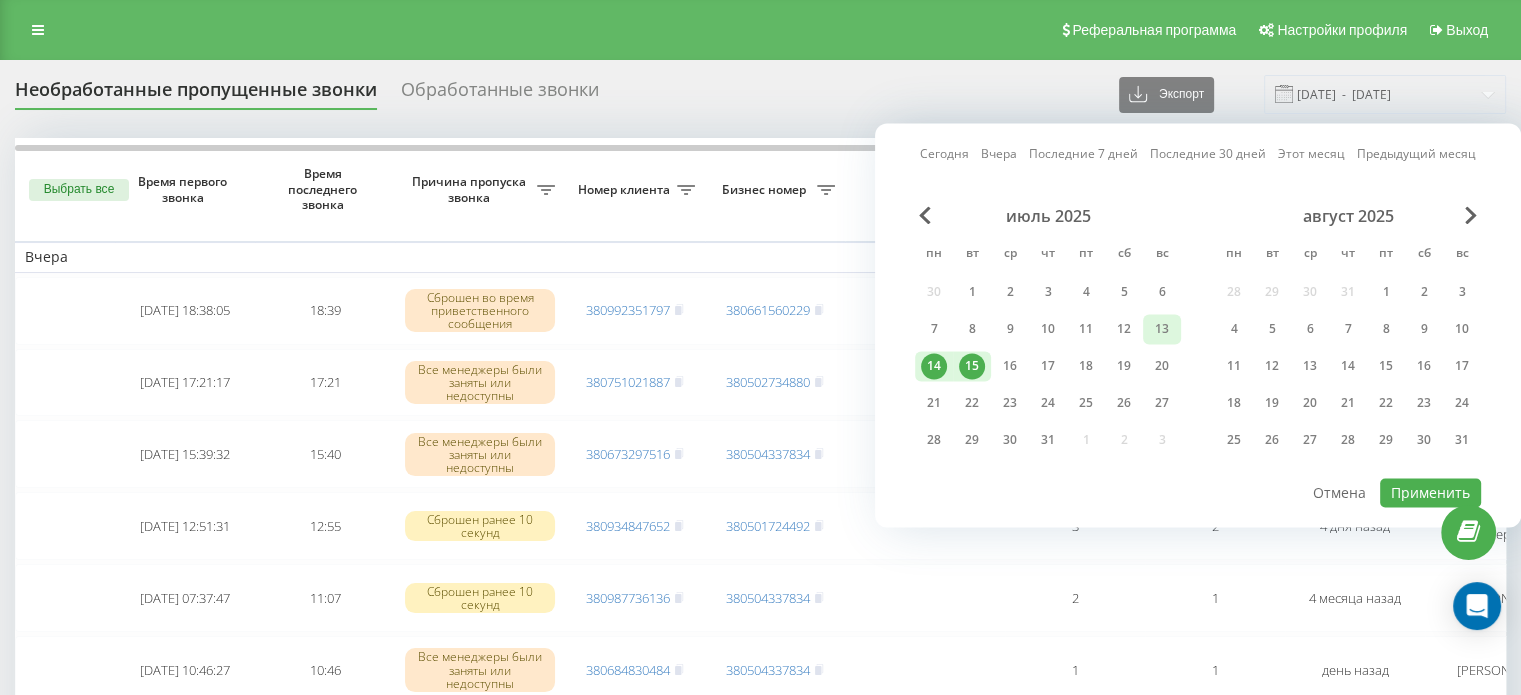 click on "13" at bounding box center [1162, 329] 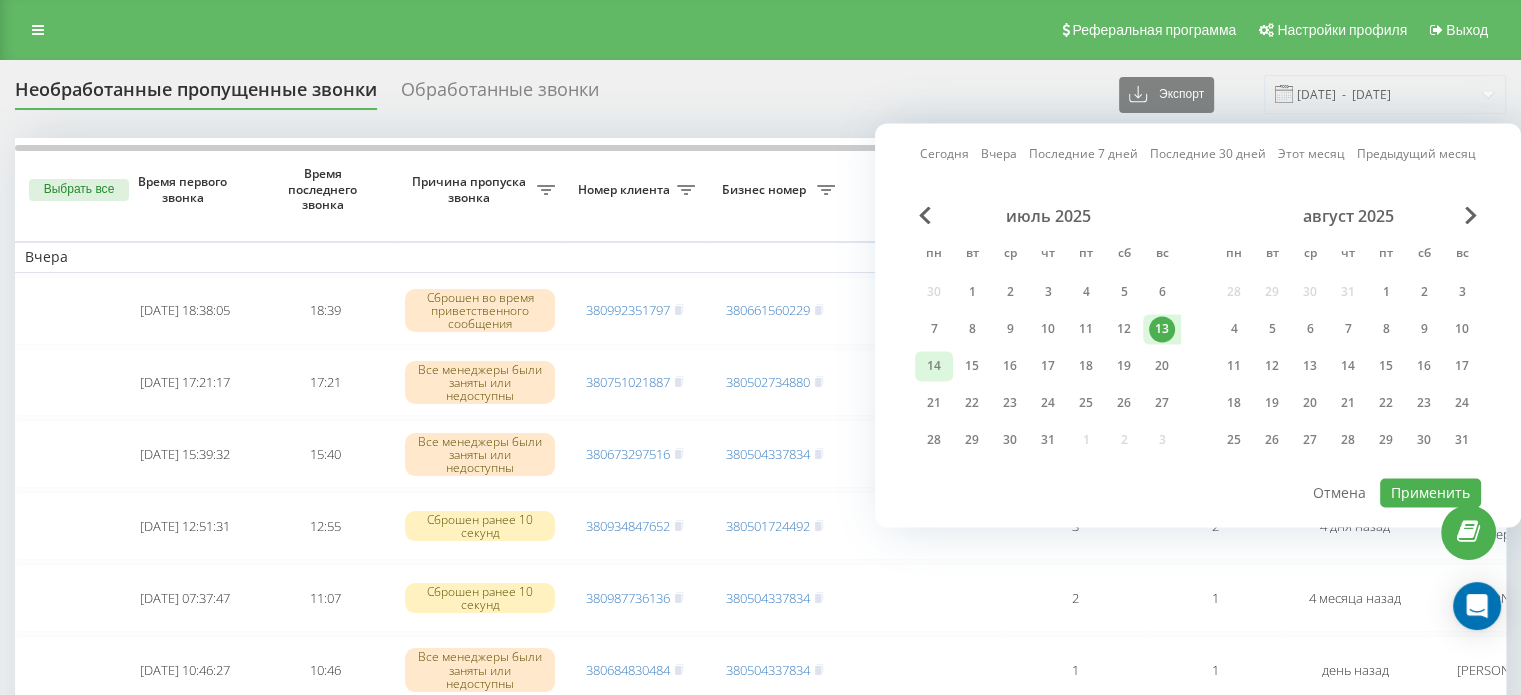 click on "14" at bounding box center (934, 366) 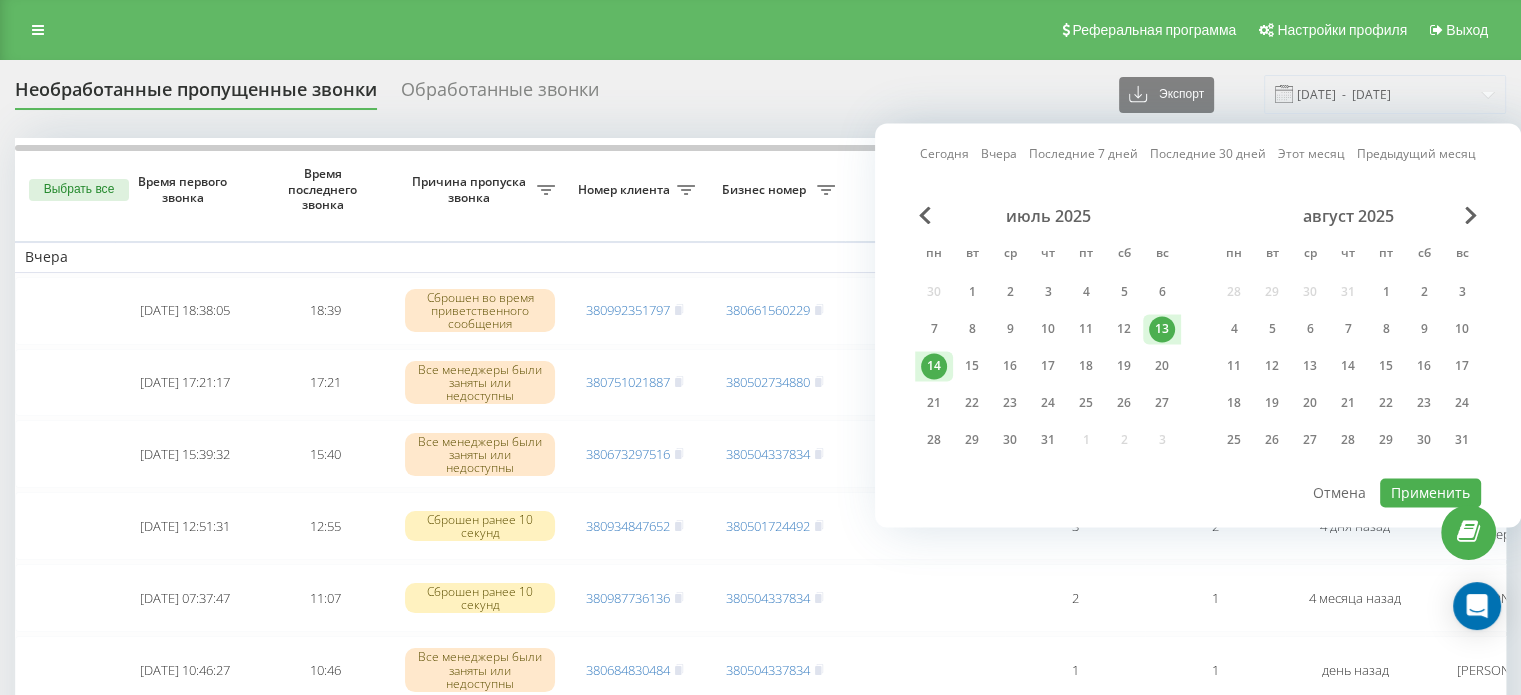 click on "14" at bounding box center (934, 366) 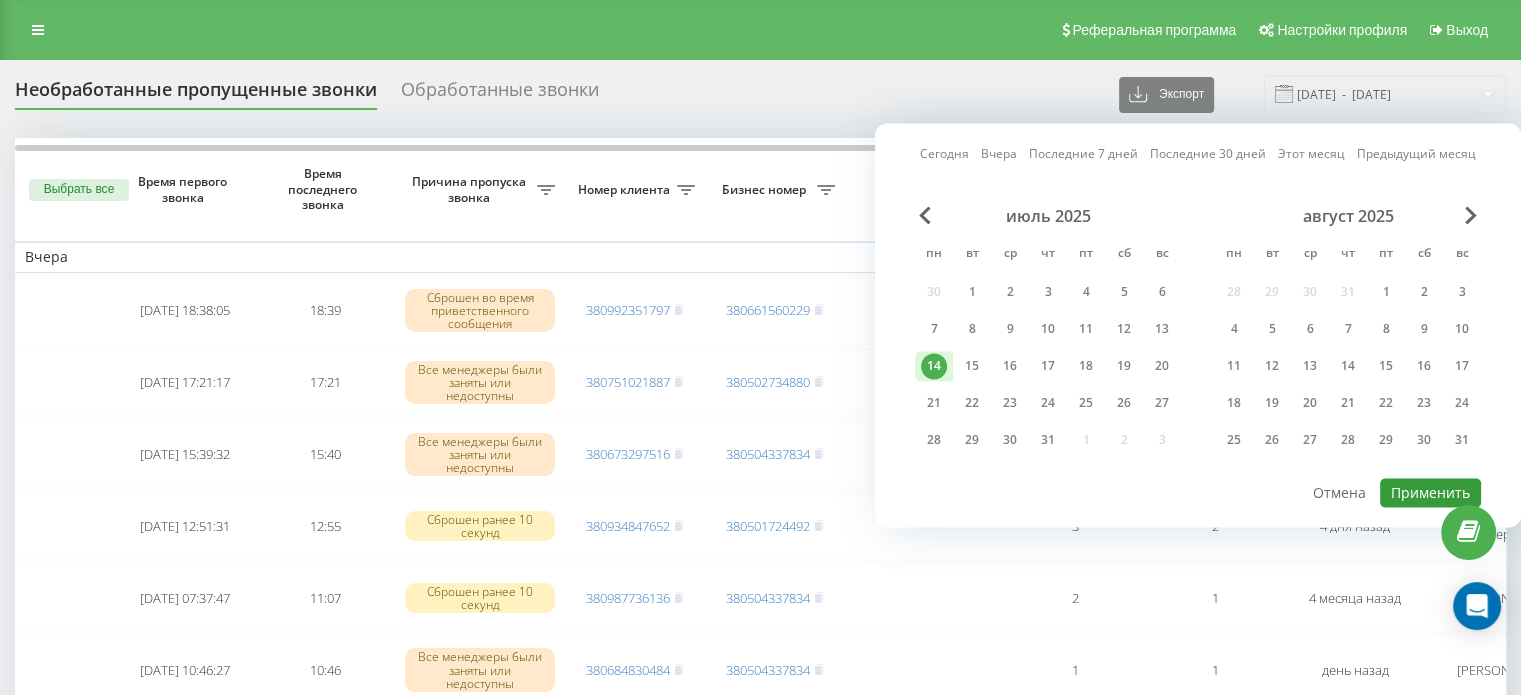 click on "Применить" at bounding box center [1430, 492] 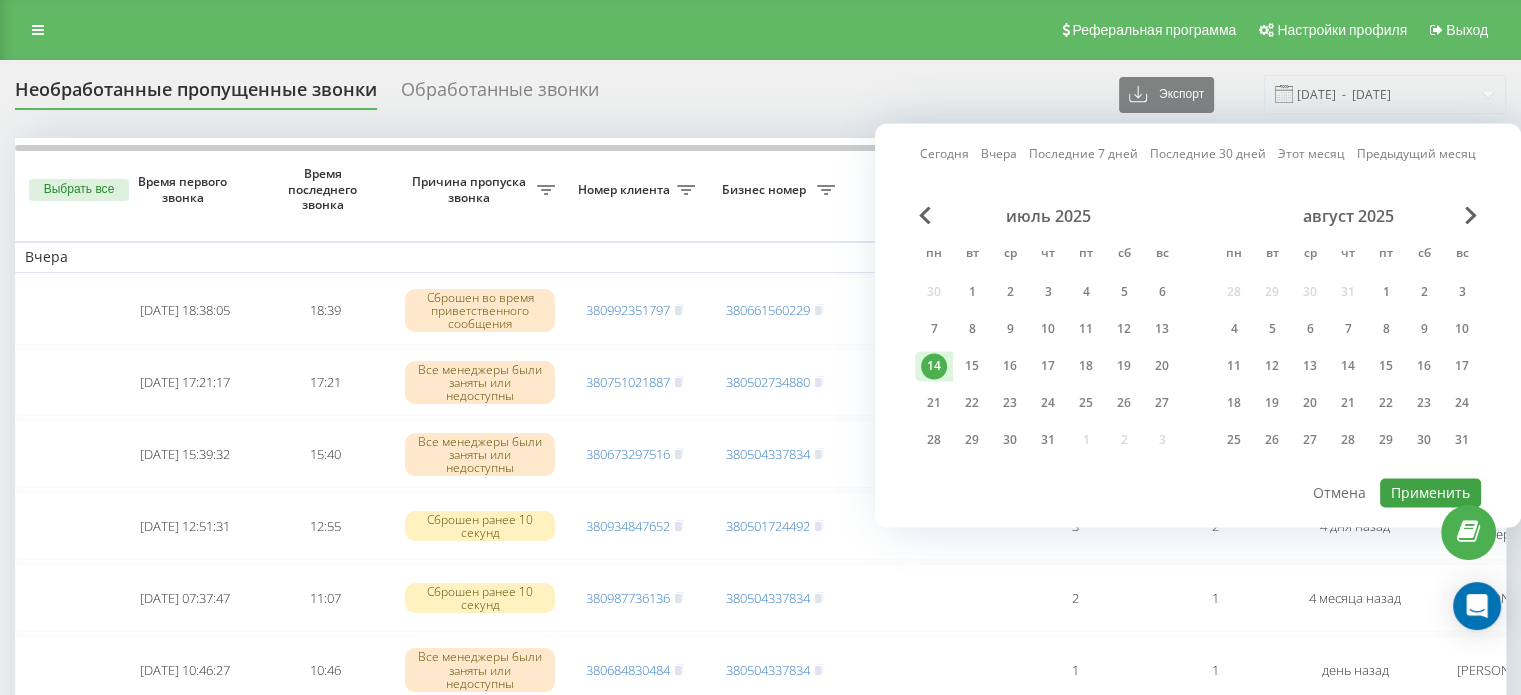 type on "14.07.2025  -  14.07.2025" 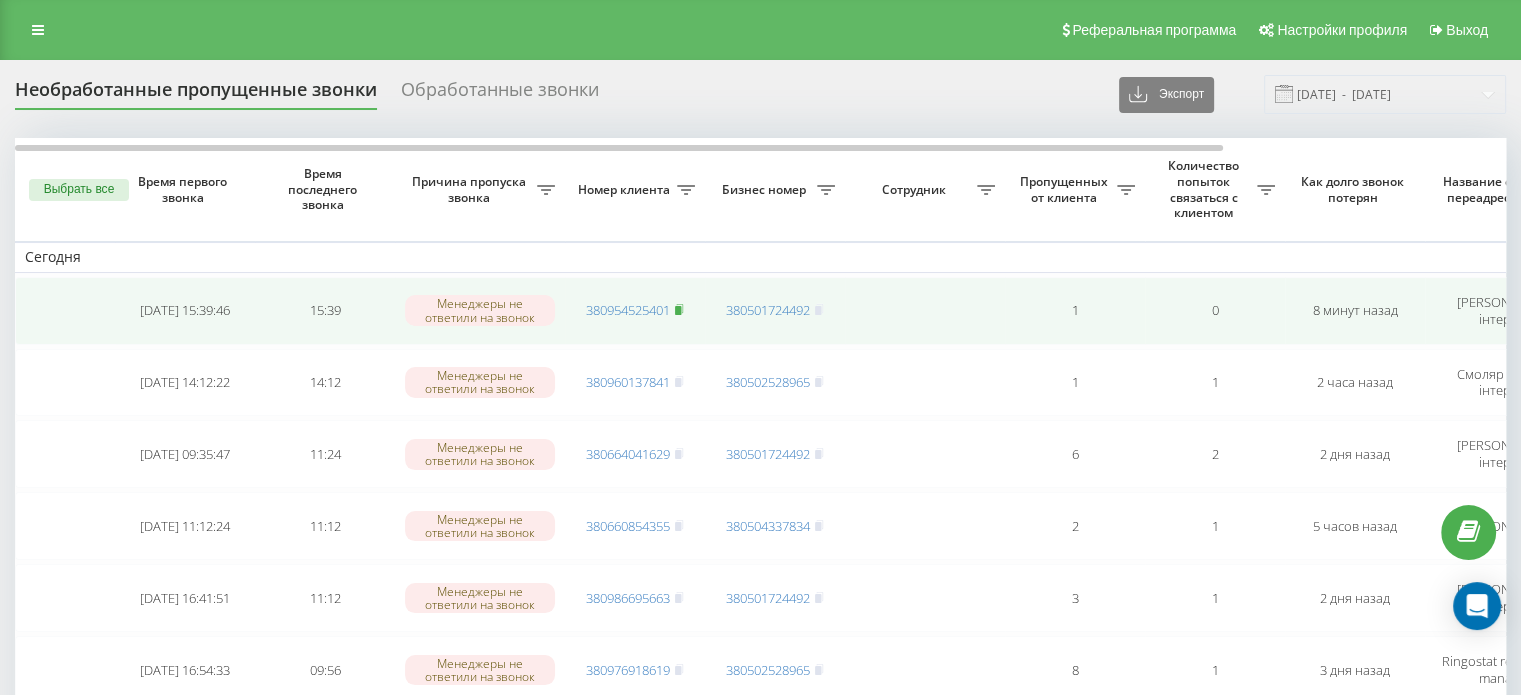 click 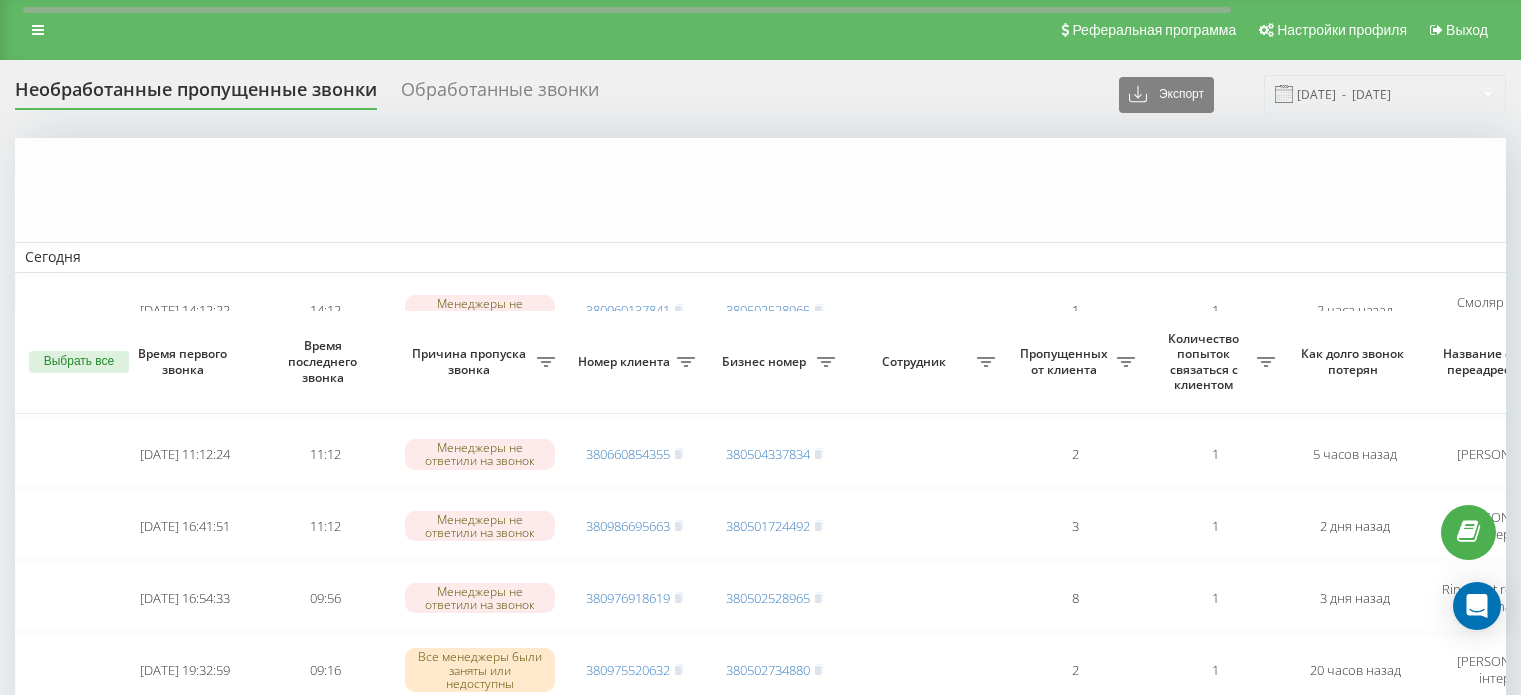 scroll, scrollTop: 322, scrollLeft: 0, axis: vertical 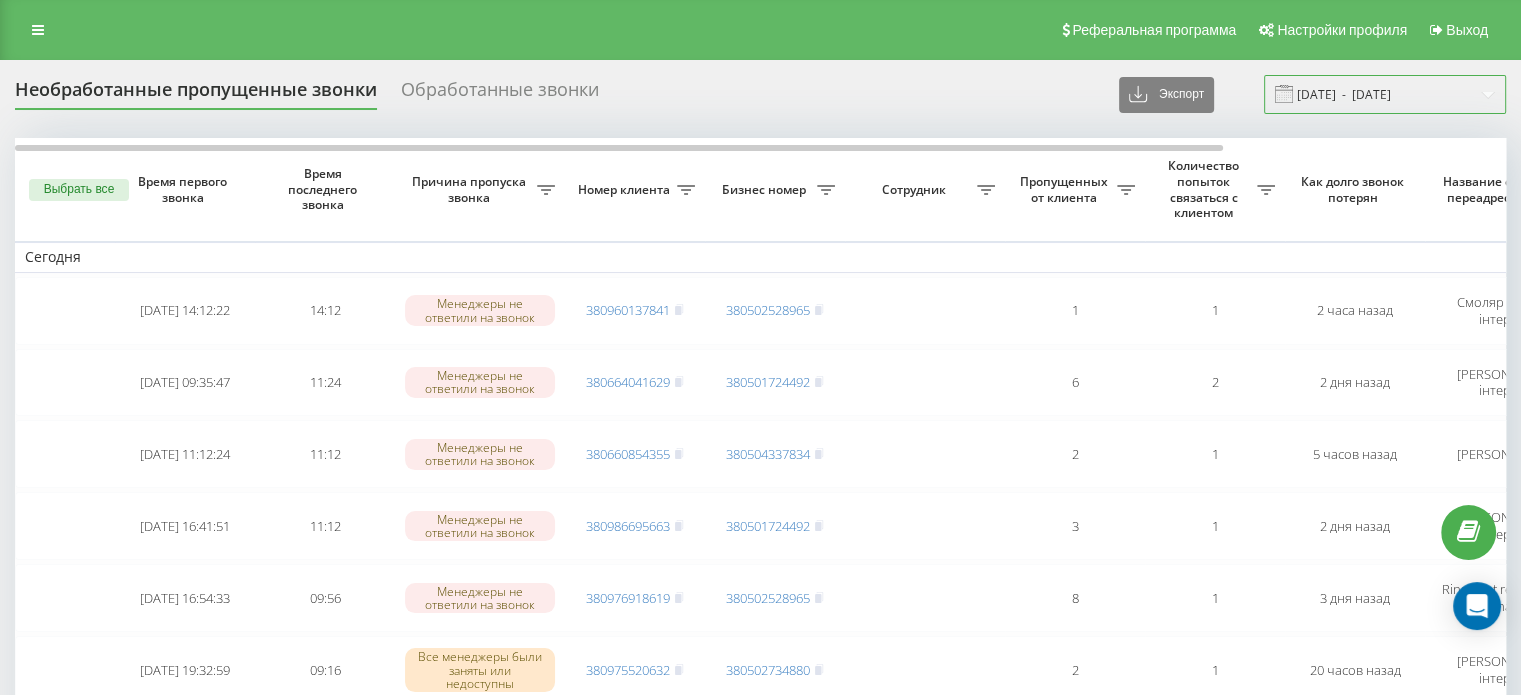 click on "14.07.2025  -  14.07.2025" at bounding box center (1385, 94) 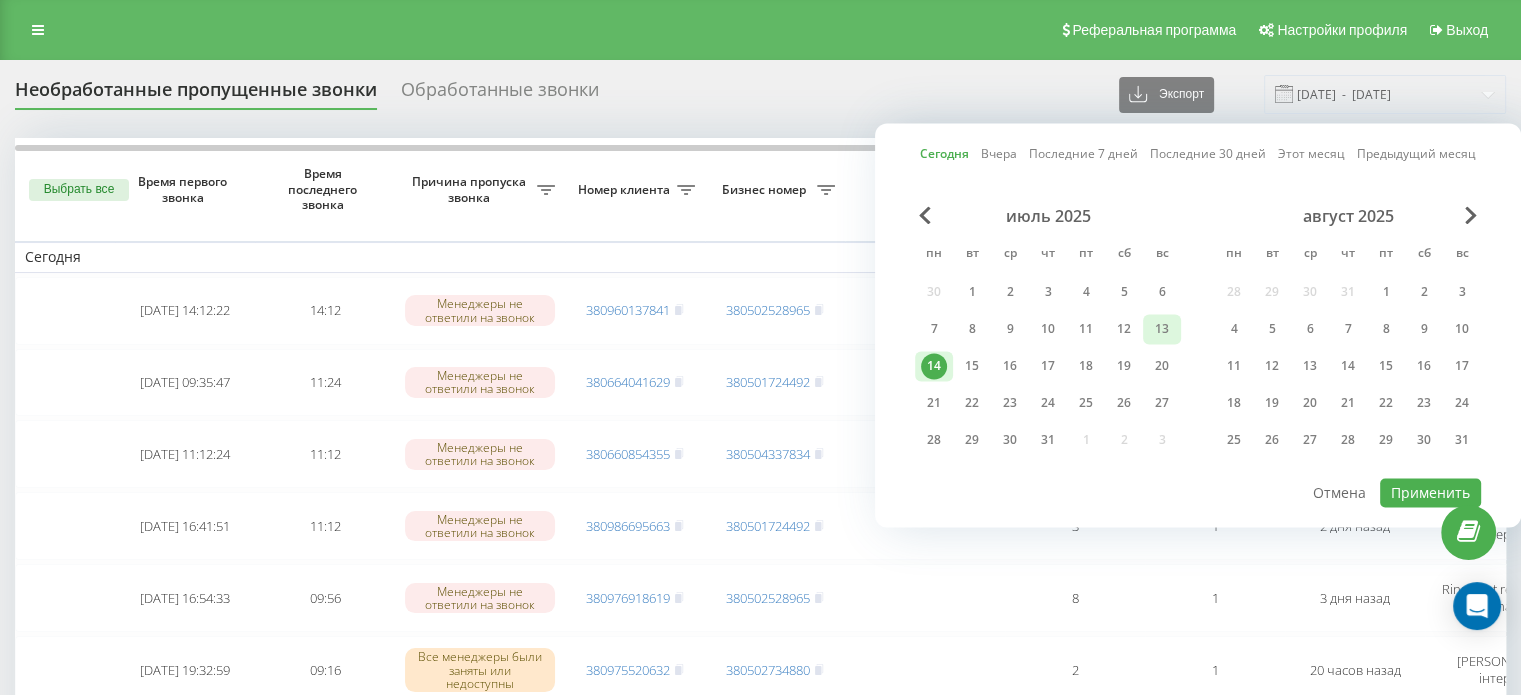 click on "13" at bounding box center (1162, 329) 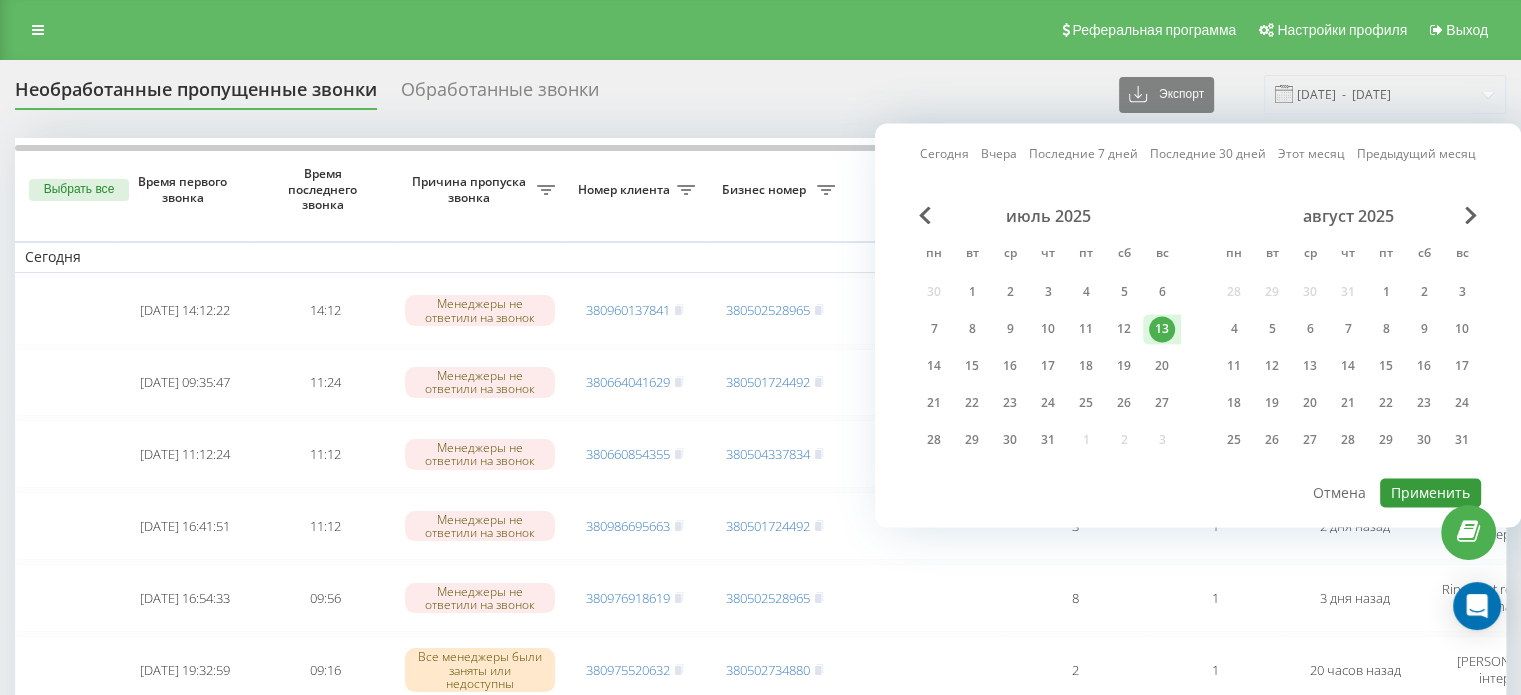 click on "Применить" at bounding box center [1430, 492] 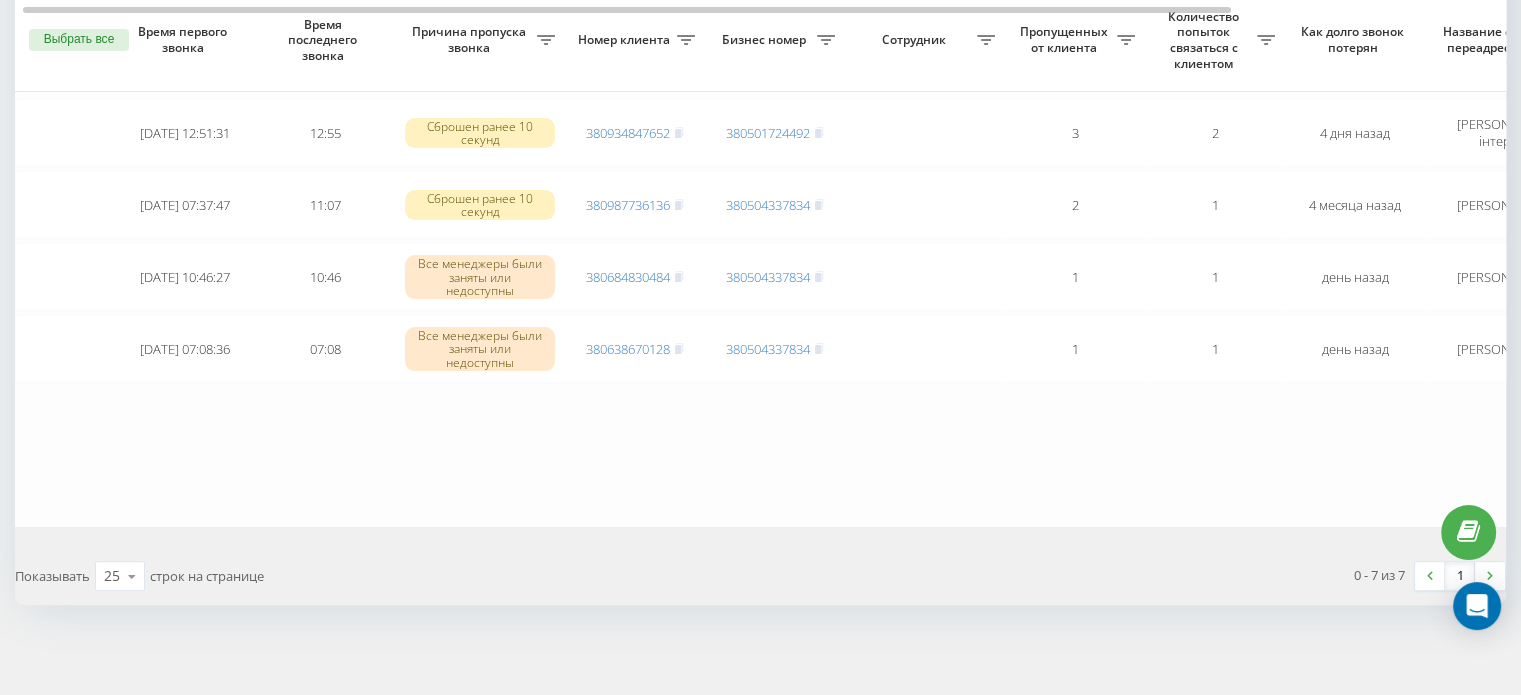 scroll, scrollTop: 0, scrollLeft: 0, axis: both 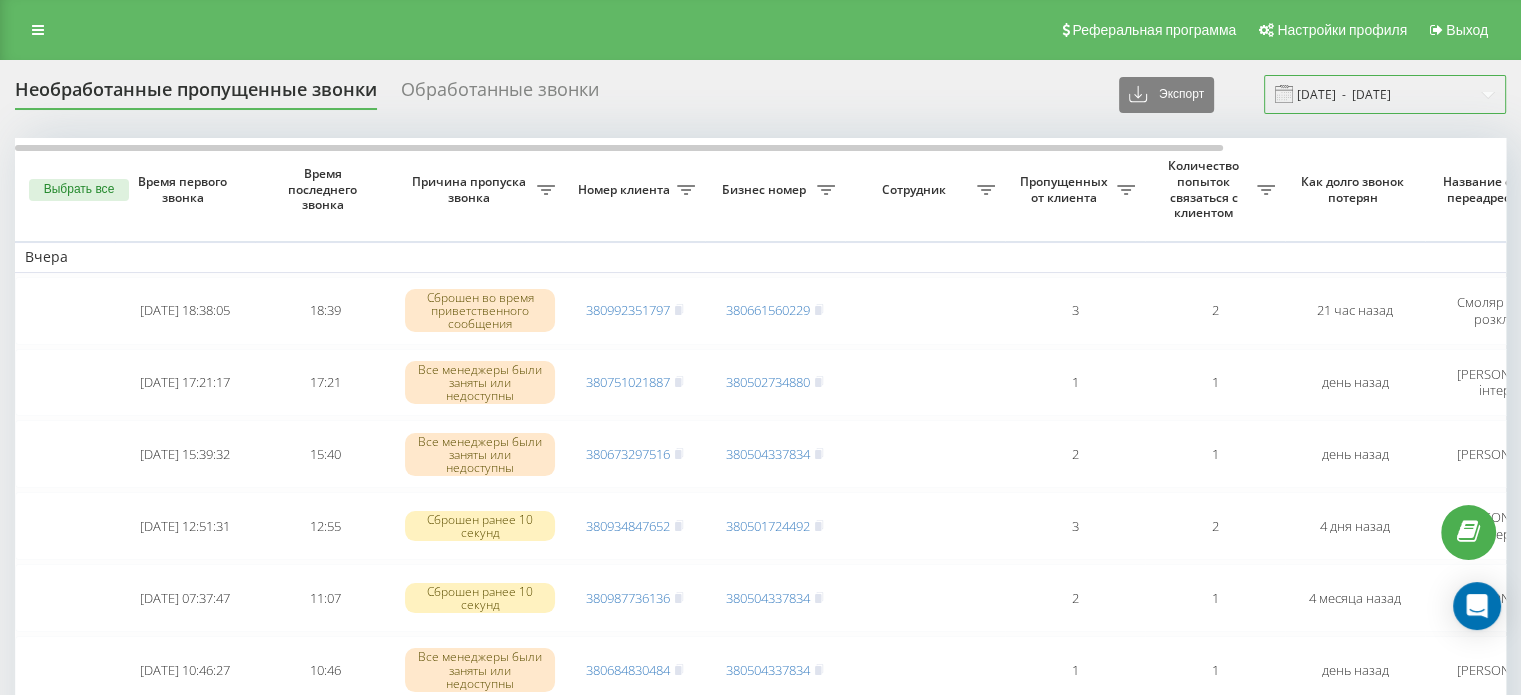 click on "13.07.2025  -  13.07.2025" at bounding box center (1385, 94) 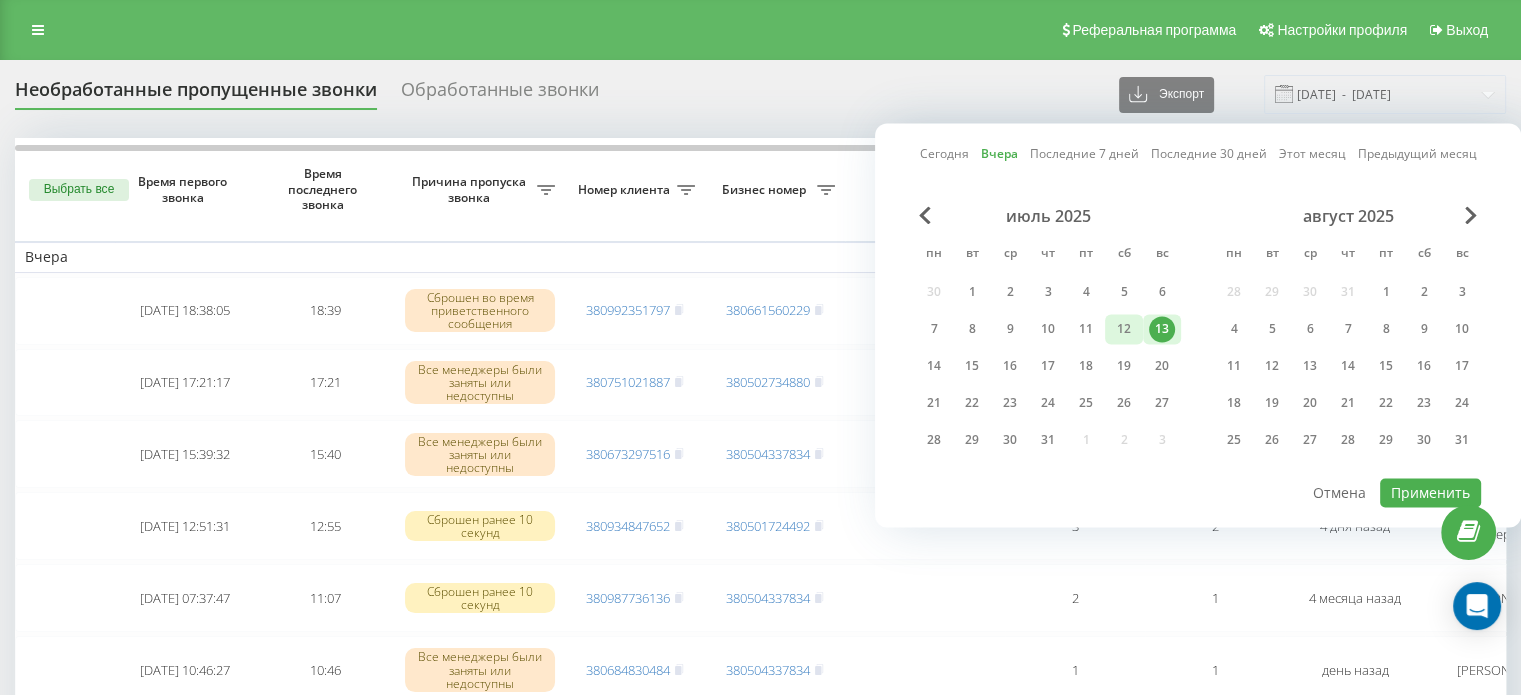 click on "12" at bounding box center (1124, 329) 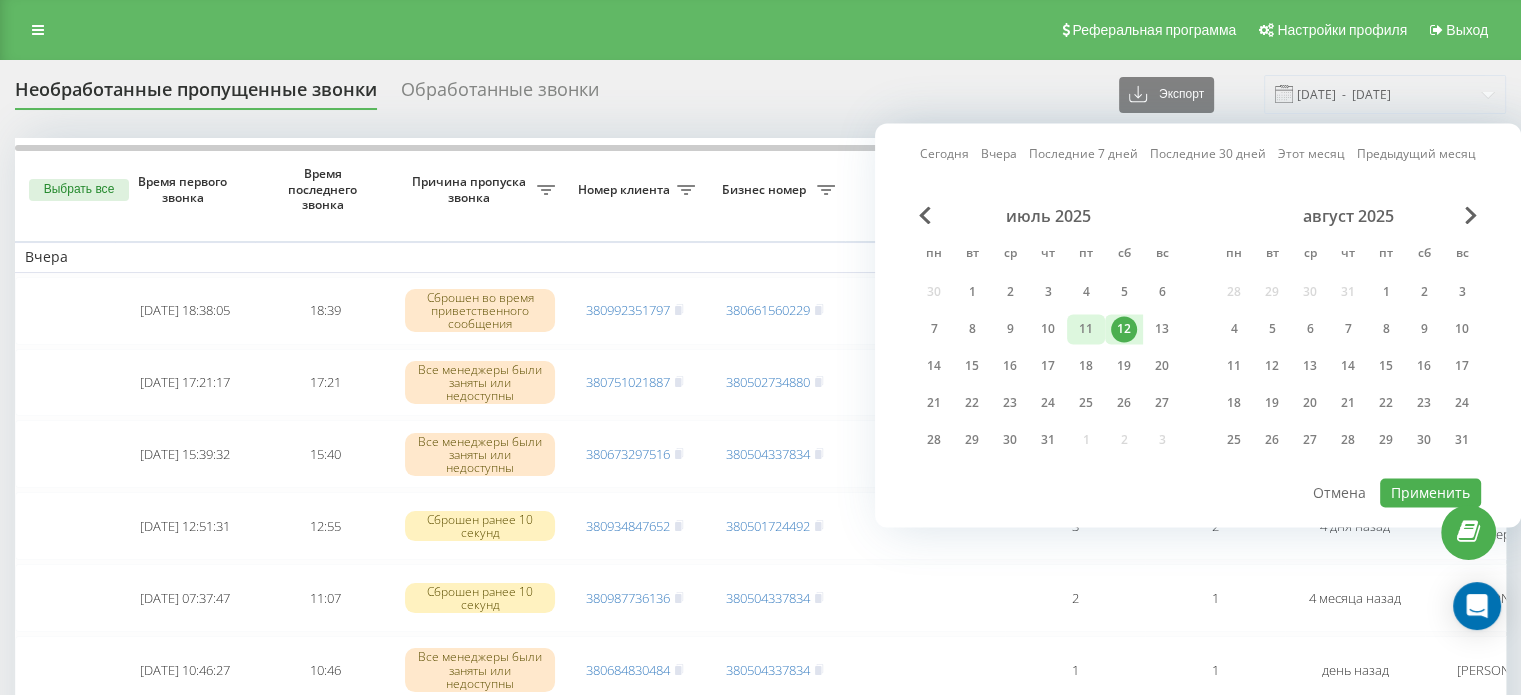 click on "11" at bounding box center (1086, 329) 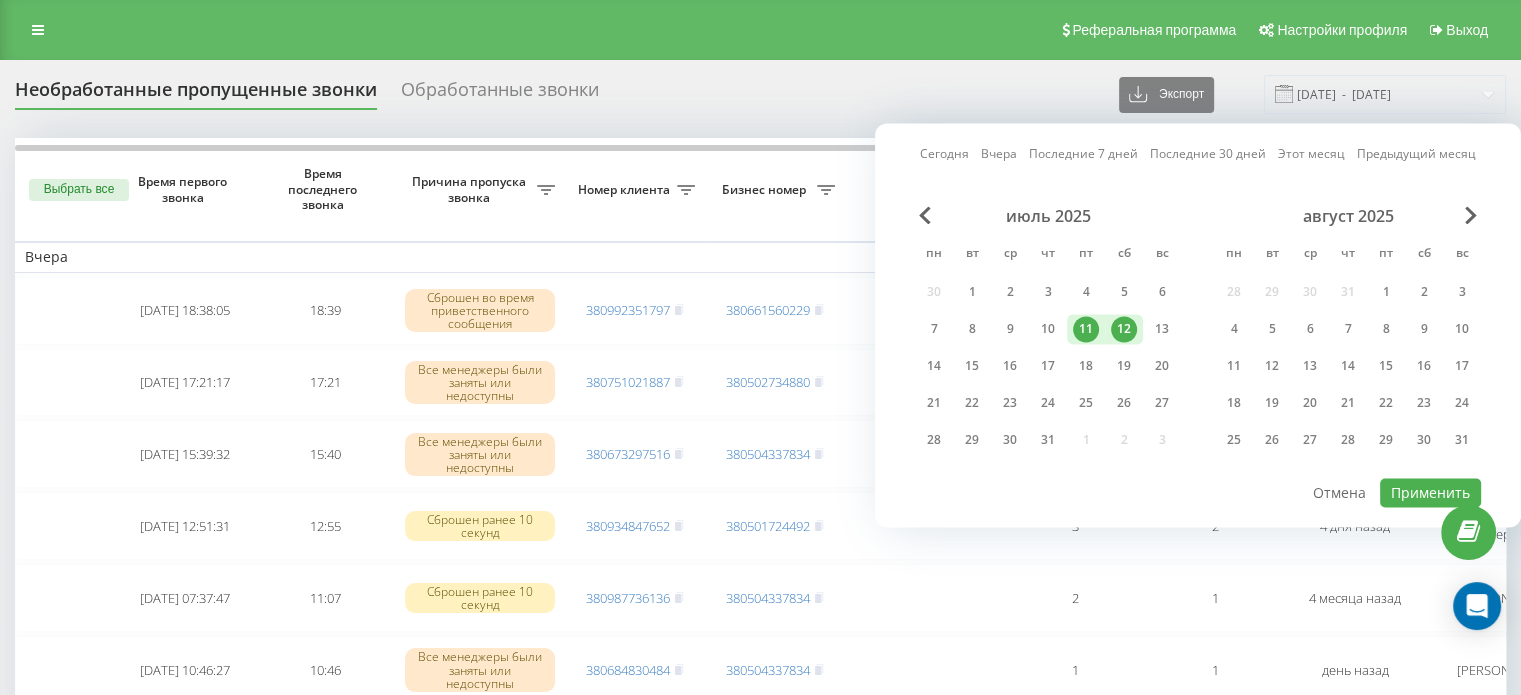 click on "июль 2025 пн вт ср чт пт сб вс 30 1 2 3 4 5 6 7 8 9 10 11 12 13 14 15 16 17 18 19 20 21 22 23 24 25 26 27 28 29 30 31 1 2 3" at bounding box center [1048, 334] 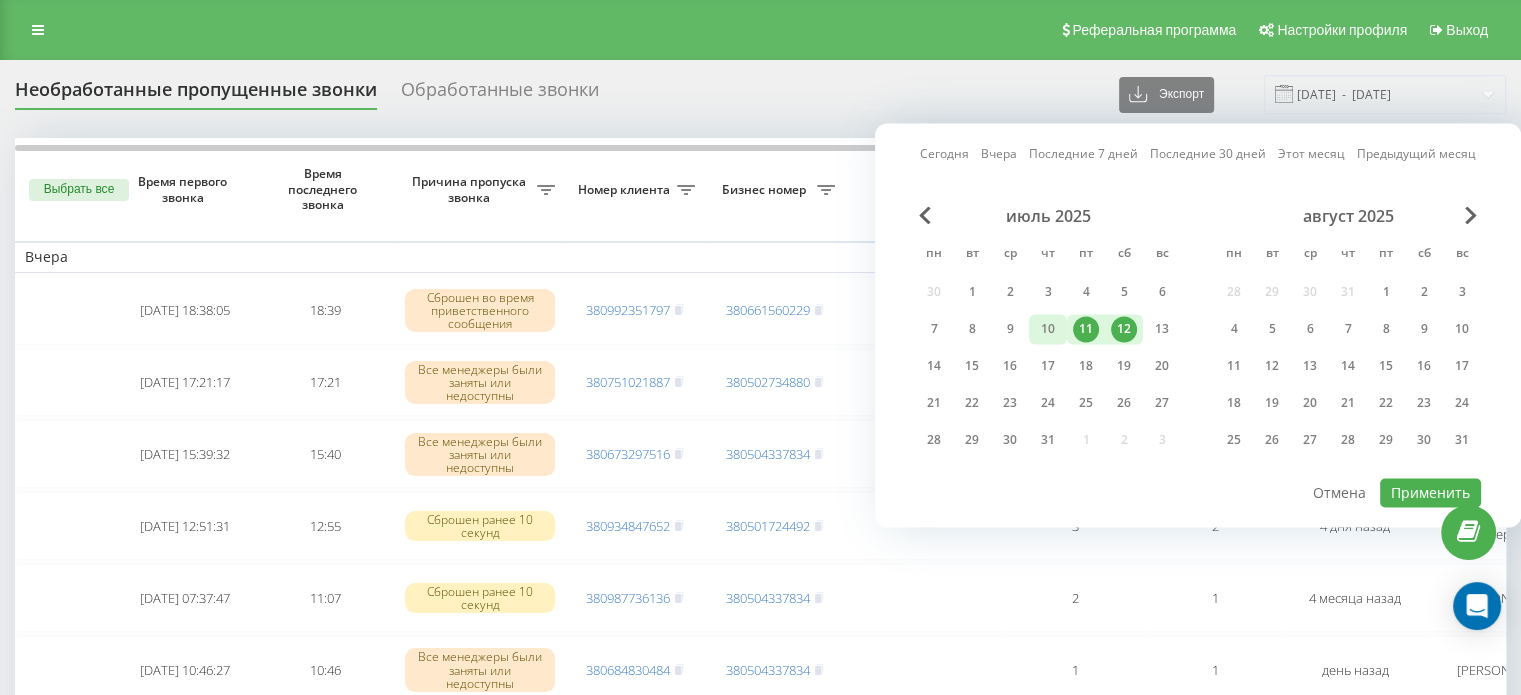 click on "10" at bounding box center (1048, 329) 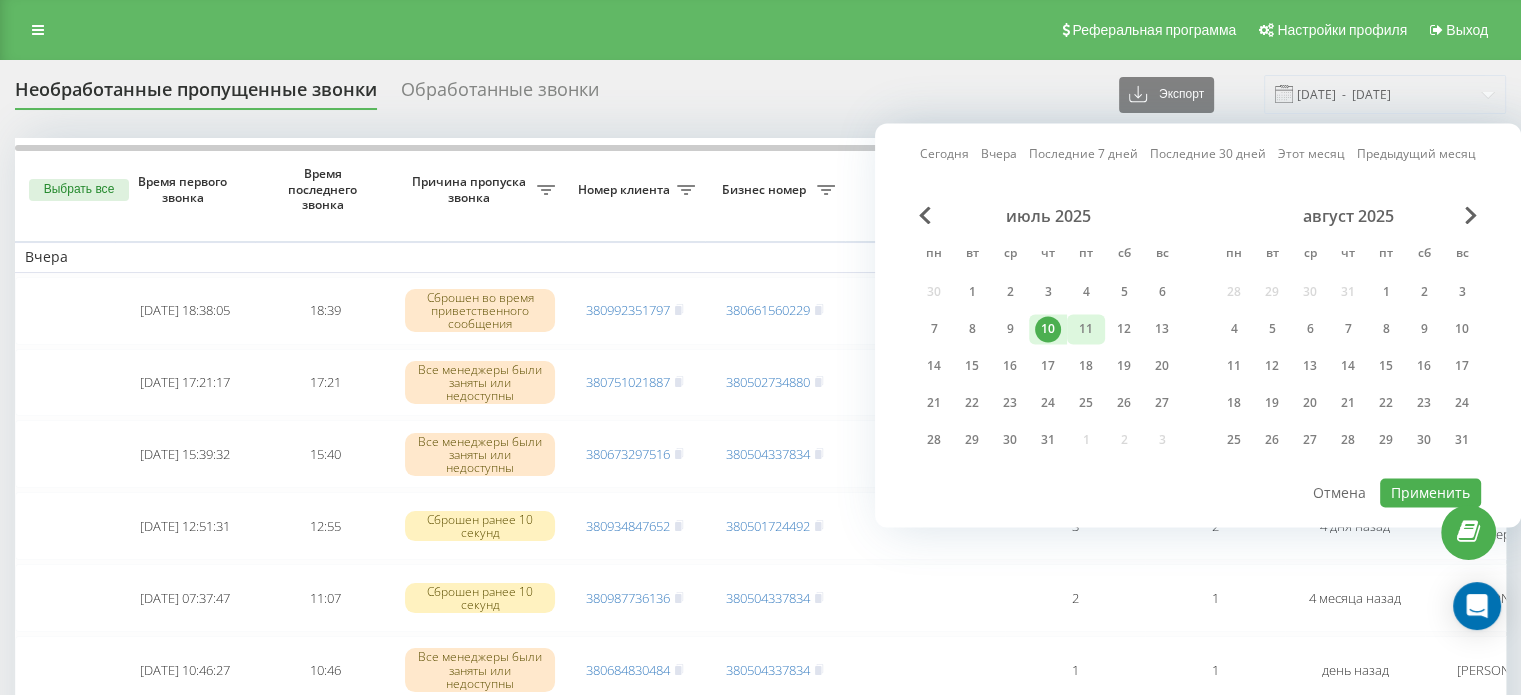 click on "11" at bounding box center (1086, 329) 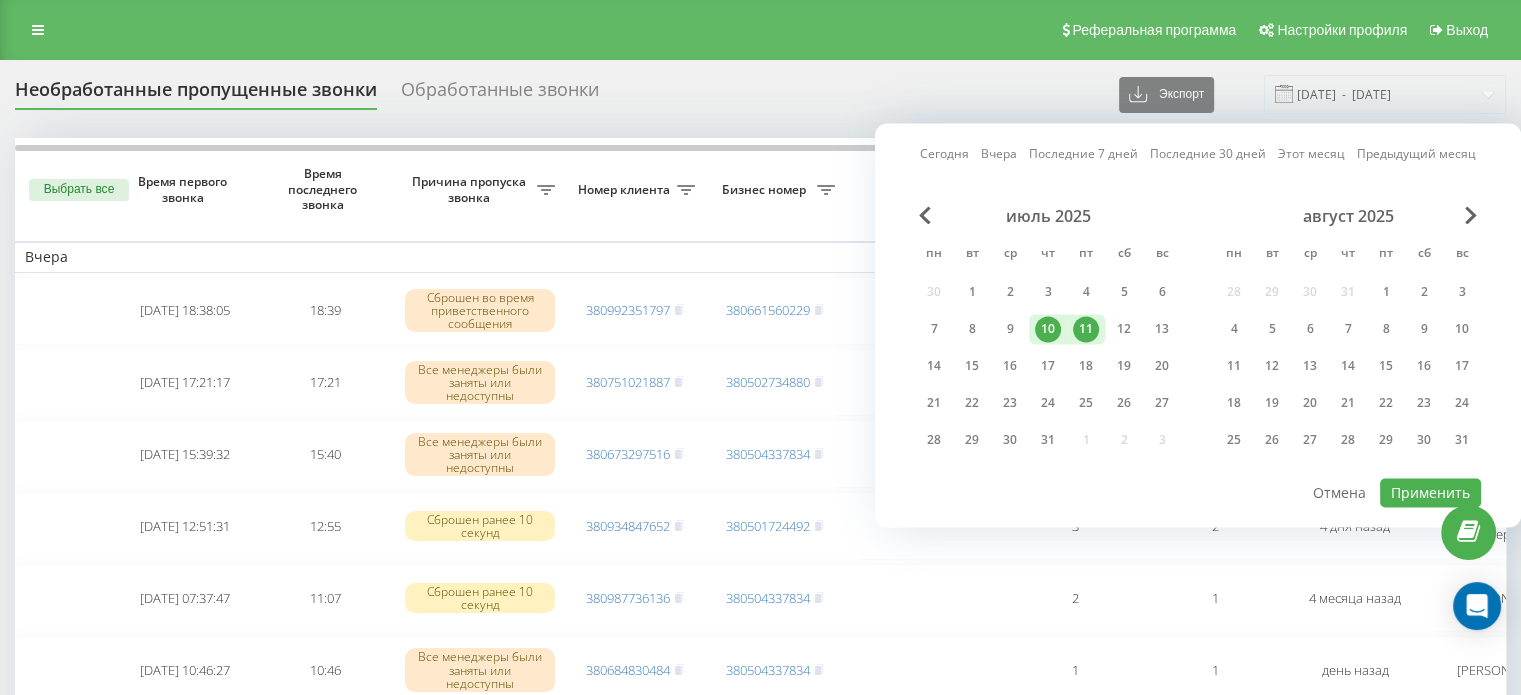 click on "10" at bounding box center (1048, 329) 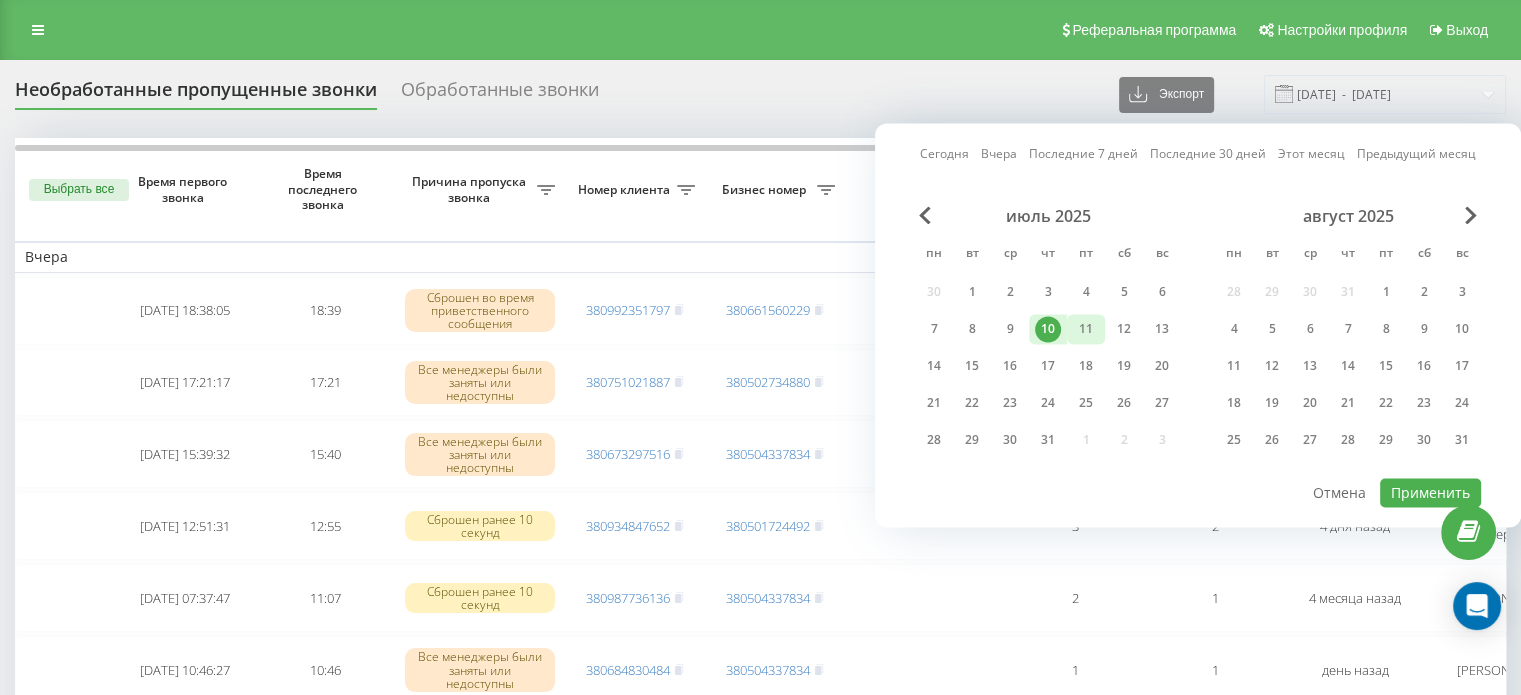click on "11" at bounding box center [1086, 329] 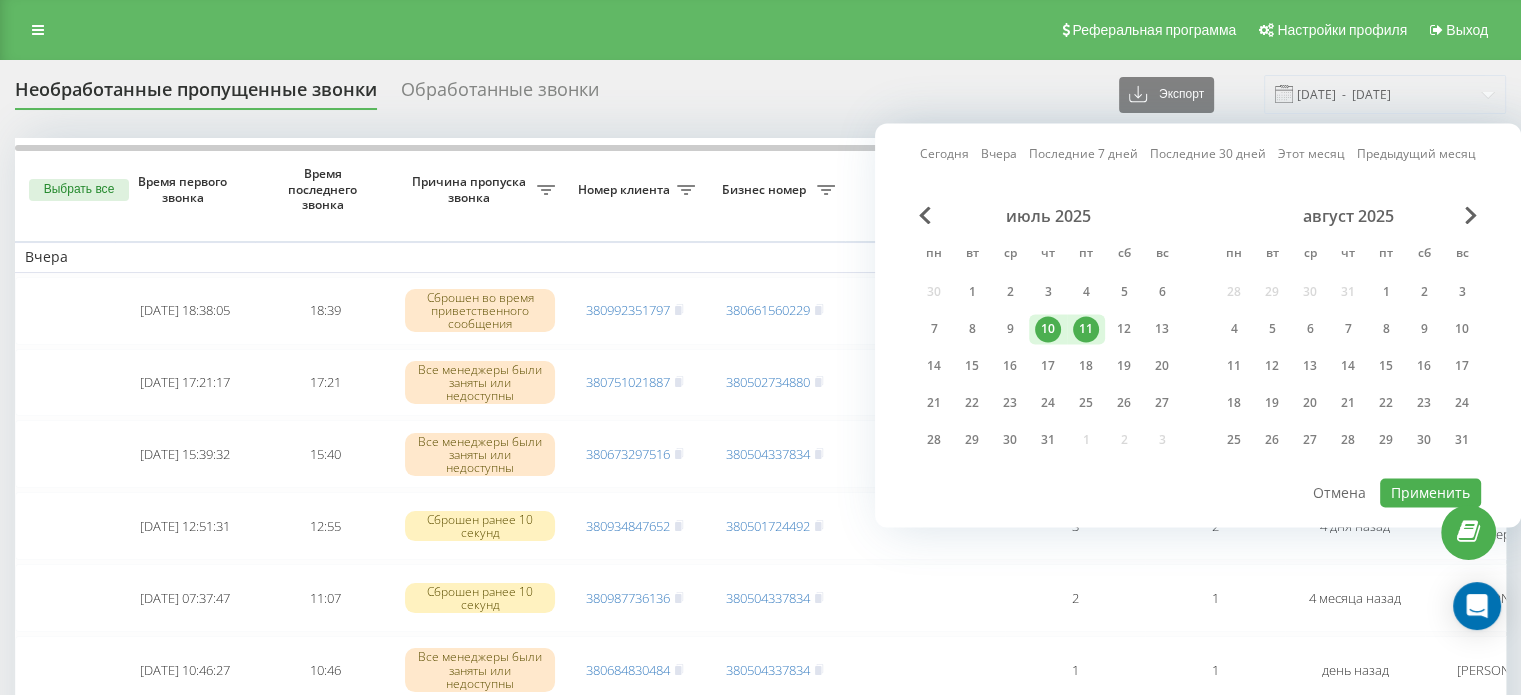 click on "11" at bounding box center [1086, 329] 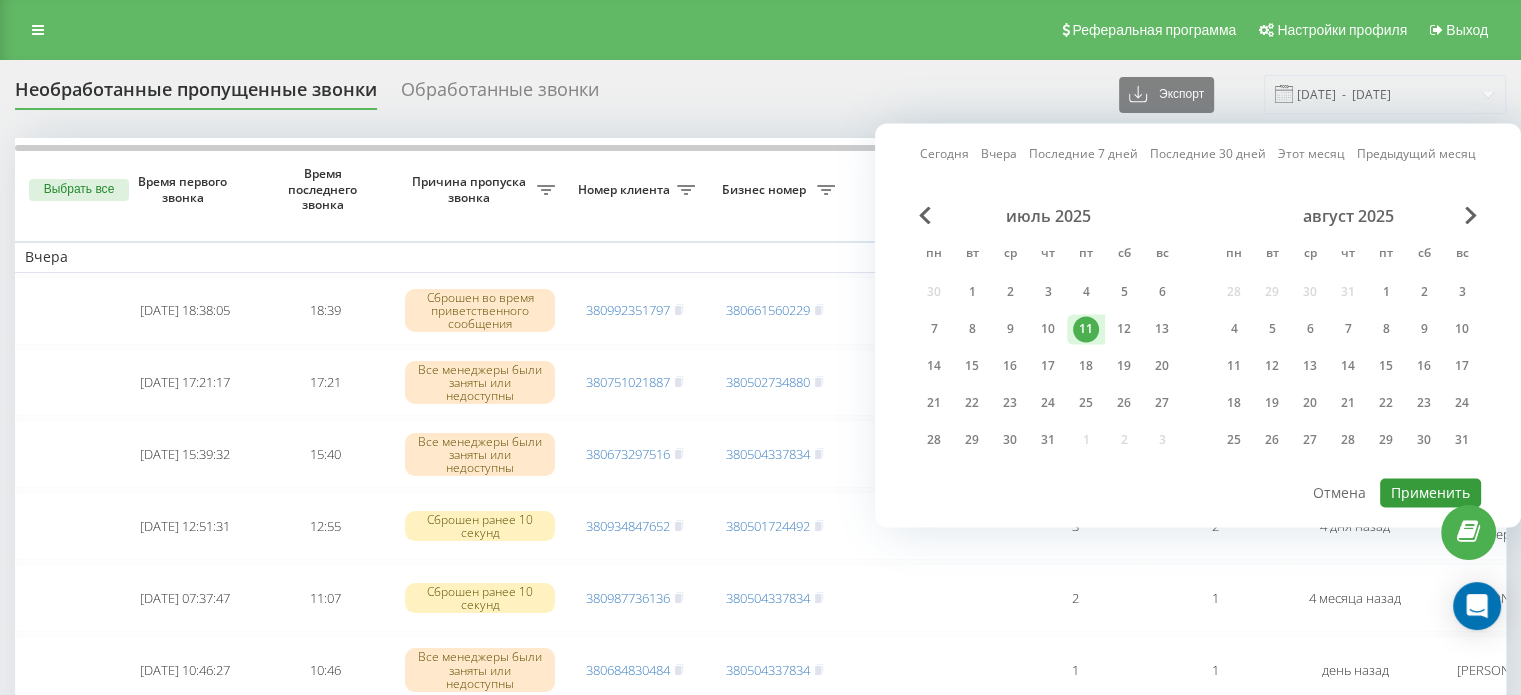 click on "Применить" at bounding box center (1430, 492) 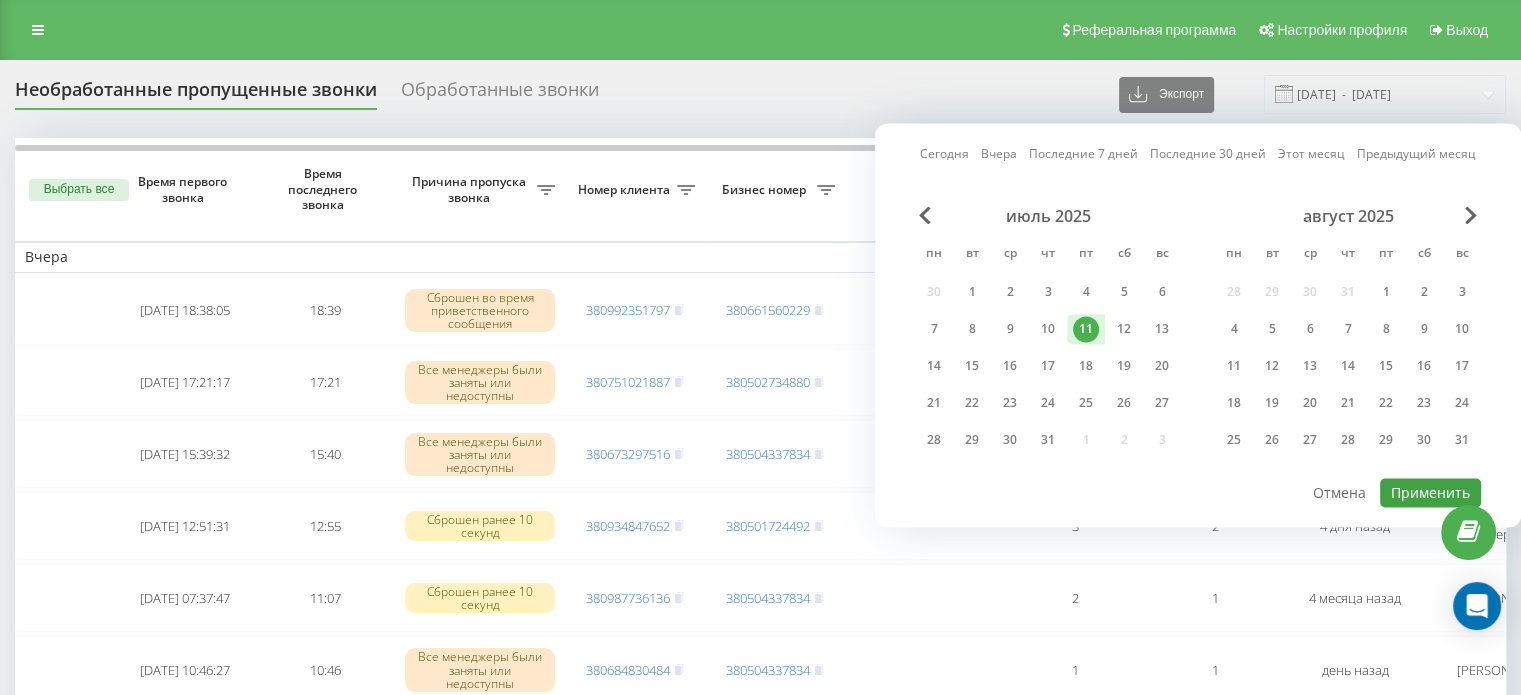 type on "[DATE]  -  [DATE]" 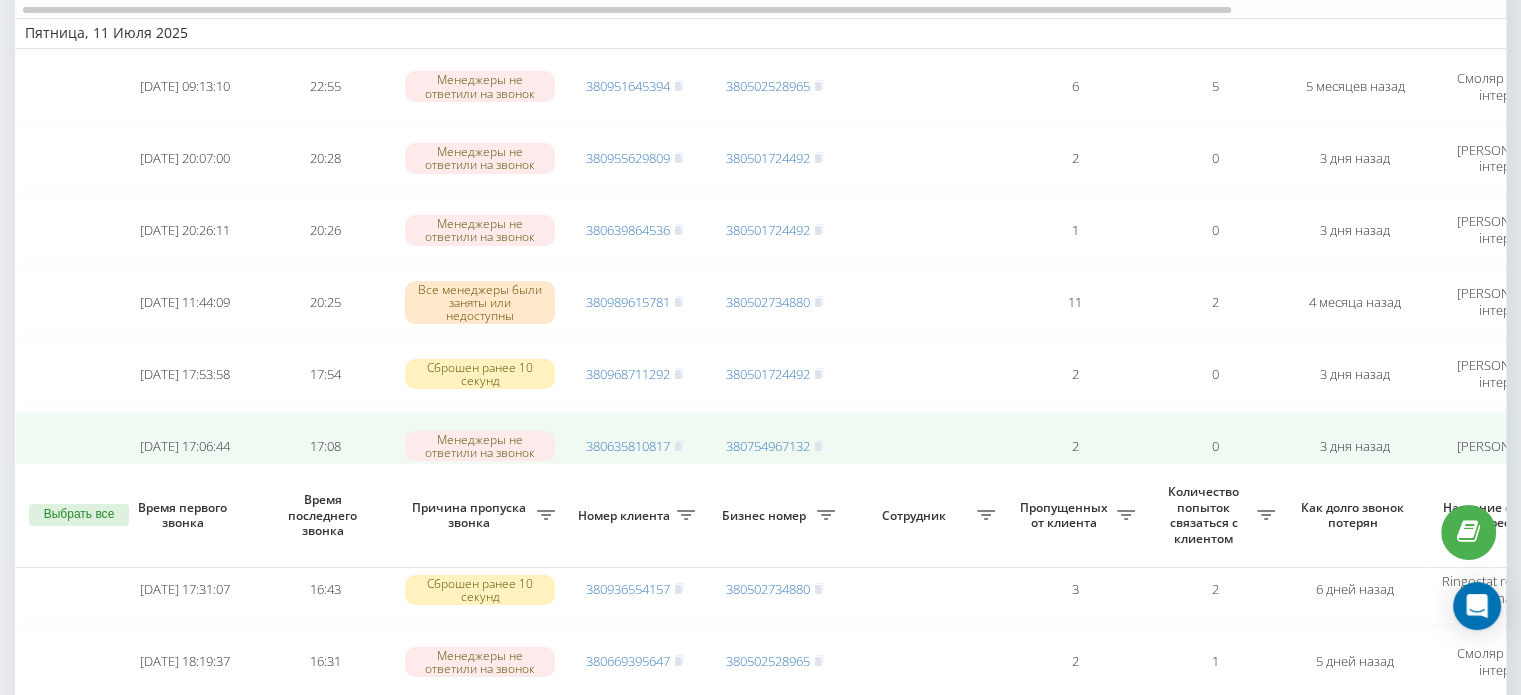 scroll, scrollTop: 0, scrollLeft: 0, axis: both 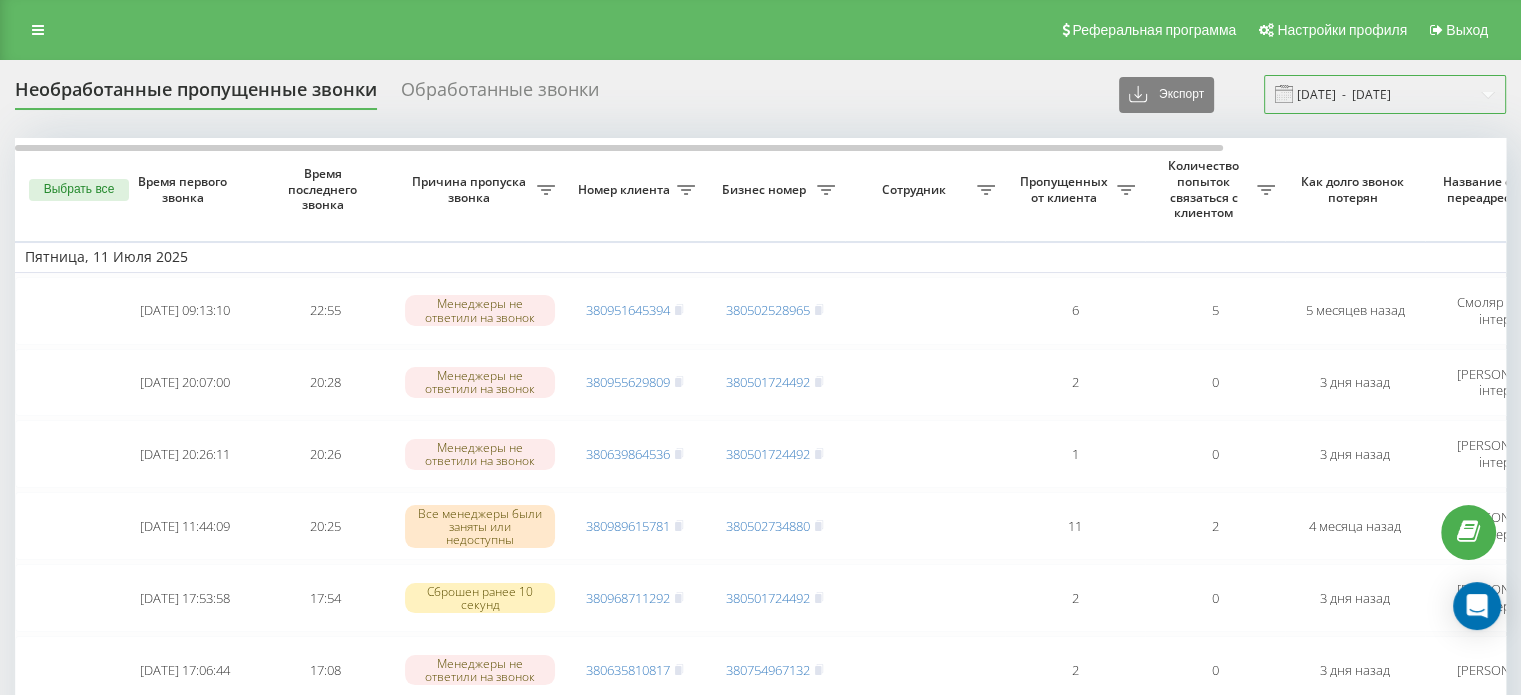 click on "[DATE]  -  [DATE]" at bounding box center (1385, 94) 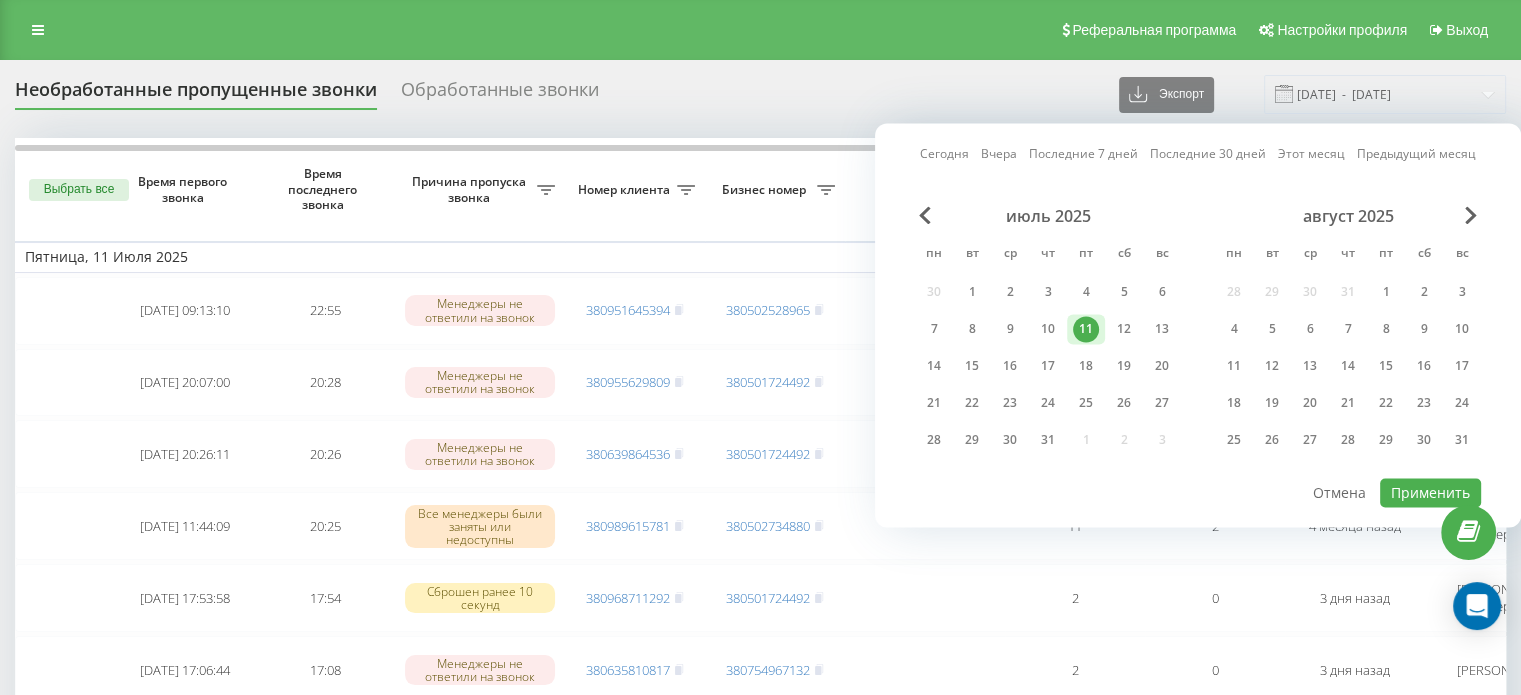 click on "Необработанные пропущенные звонки Обработанные звонки Экспорт .csv .xlsx 11.07.2025  -  11.07.2025" at bounding box center (760, 94) 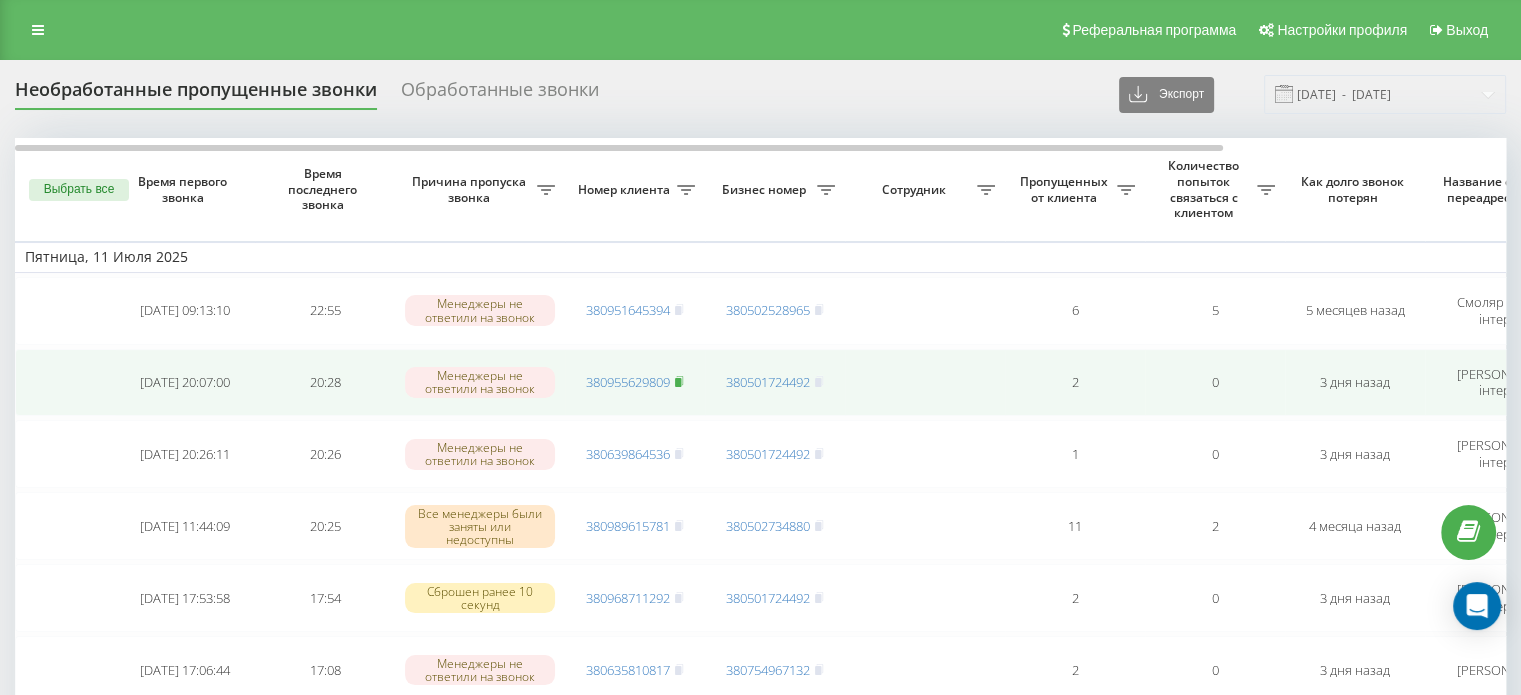 click 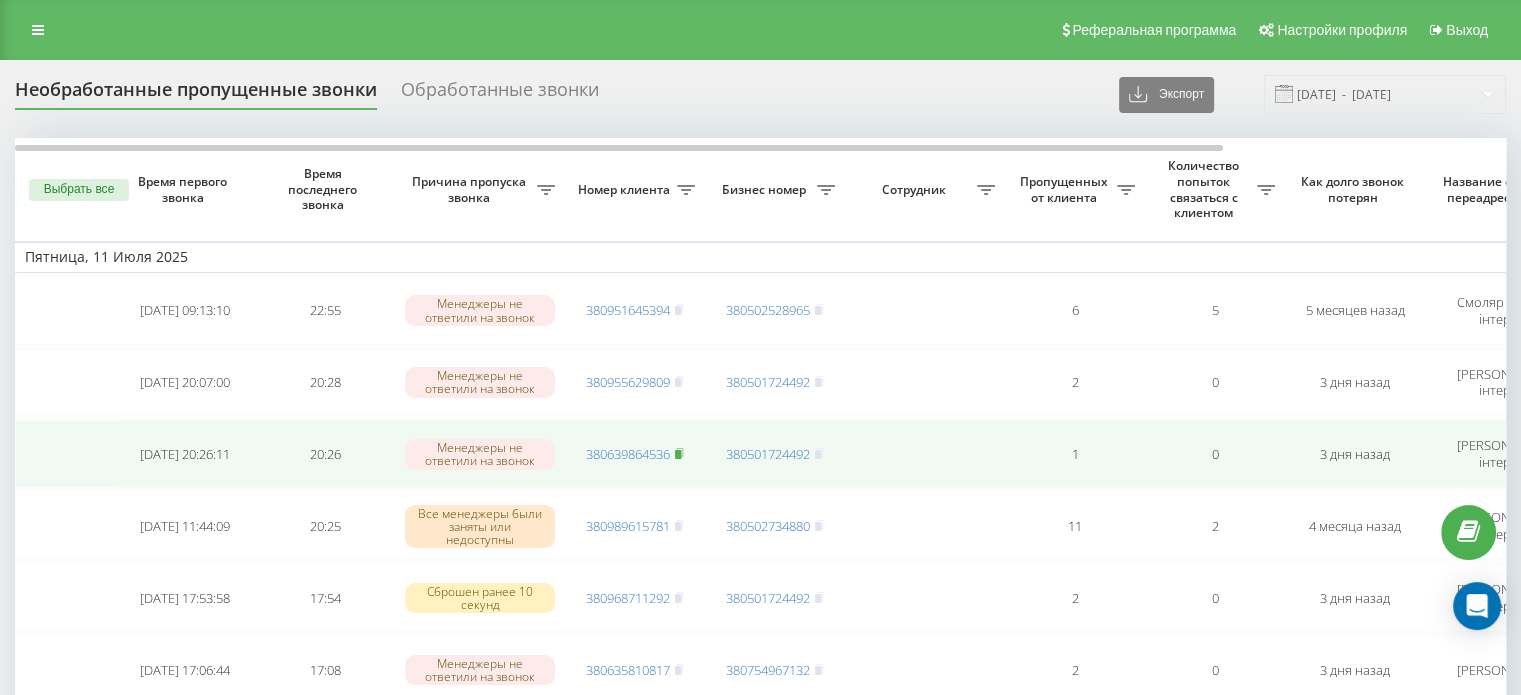 click 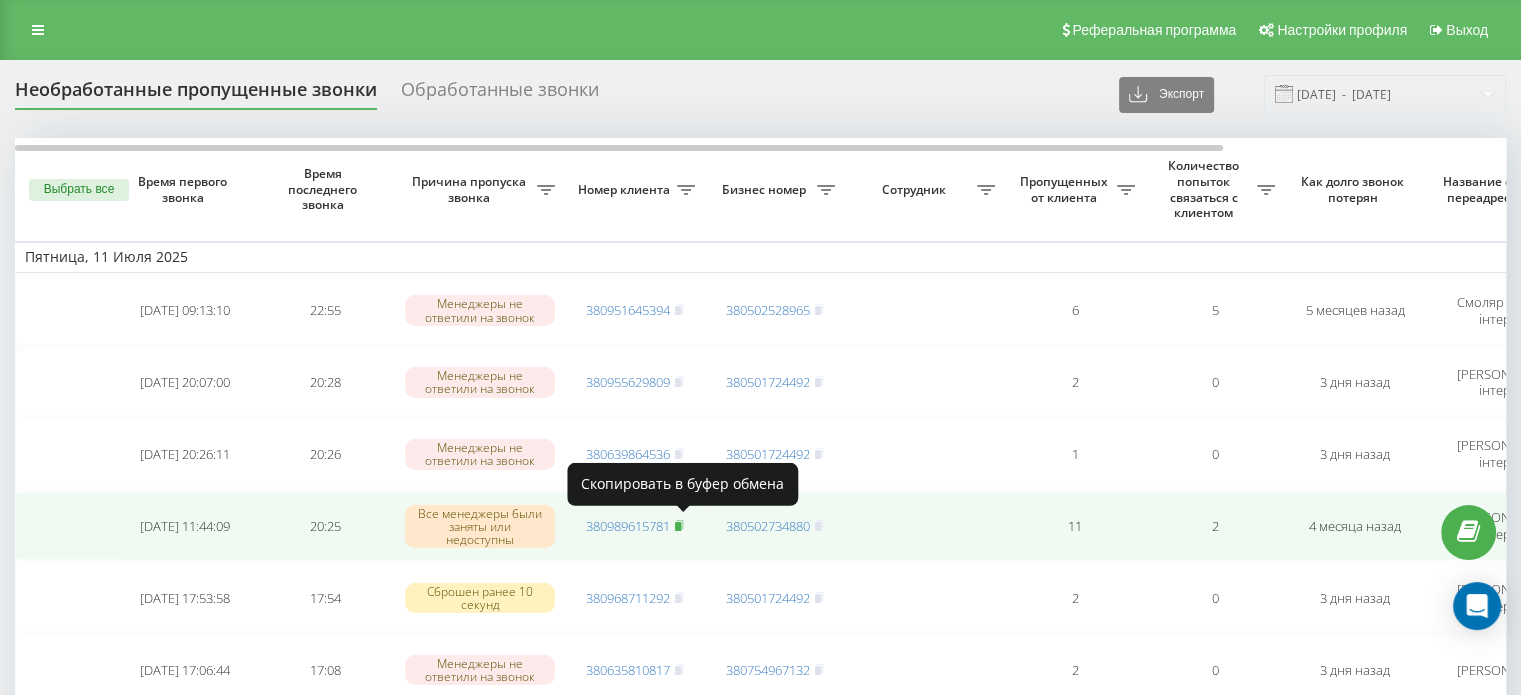 click 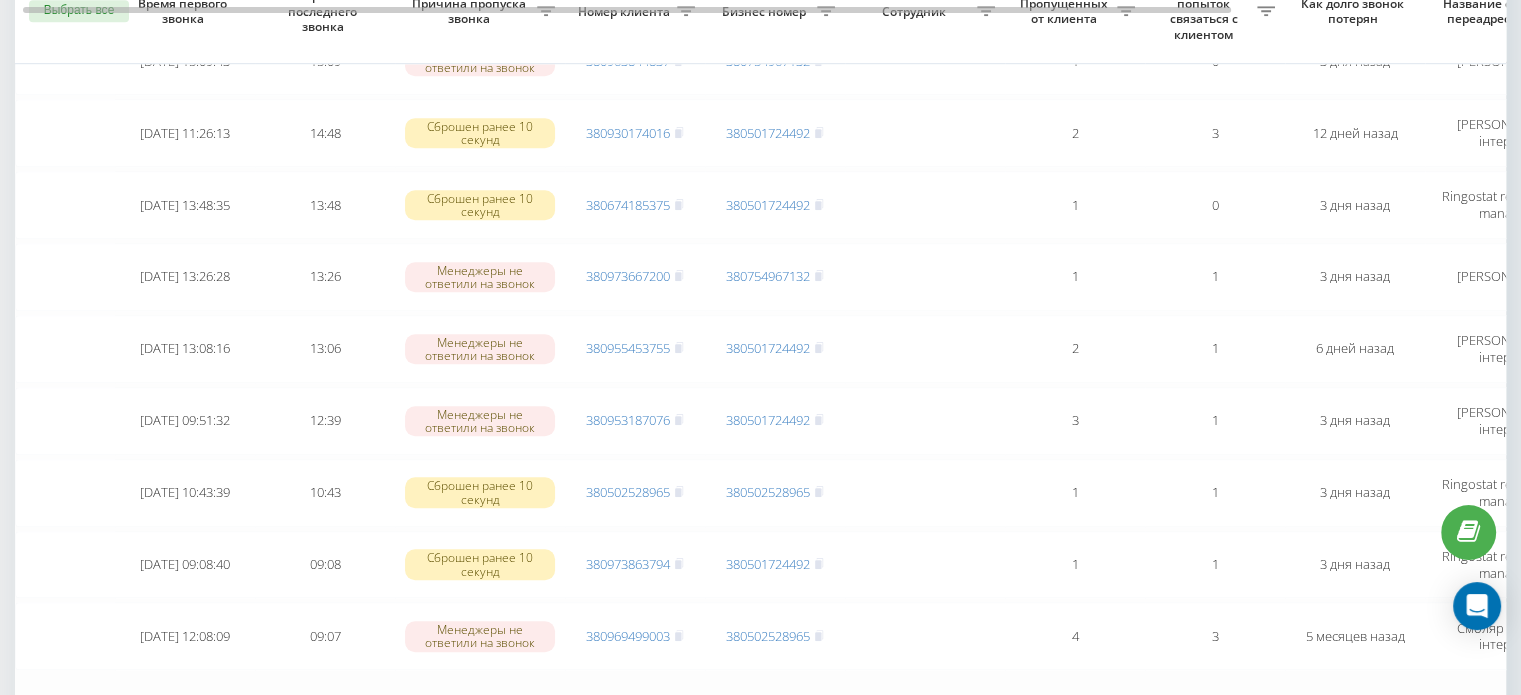 scroll, scrollTop: 1300, scrollLeft: 0, axis: vertical 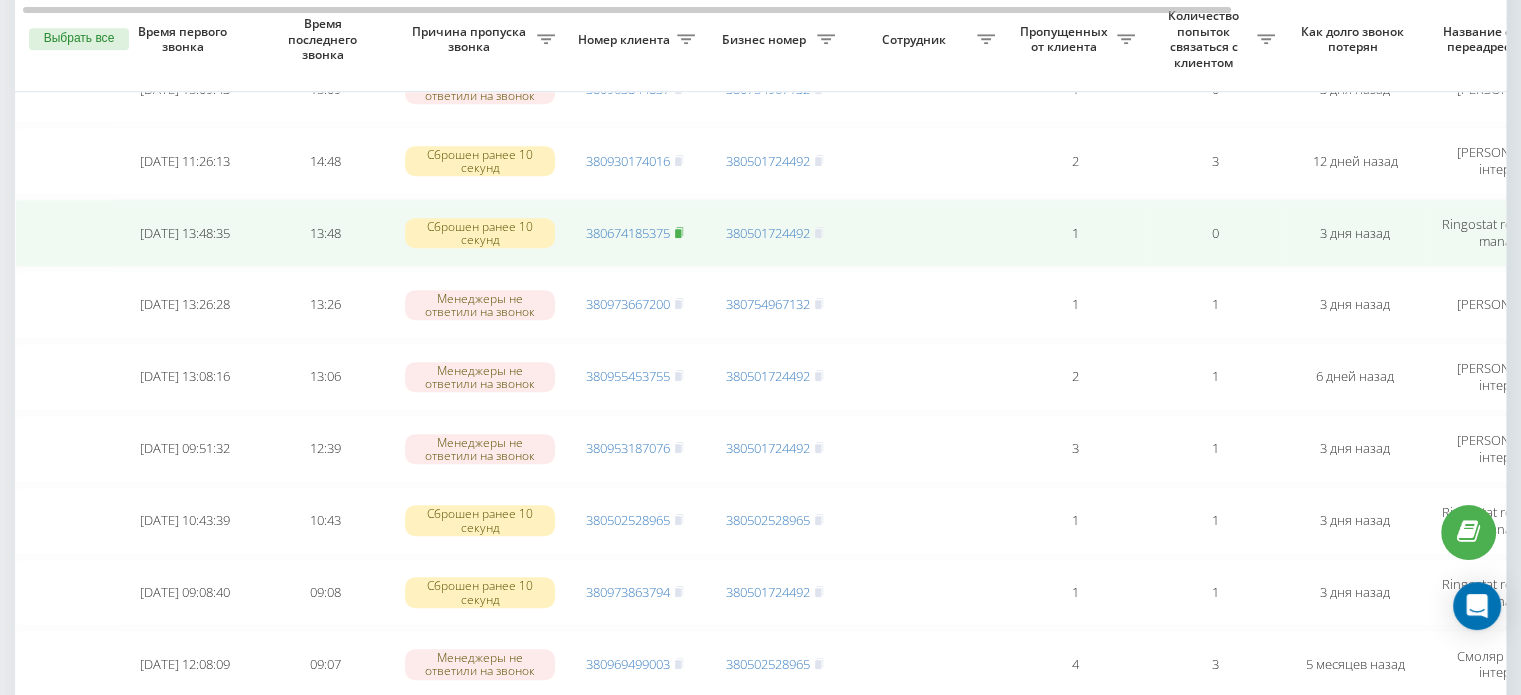 click 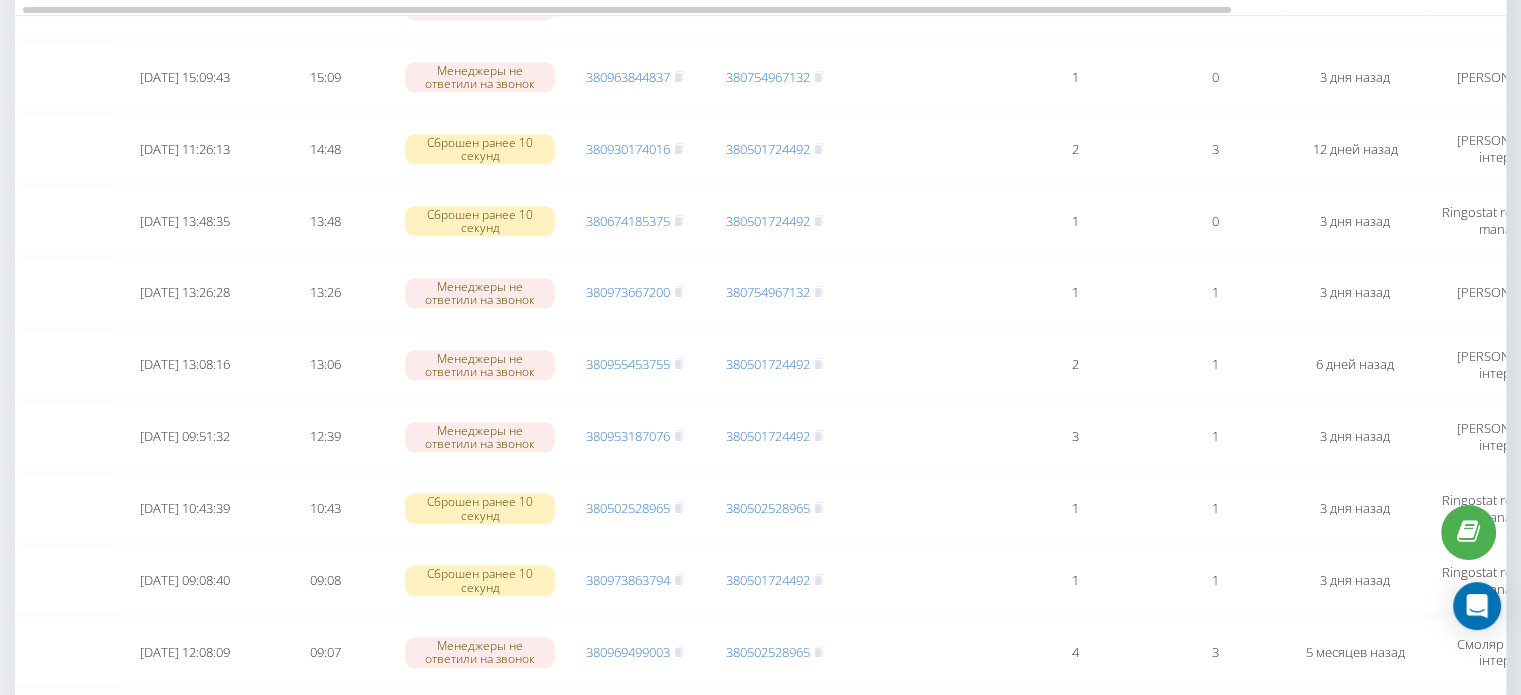 scroll, scrollTop: 1200, scrollLeft: 0, axis: vertical 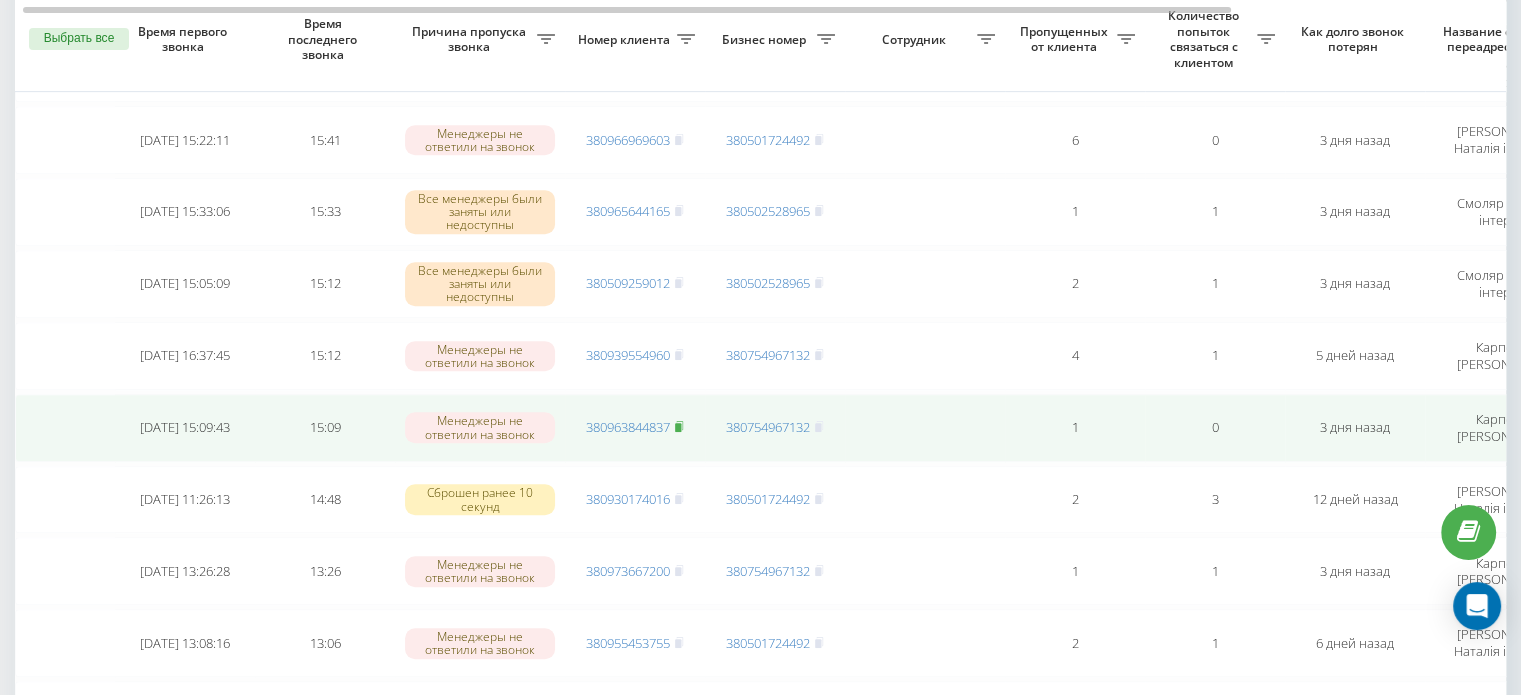 click 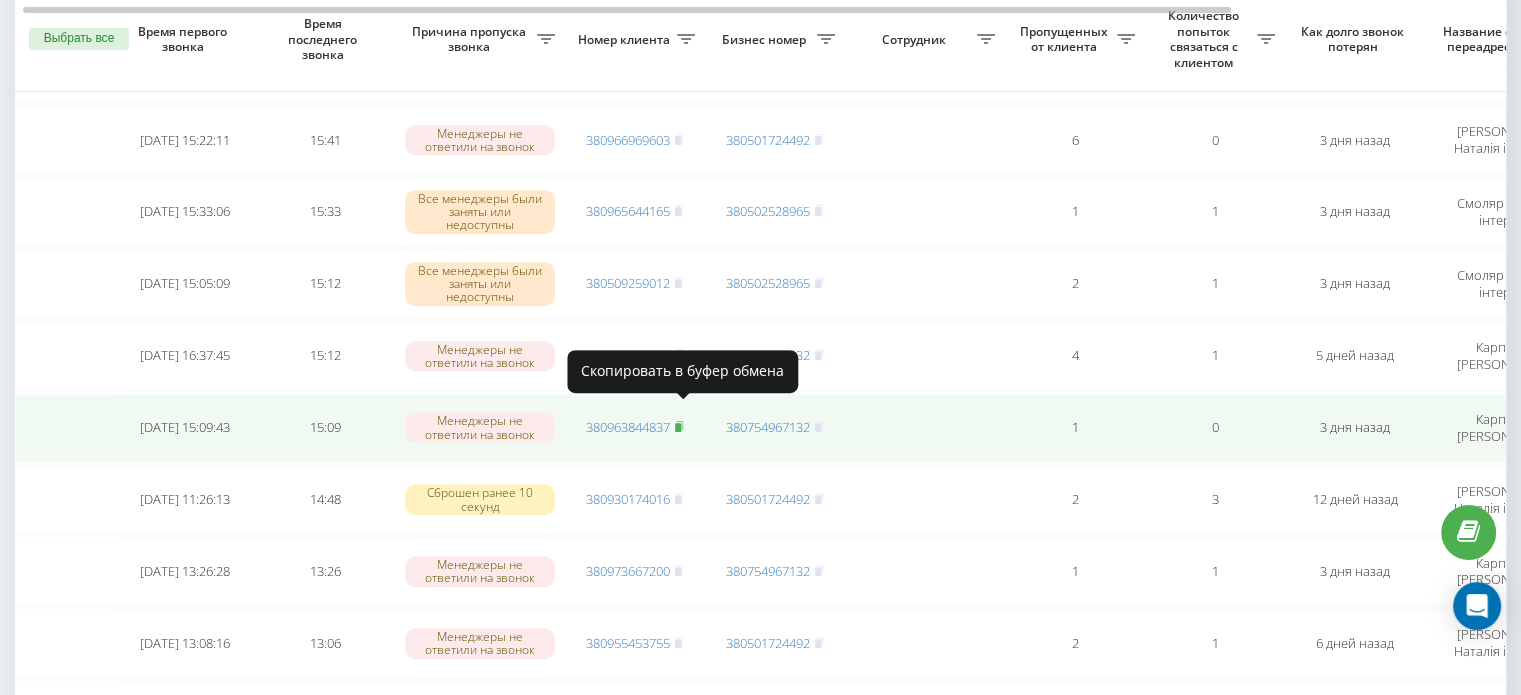 click 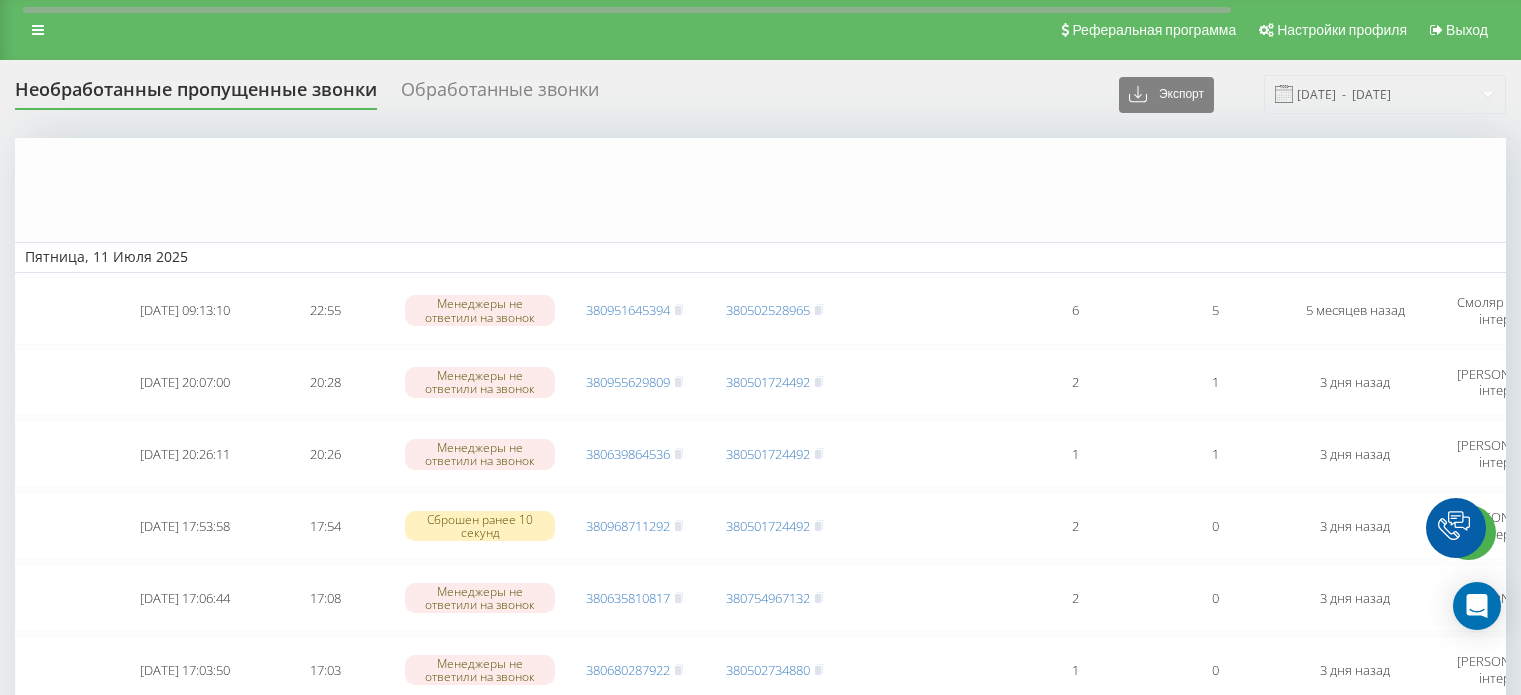 scroll, scrollTop: 900, scrollLeft: 0, axis: vertical 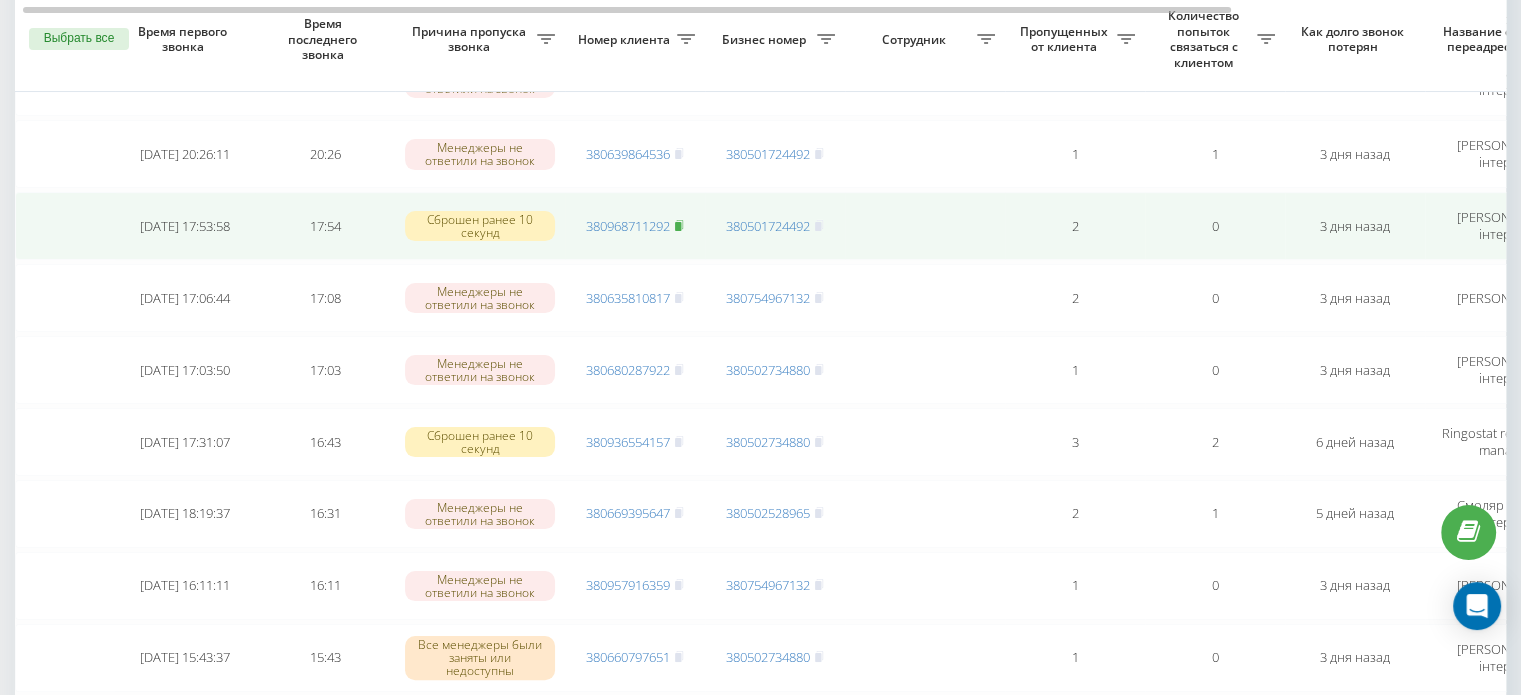 click 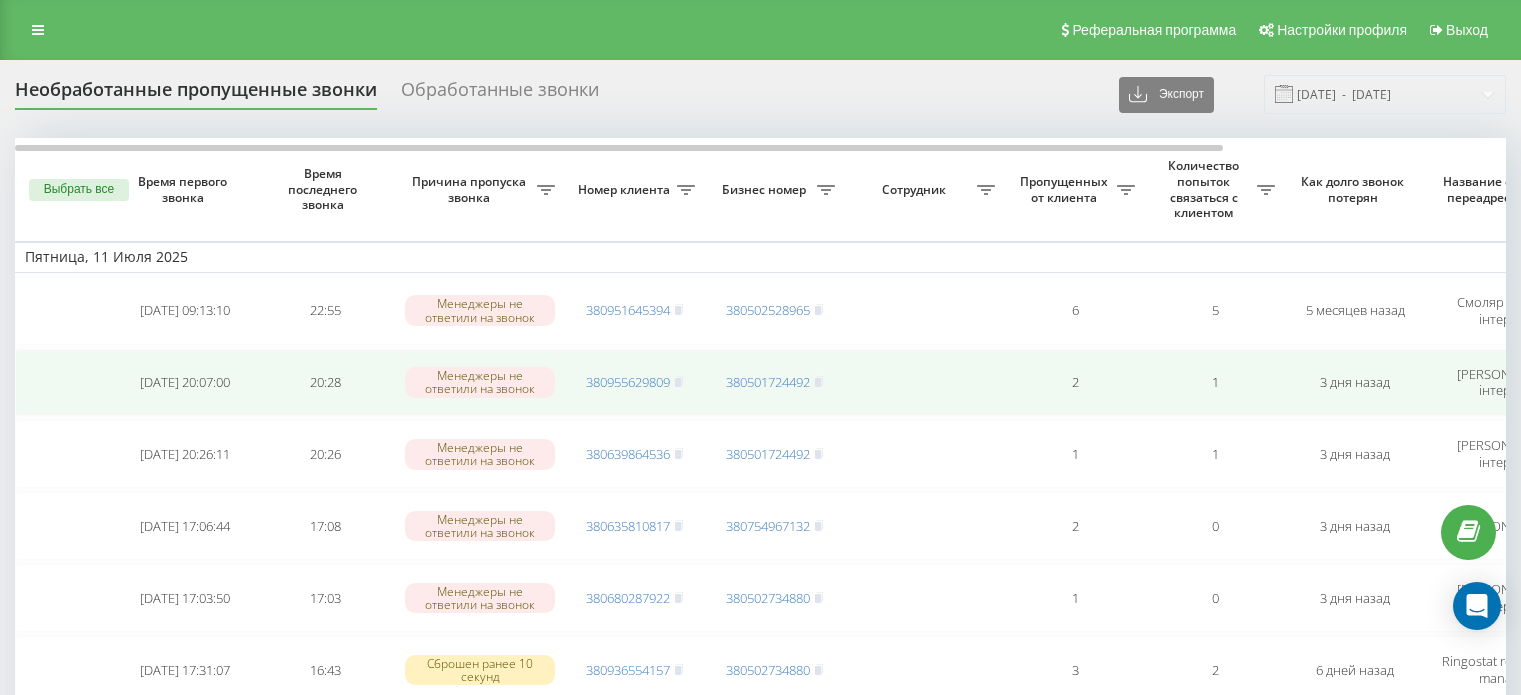 scroll, scrollTop: 0, scrollLeft: 0, axis: both 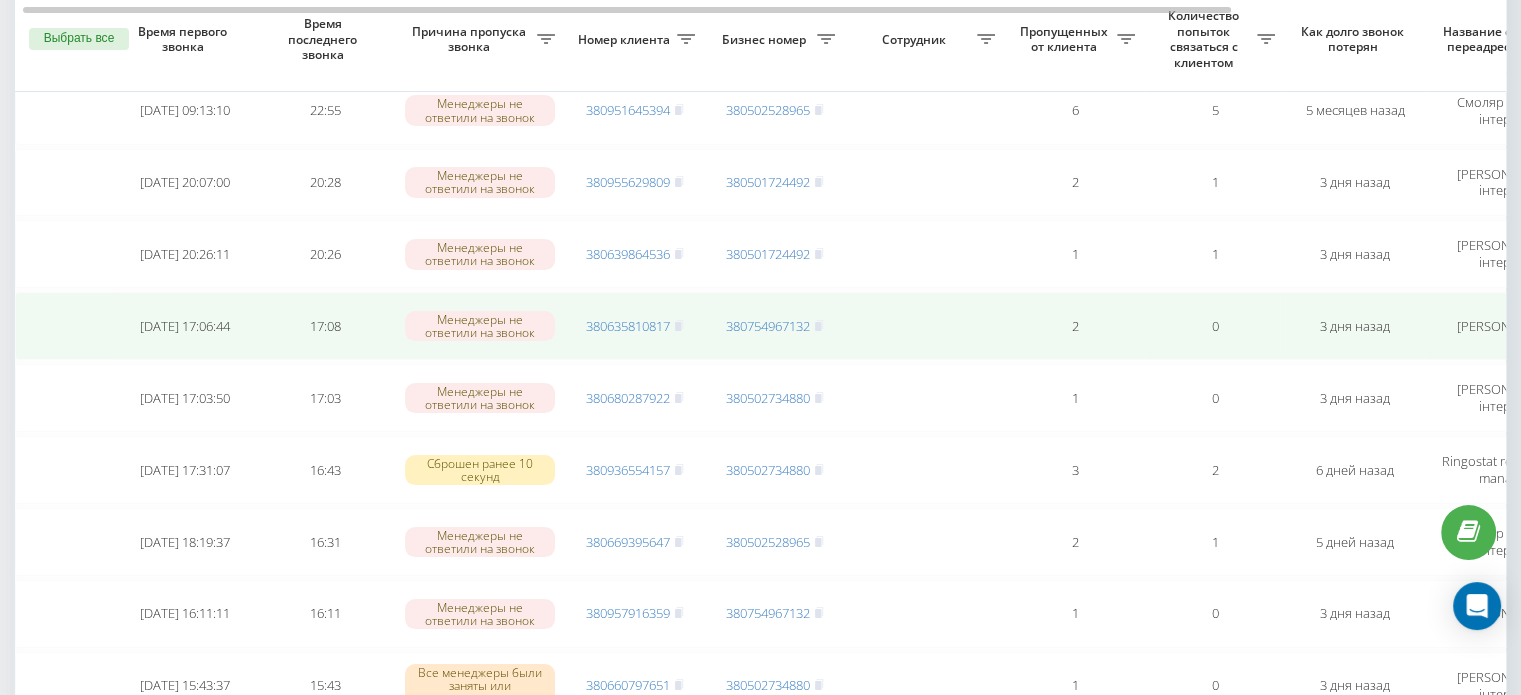 click on "380635810817" at bounding box center [635, 326] 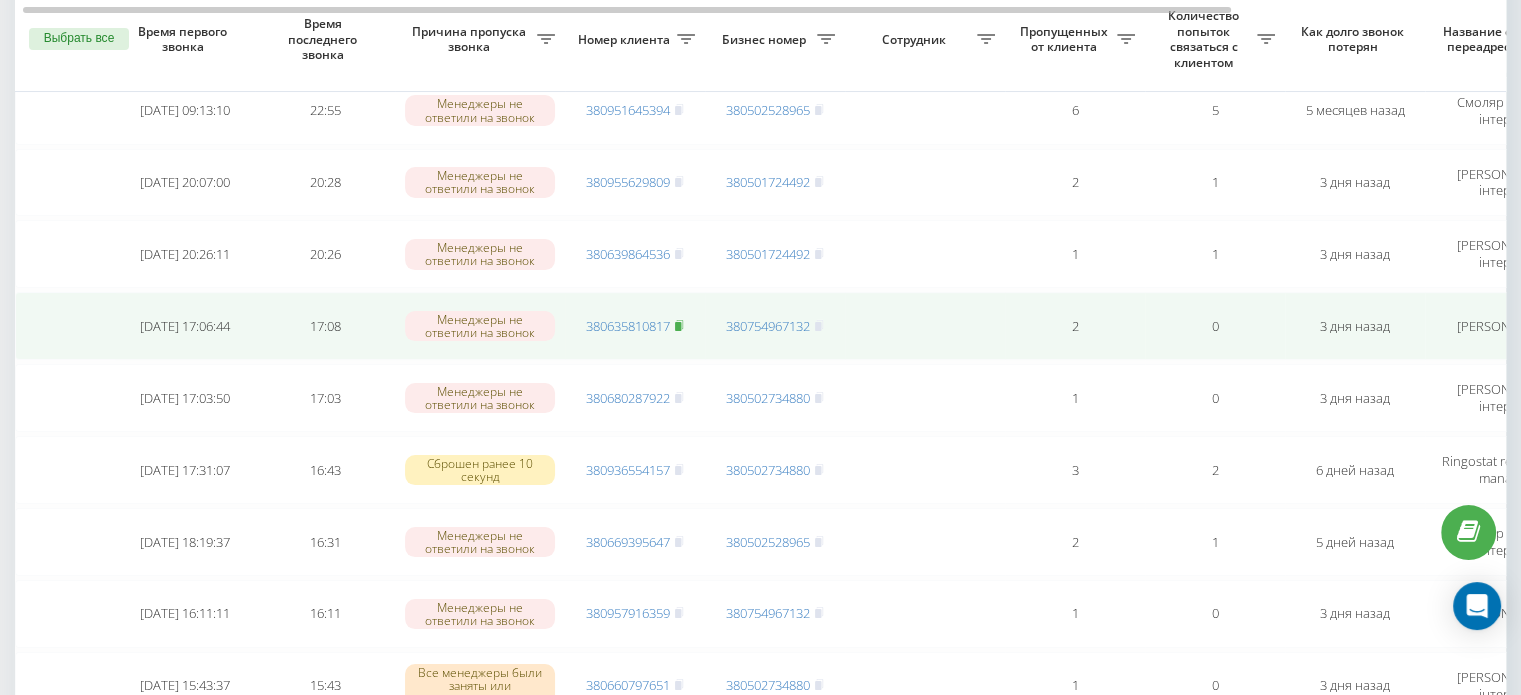 click 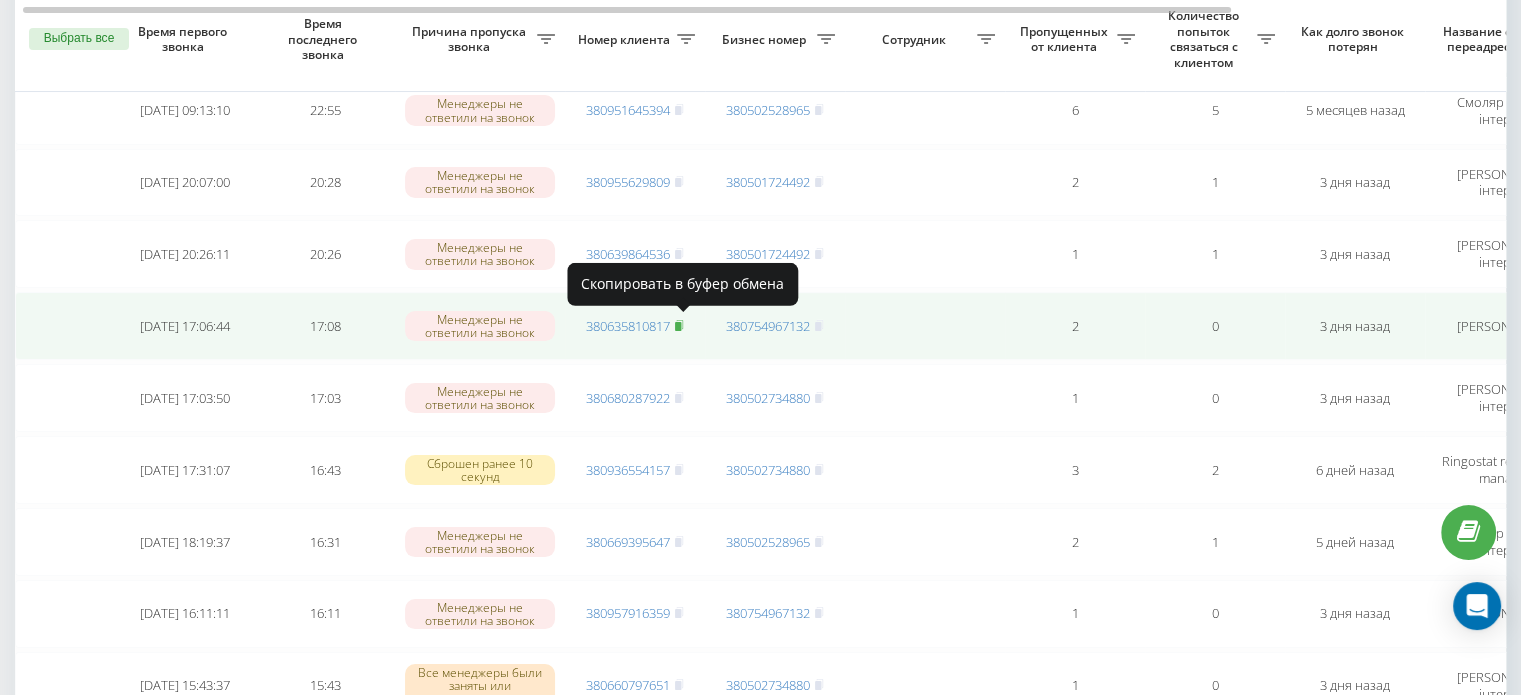 click 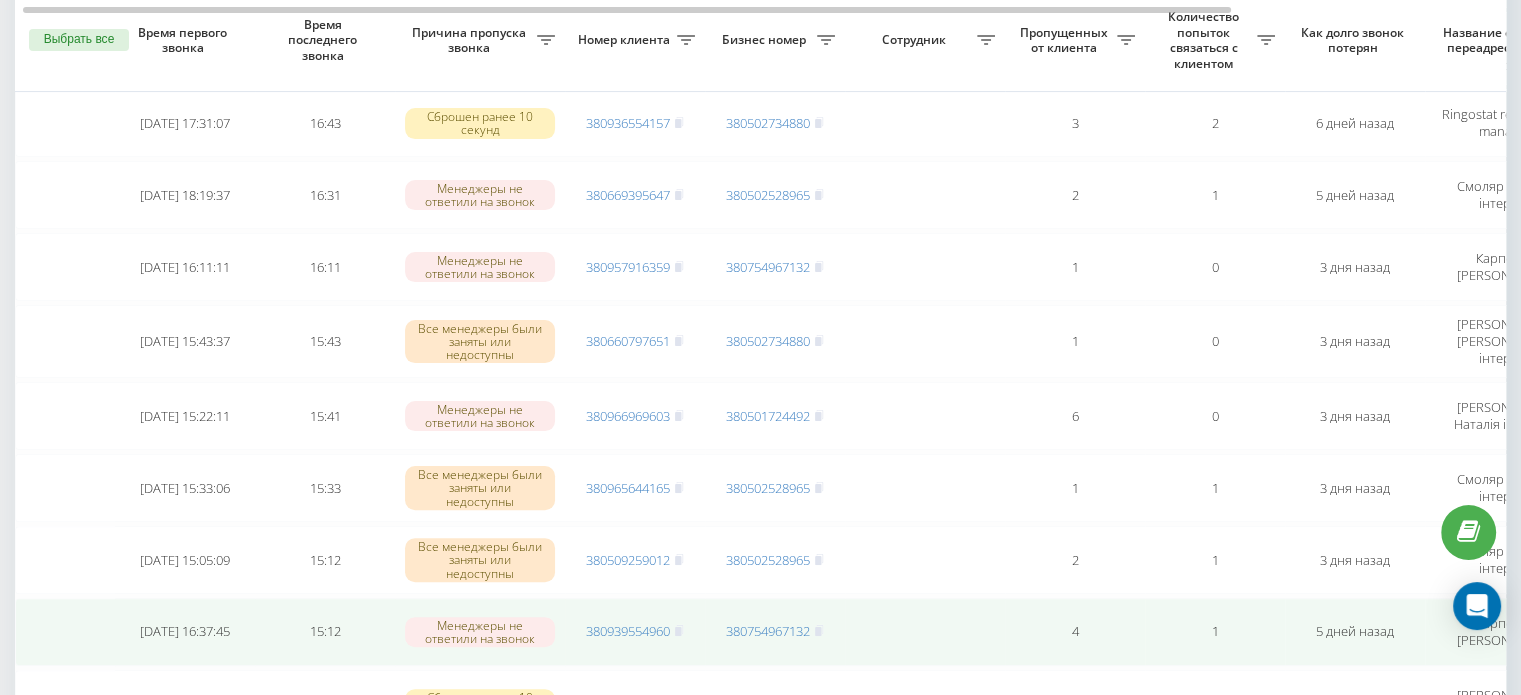 scroll, scrollTop: 500, scrollLeft: 0, axis: vertical 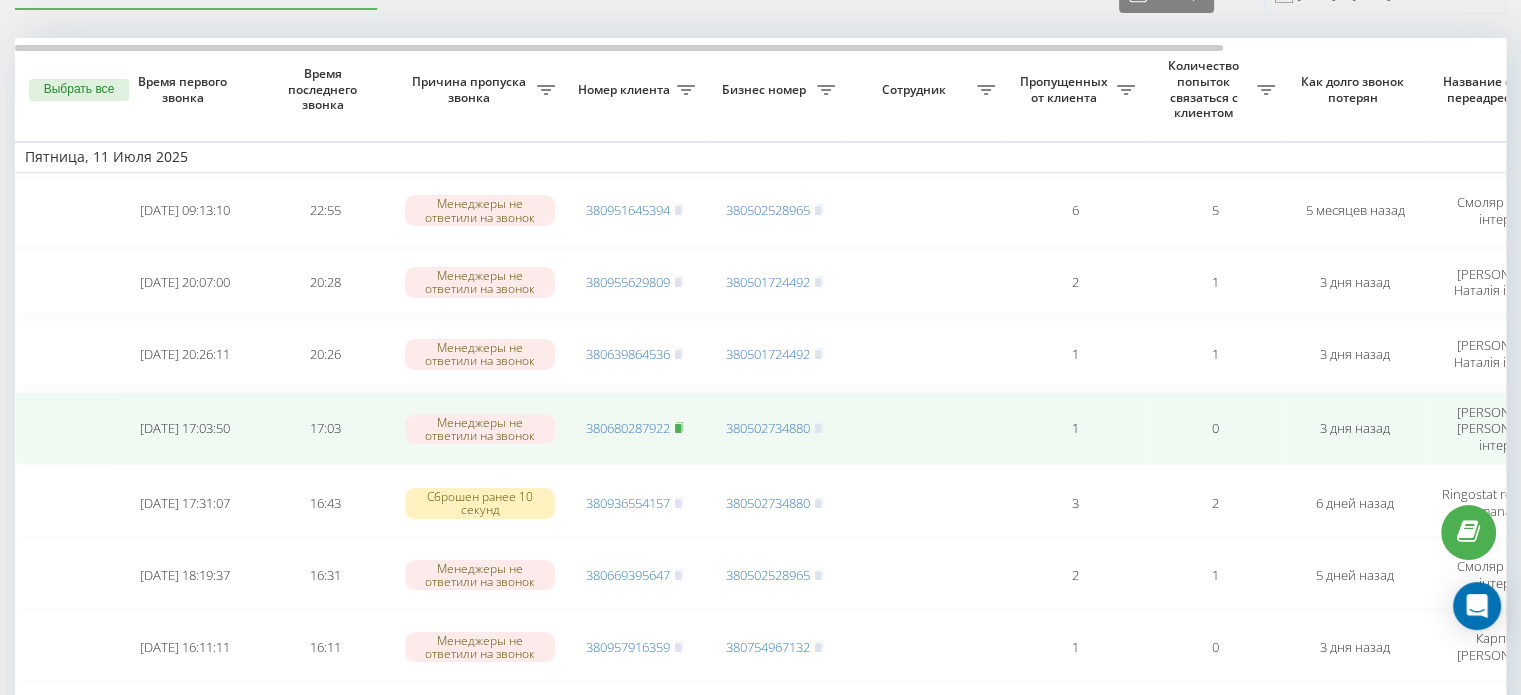 click 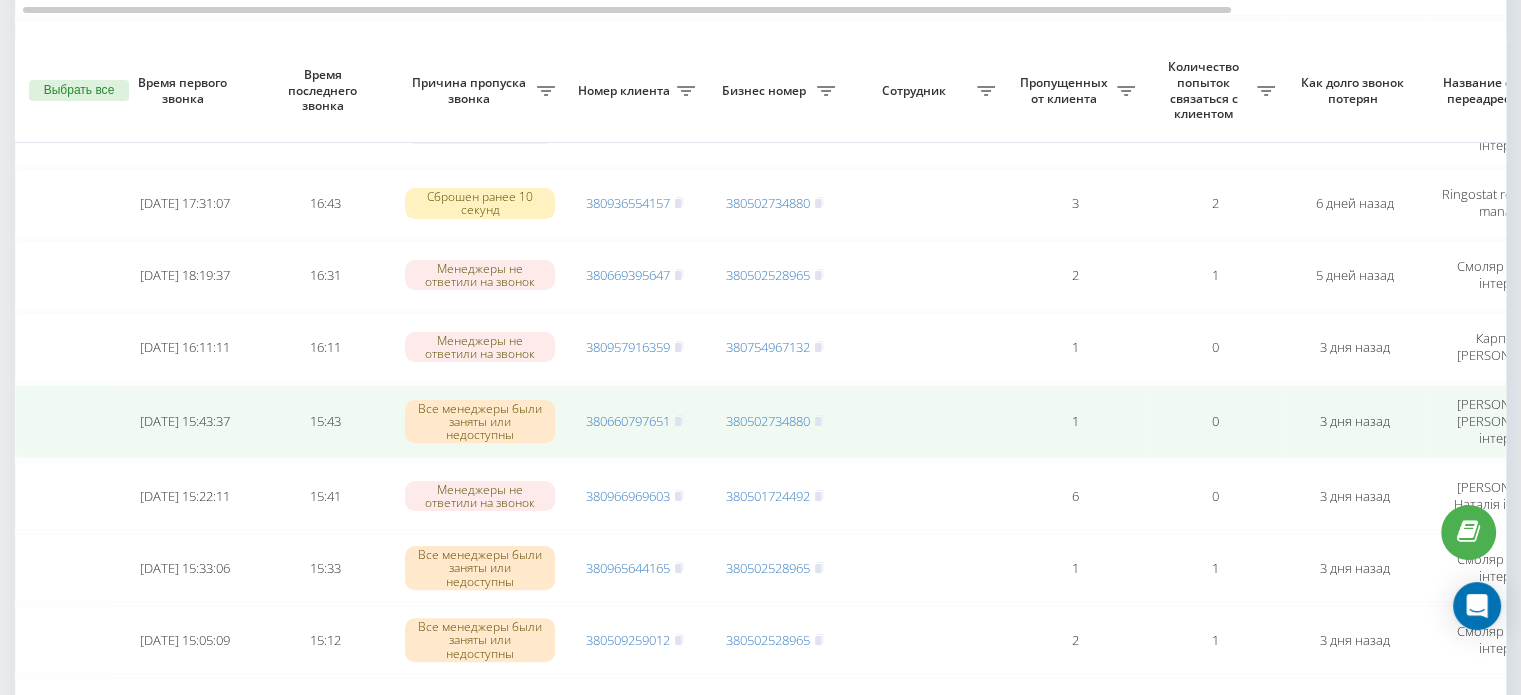 scroll, scrollTop: 500, scrollLeft: 0, axis: vertical 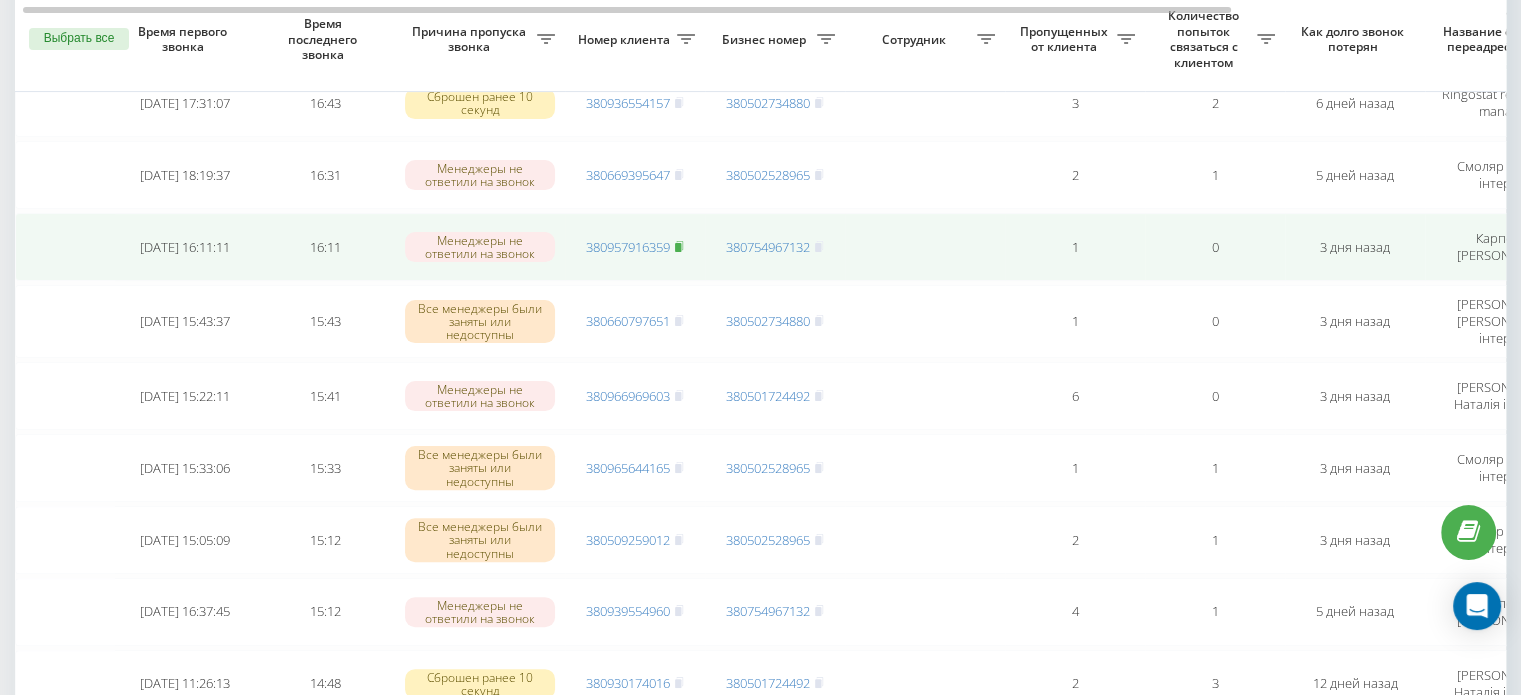 click 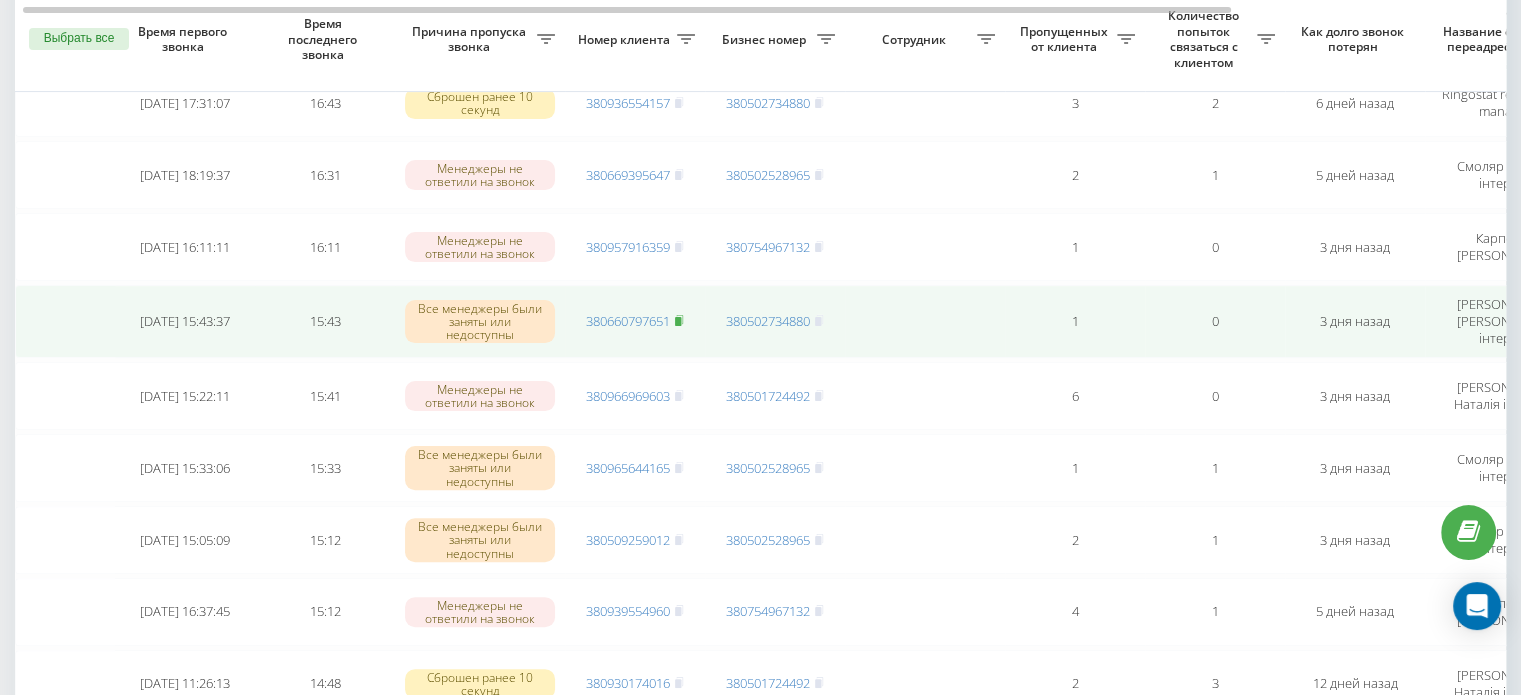 click 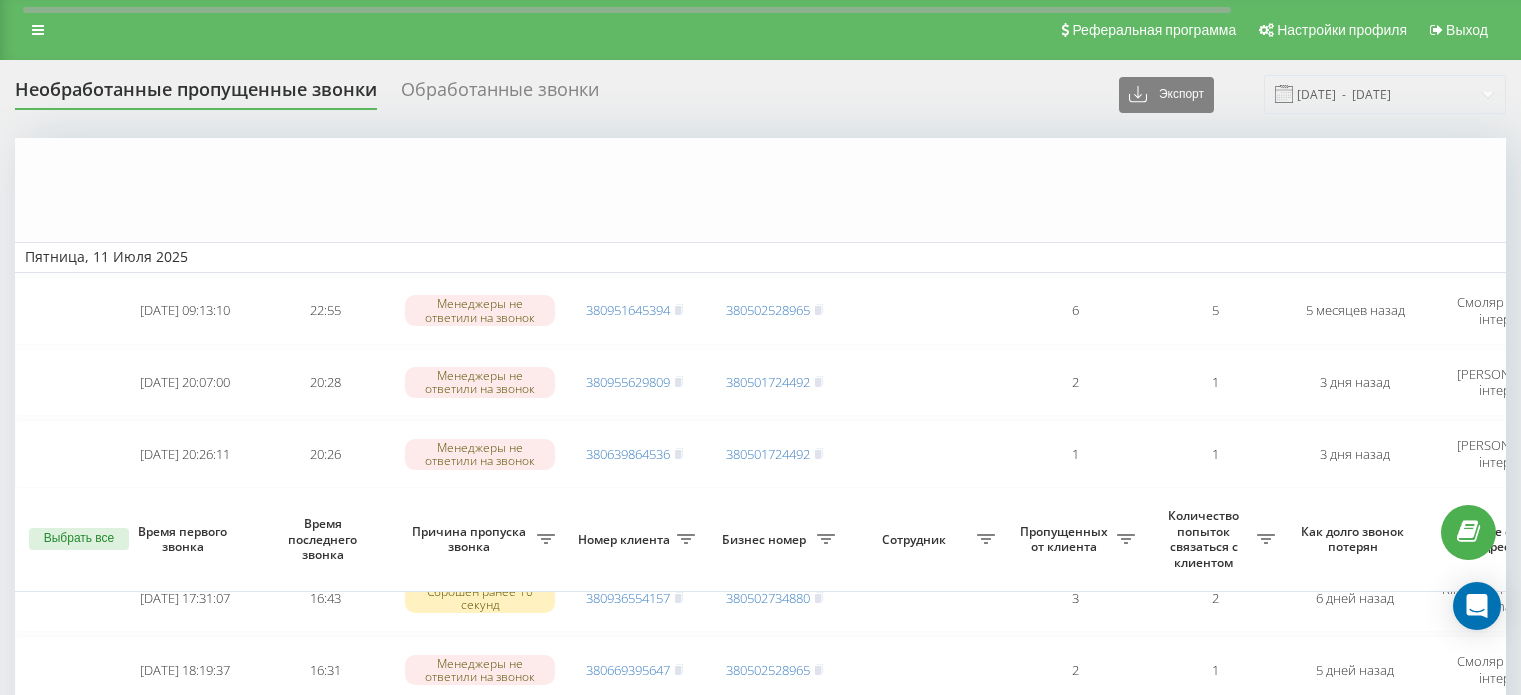 scroll, scrollTop: 381, scrollLeft: 0, axis: vertical 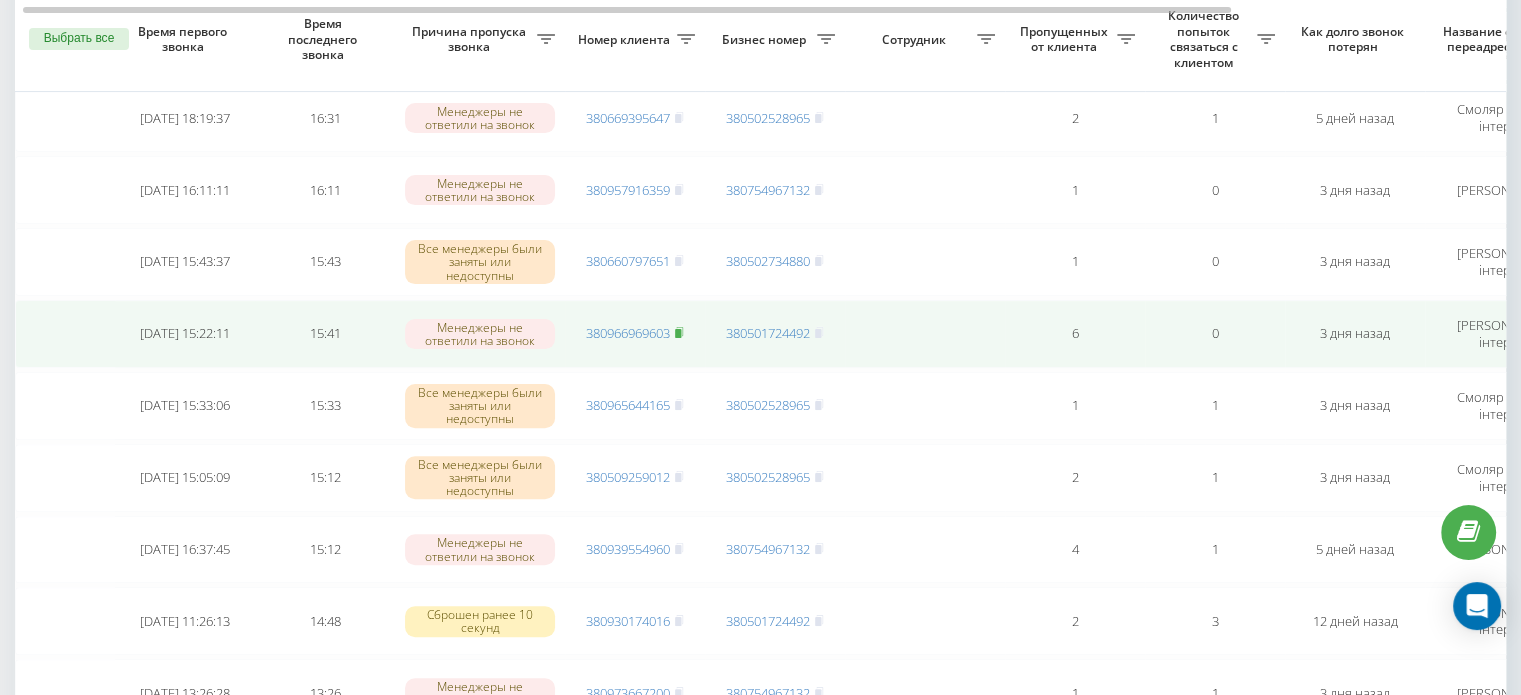 click 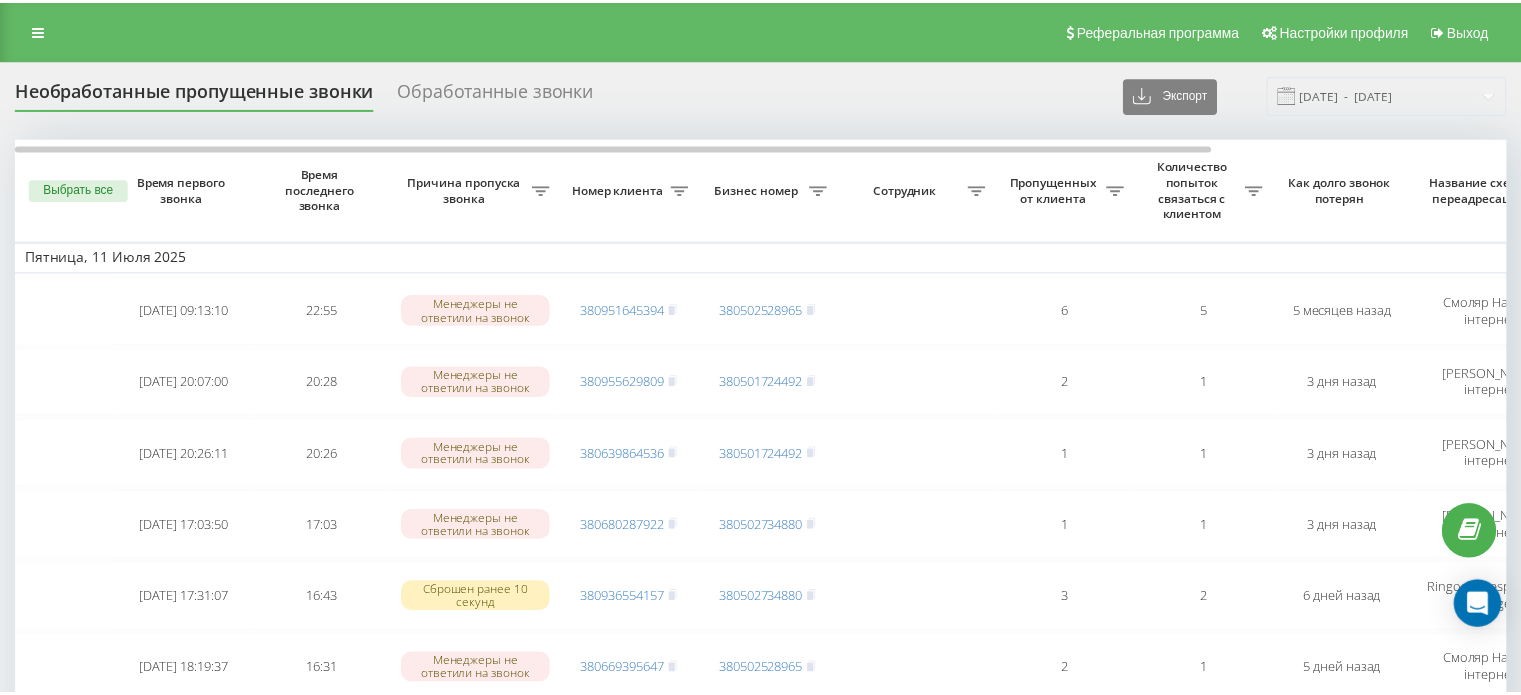 scroll, scrollTop: 0, scrollLeft: 0, axis: both 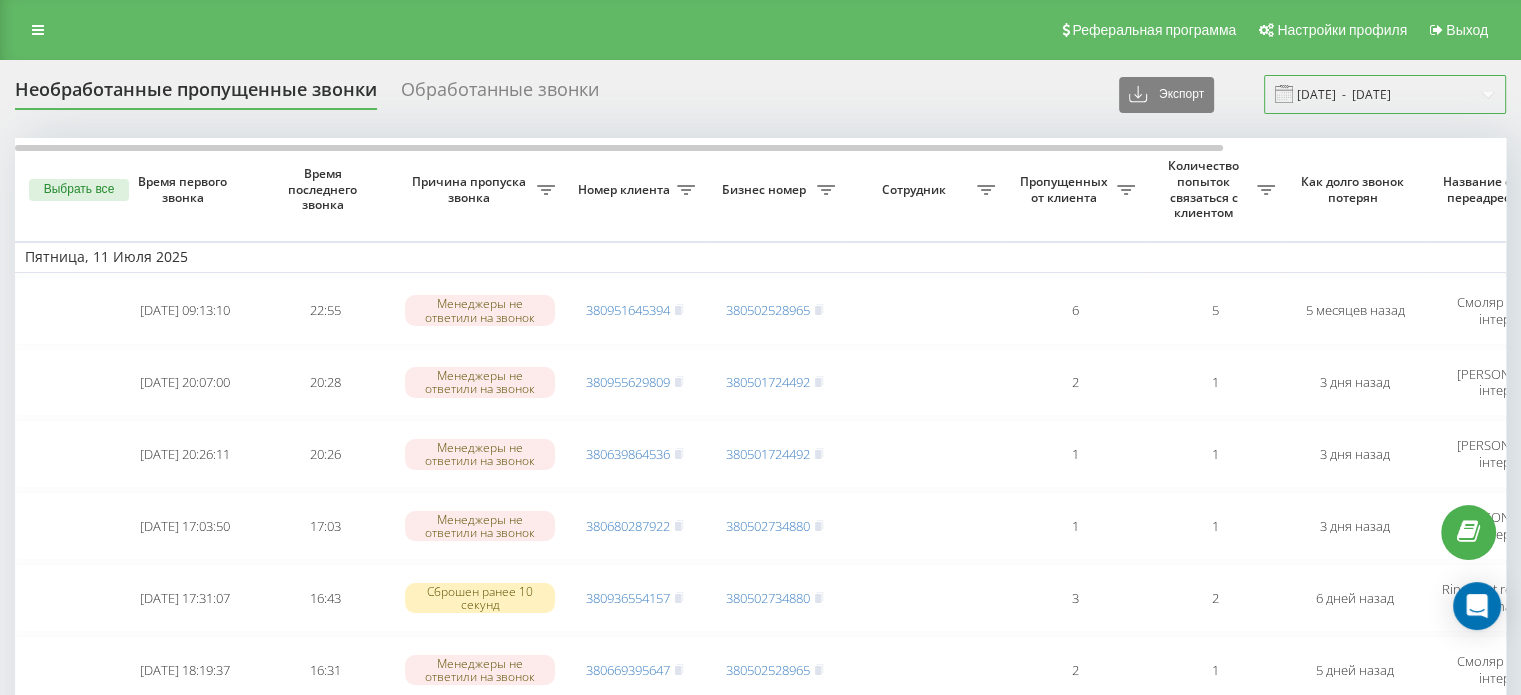 click on "11.07.2025  -  11.07.2025" at bounding box center (1385, 94) 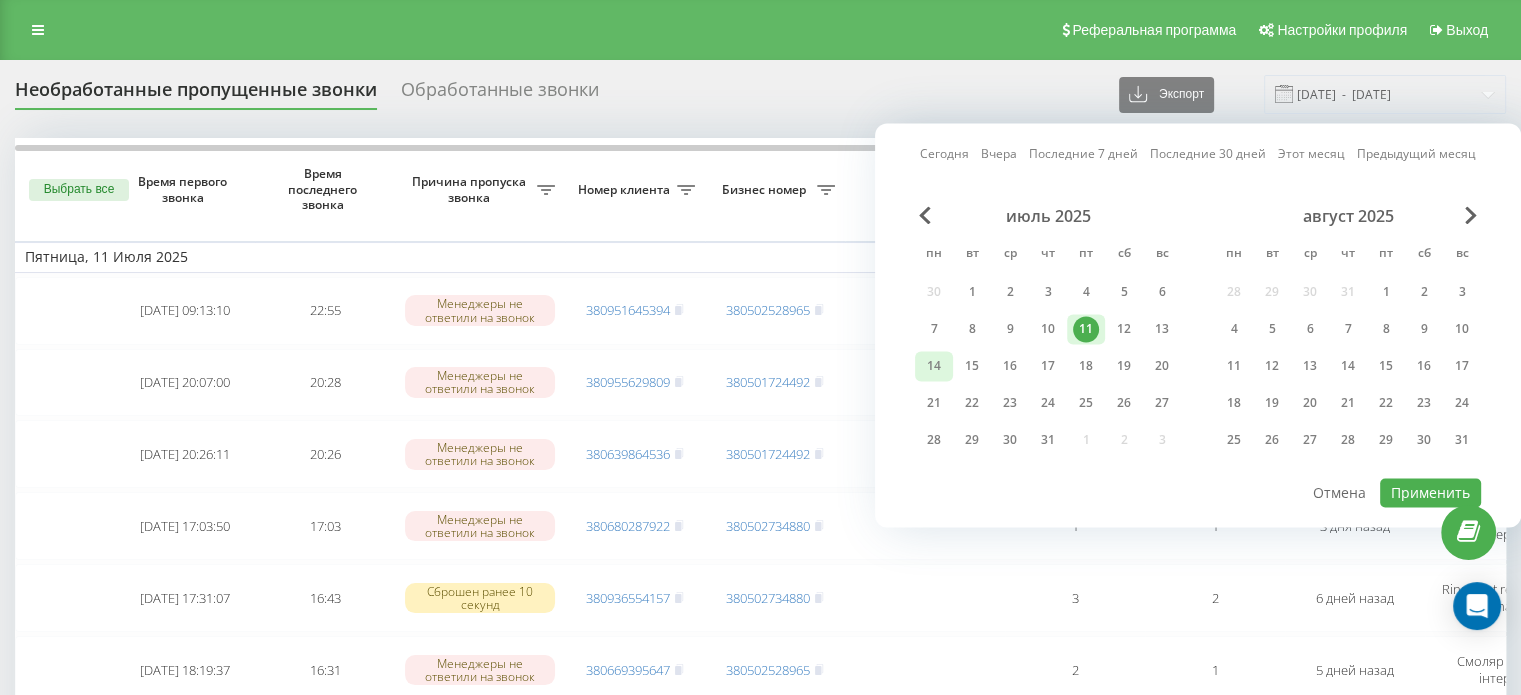 click on "14" at bounding box center [934, 366] 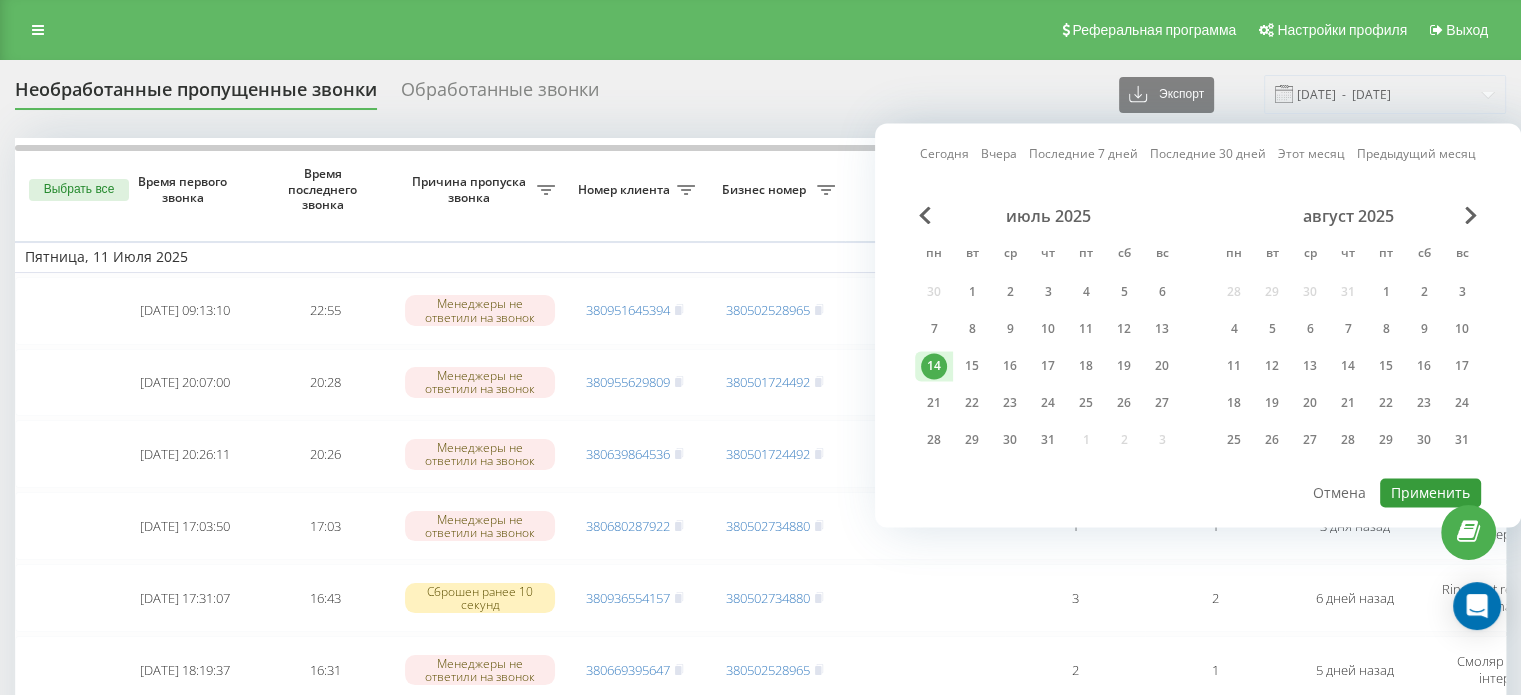 click on "Применить" at bounding box center [1430, 492] 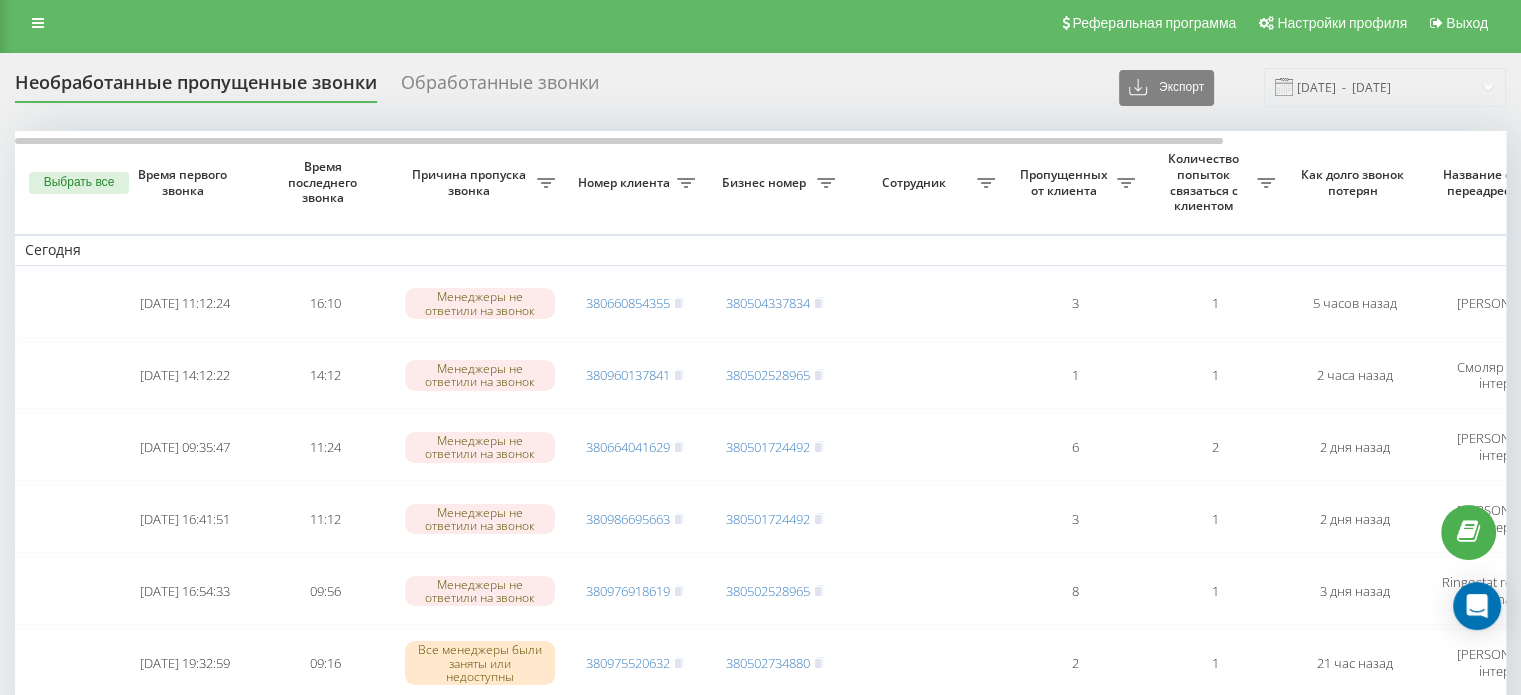 scroll, scrollTop: 0, scrollLeft: 0, axis: both 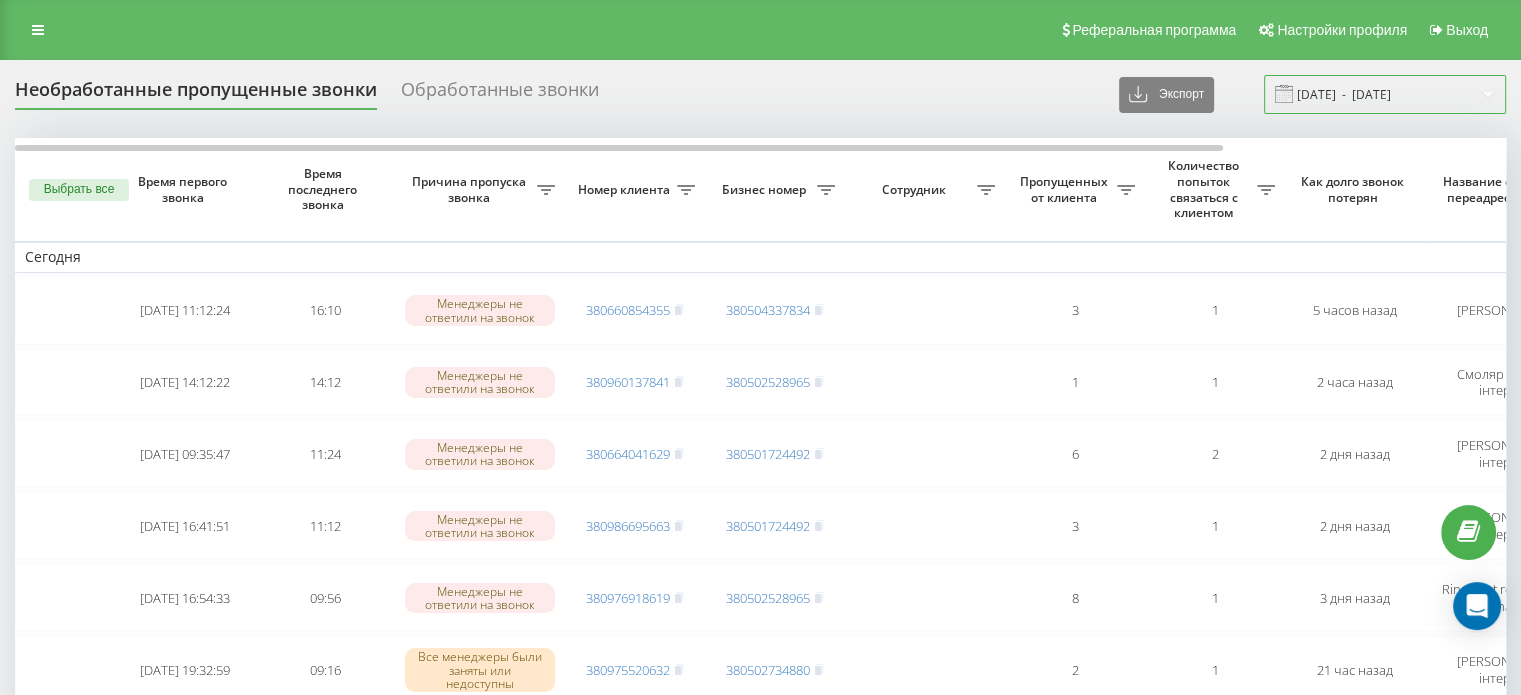 click on "[DATE]  -  [DATE]" at bounding box center (1385, 94) 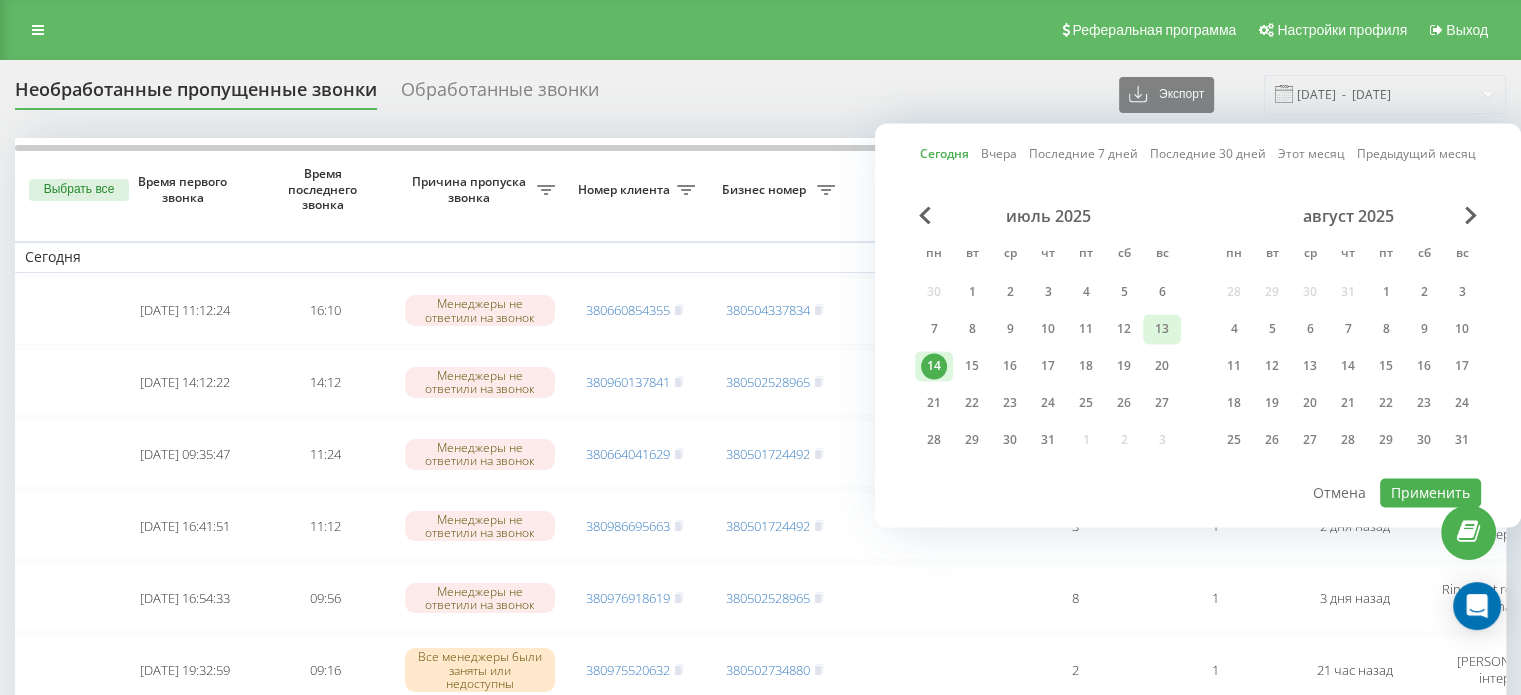 click on "13" at bounding box center (1162, 329) 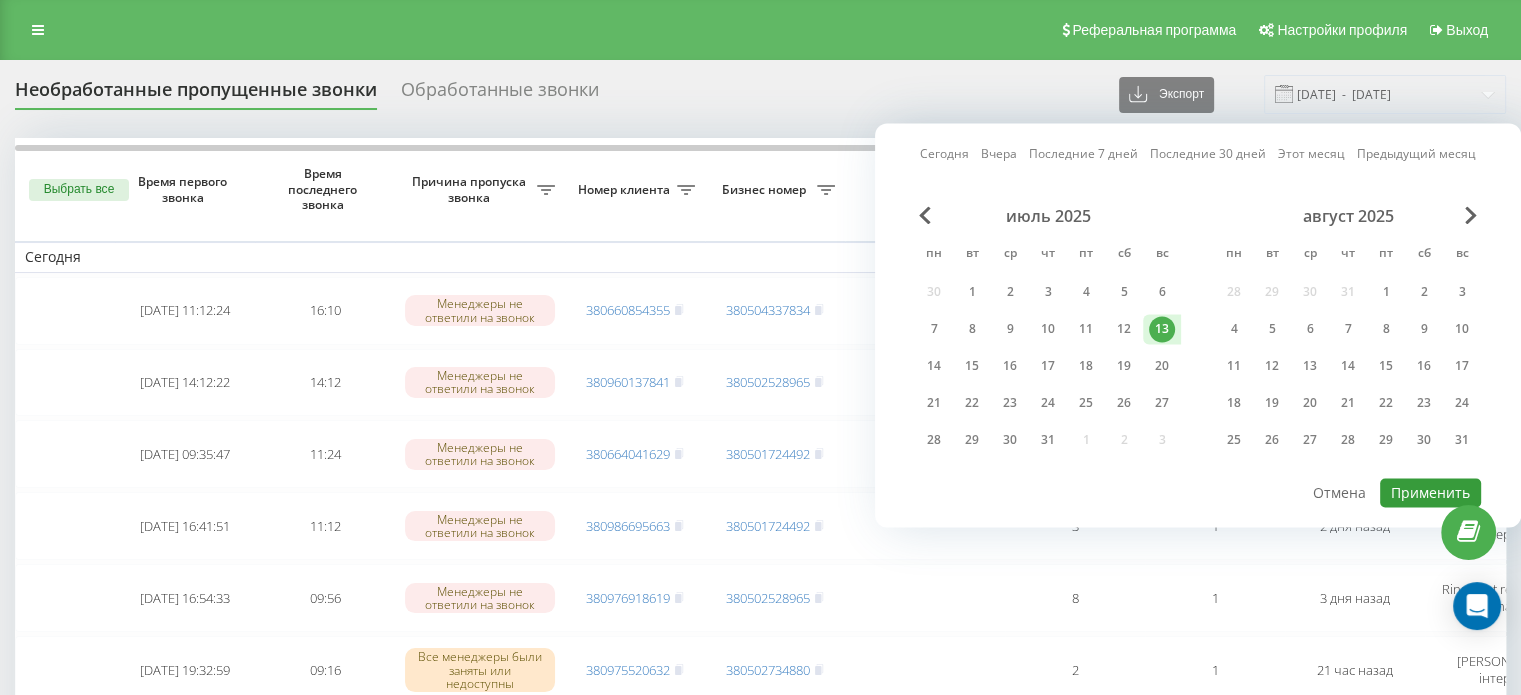 click on "Применить" at bounding box center (1430, 492) 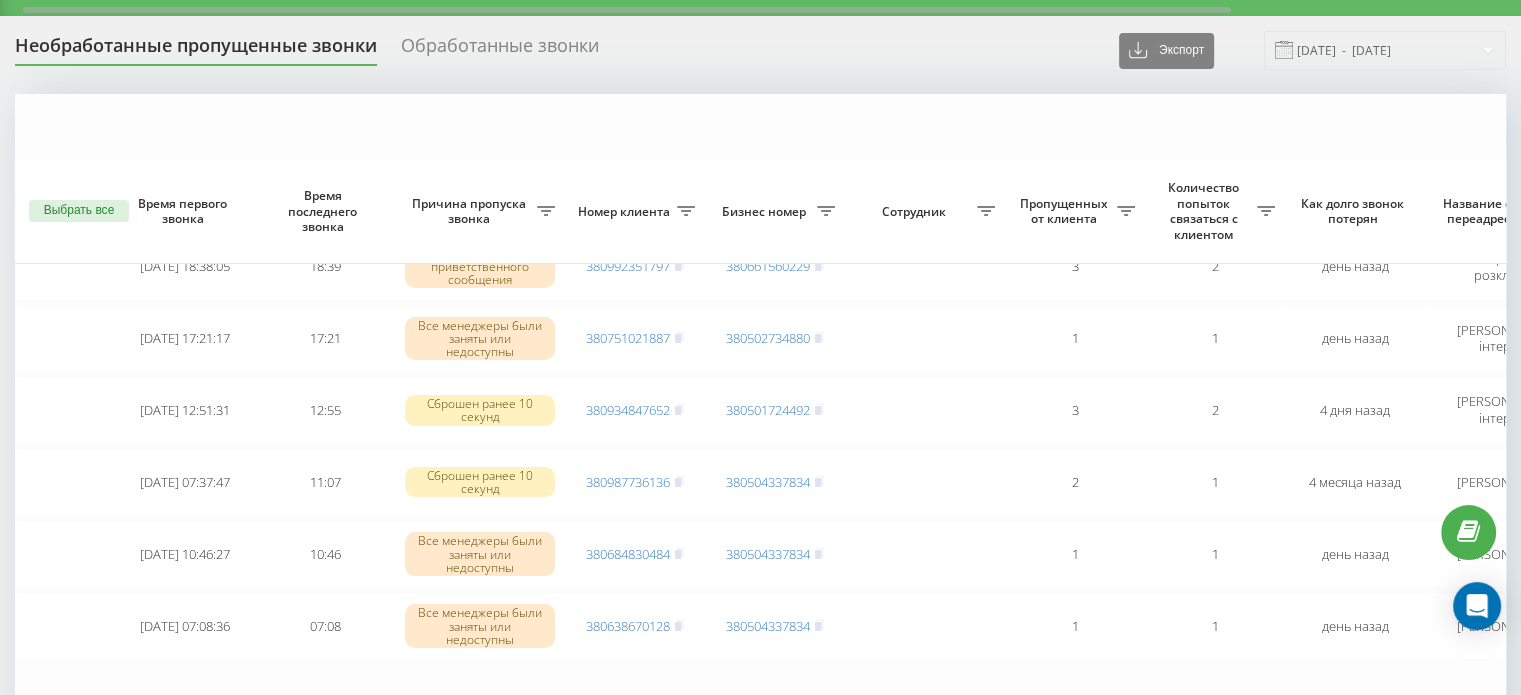scroll, scrollTop: 0, scrollLeft: 0, axis: both 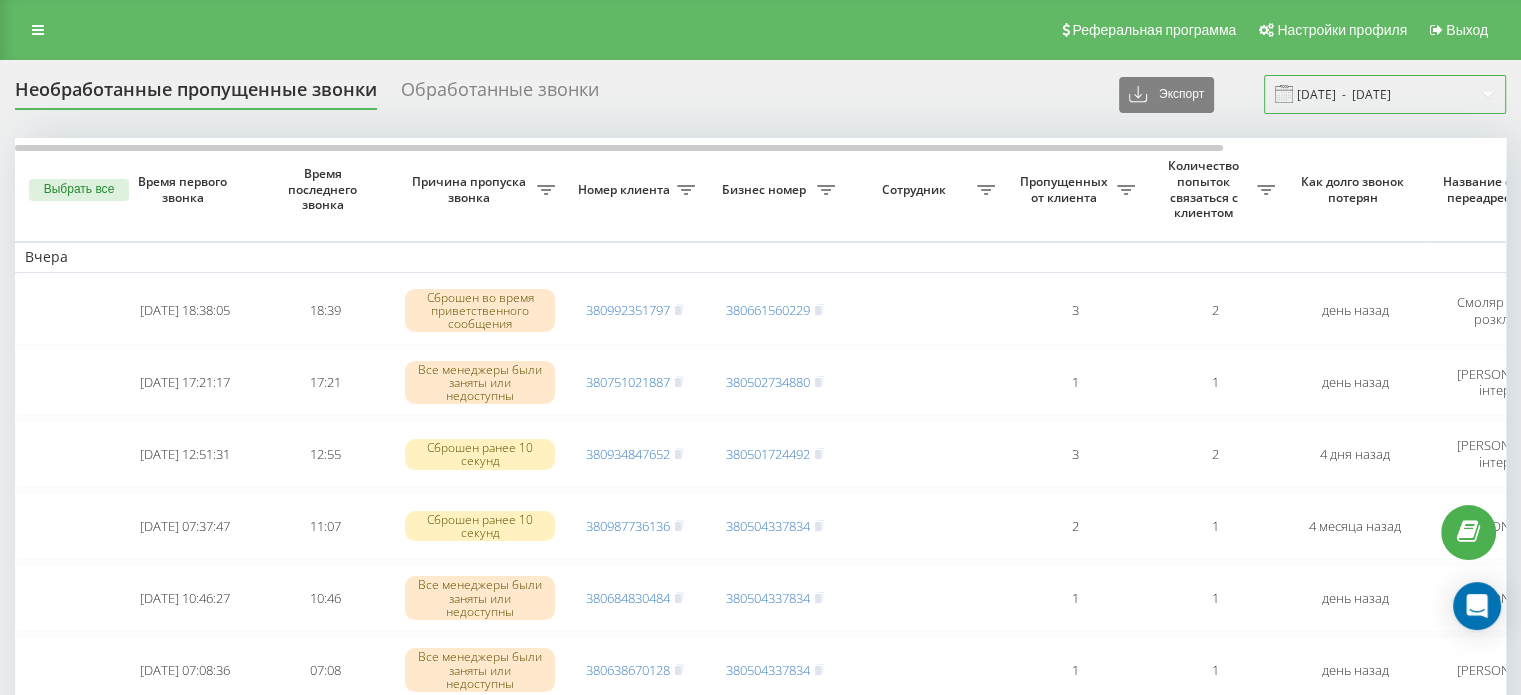 click on "[DATE]  -  [DATE]" at bounding box center (1385, 94) 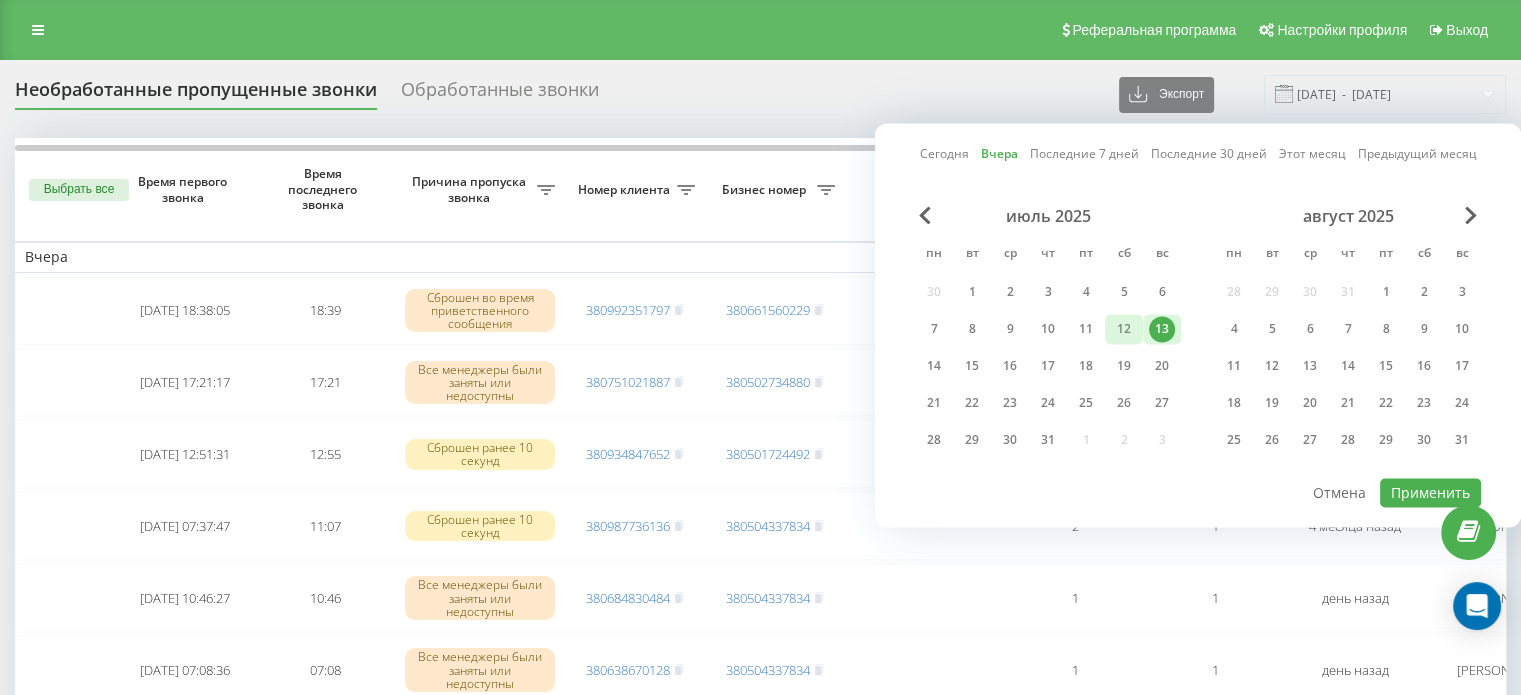 click on "12" at bounding box center (1124, 329) 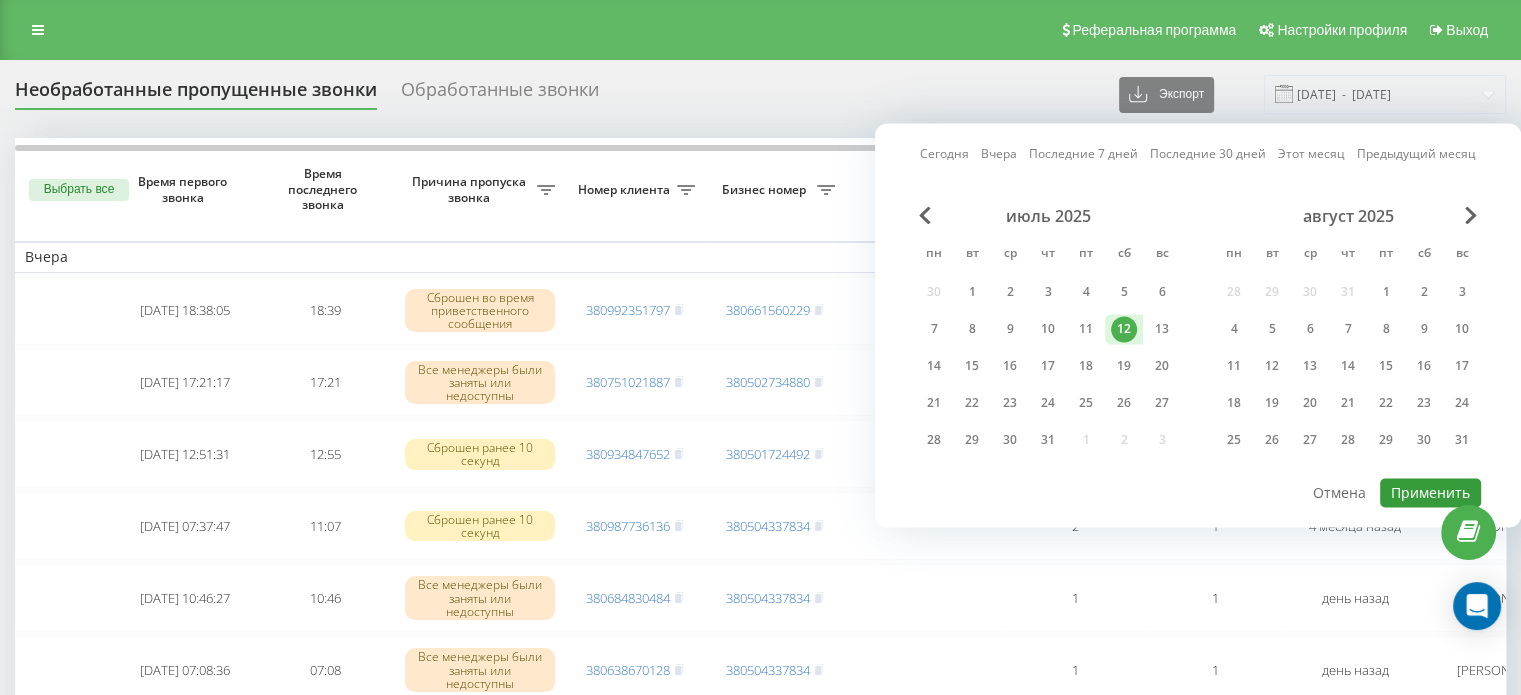 click on "Применить" at bounding box center (1430, 492) 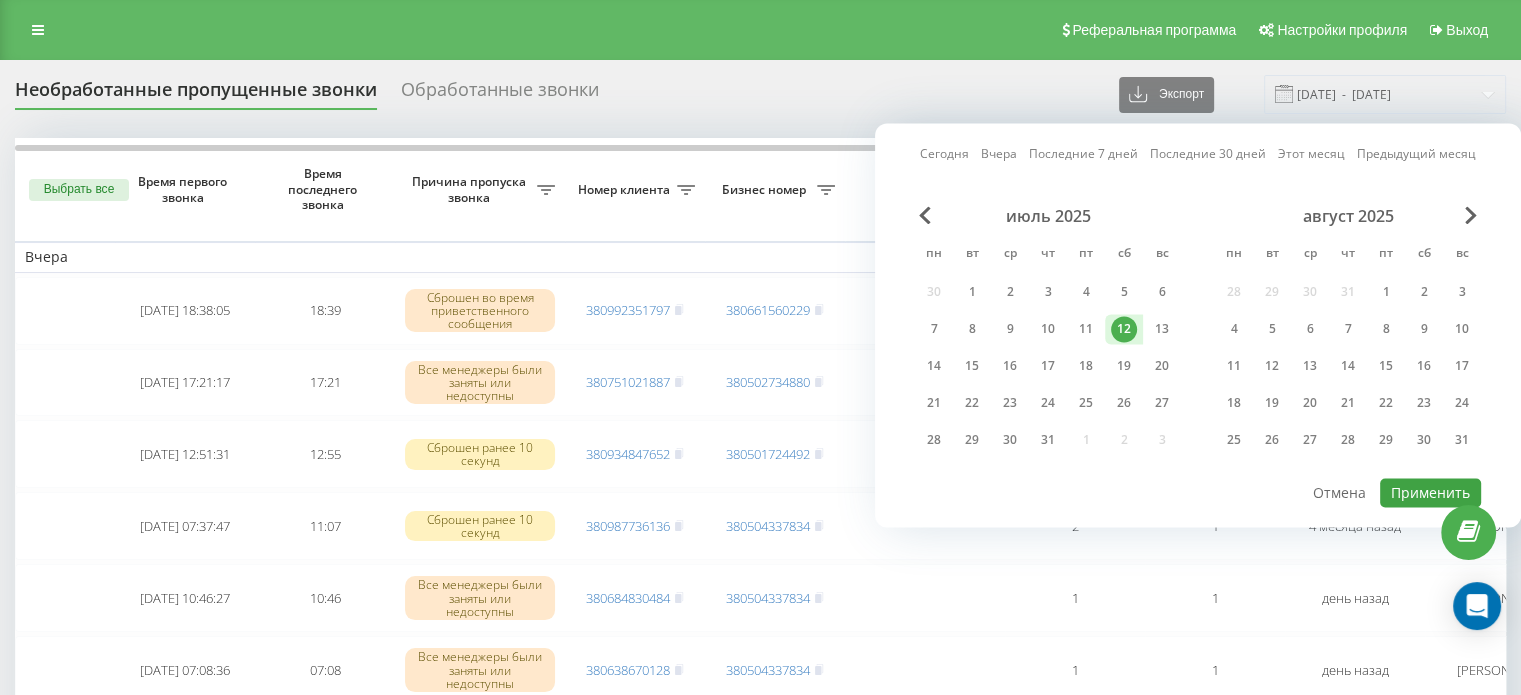 type on "[DATE]  -  [DATE]" 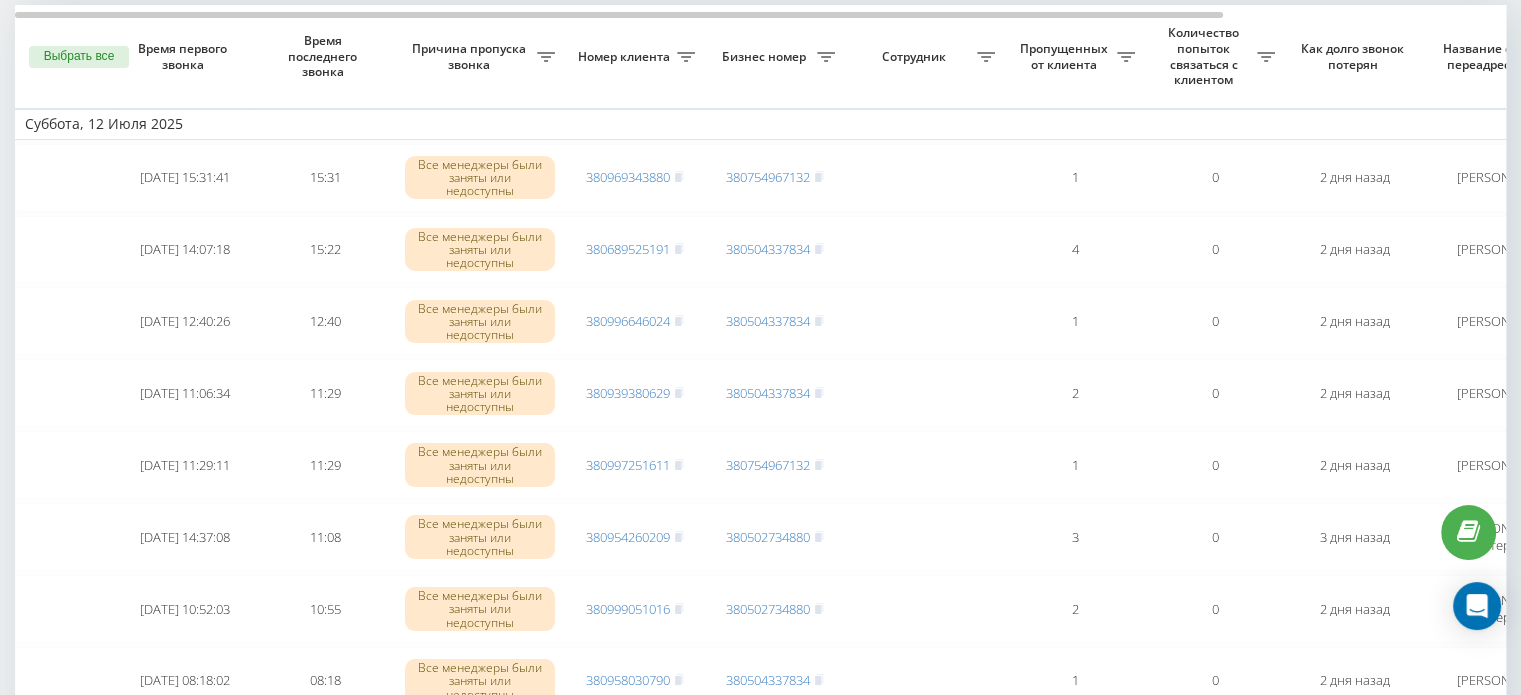 scroll, scrollTop: 0, scrollLeft: 0, axis: both 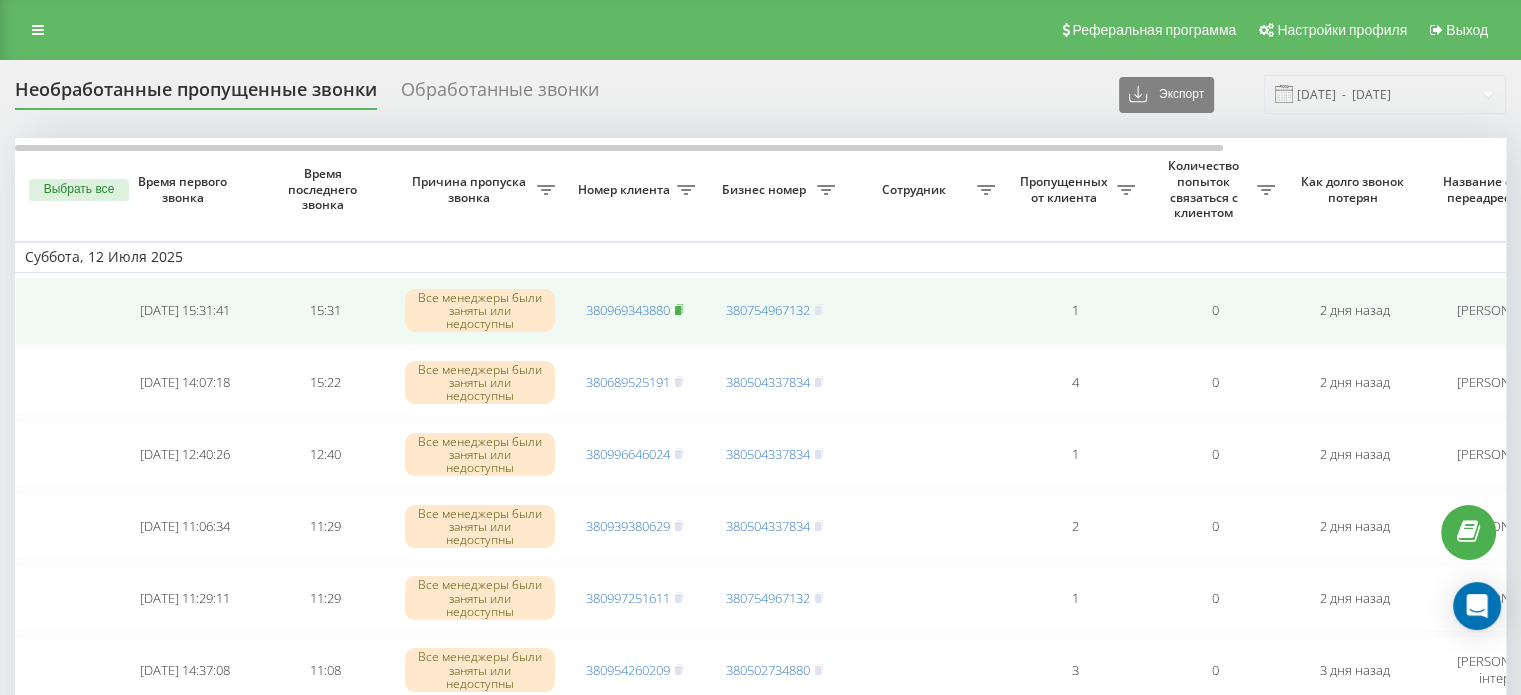 click 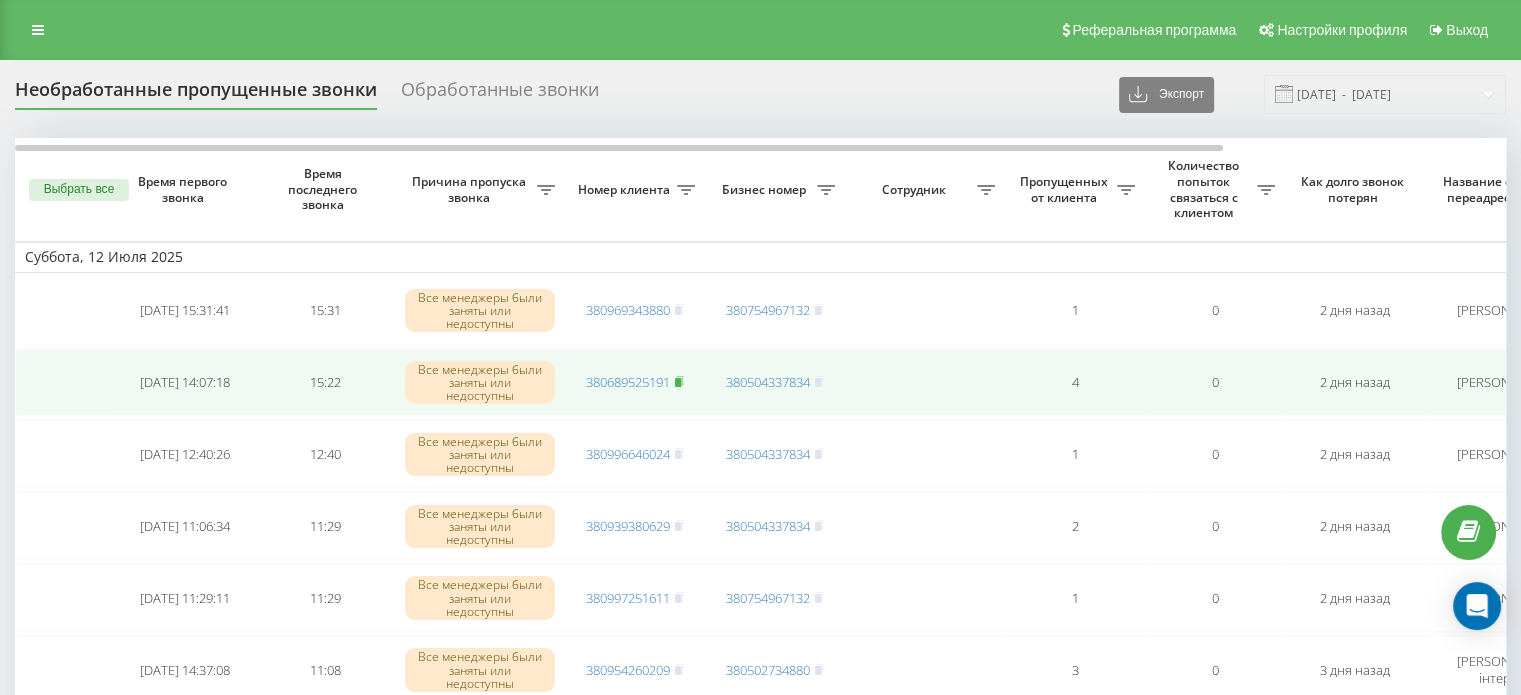 click 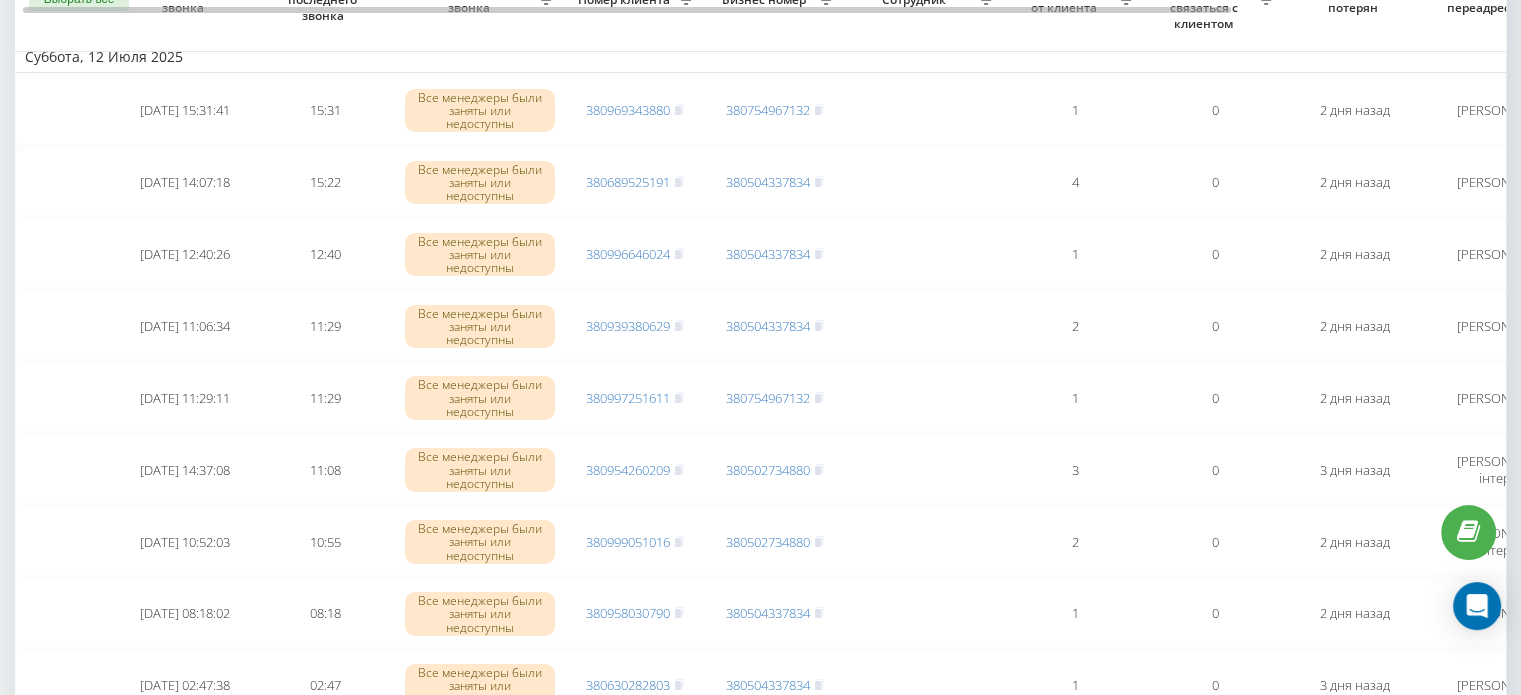 scroll, scrollTop: 100, scrollLeft: 0, axis: vertical 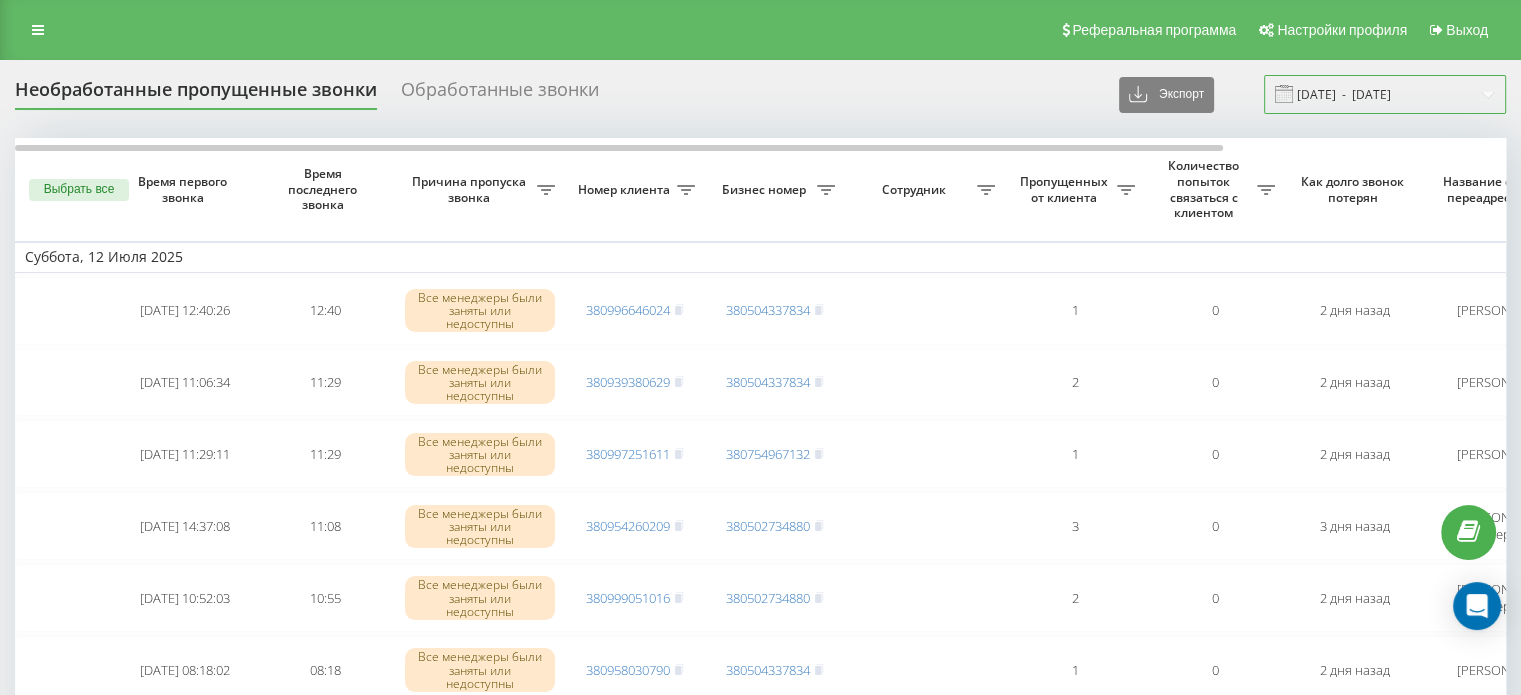 click on "[DATE]  -  [DATE]" at bounding box center [1385, 94] 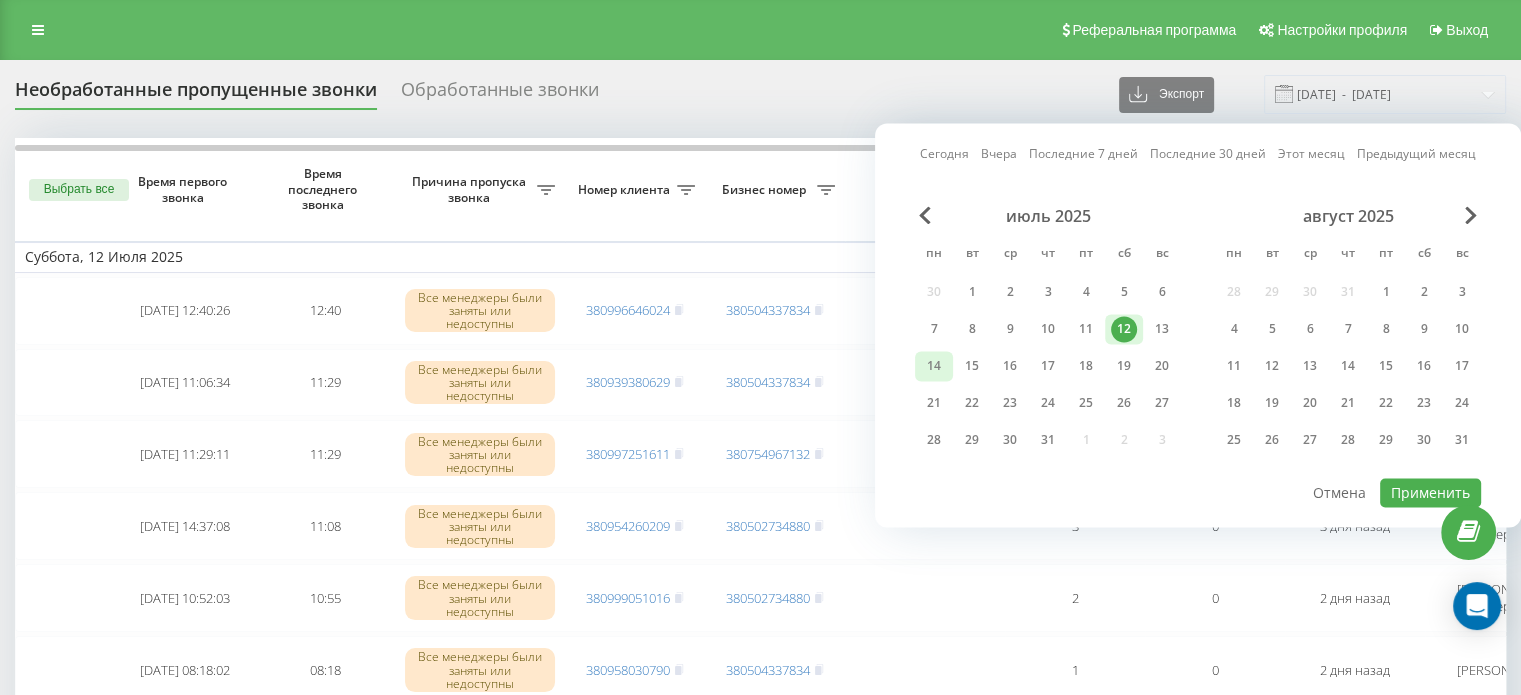 click on "14" at bounding box center (934, 366) 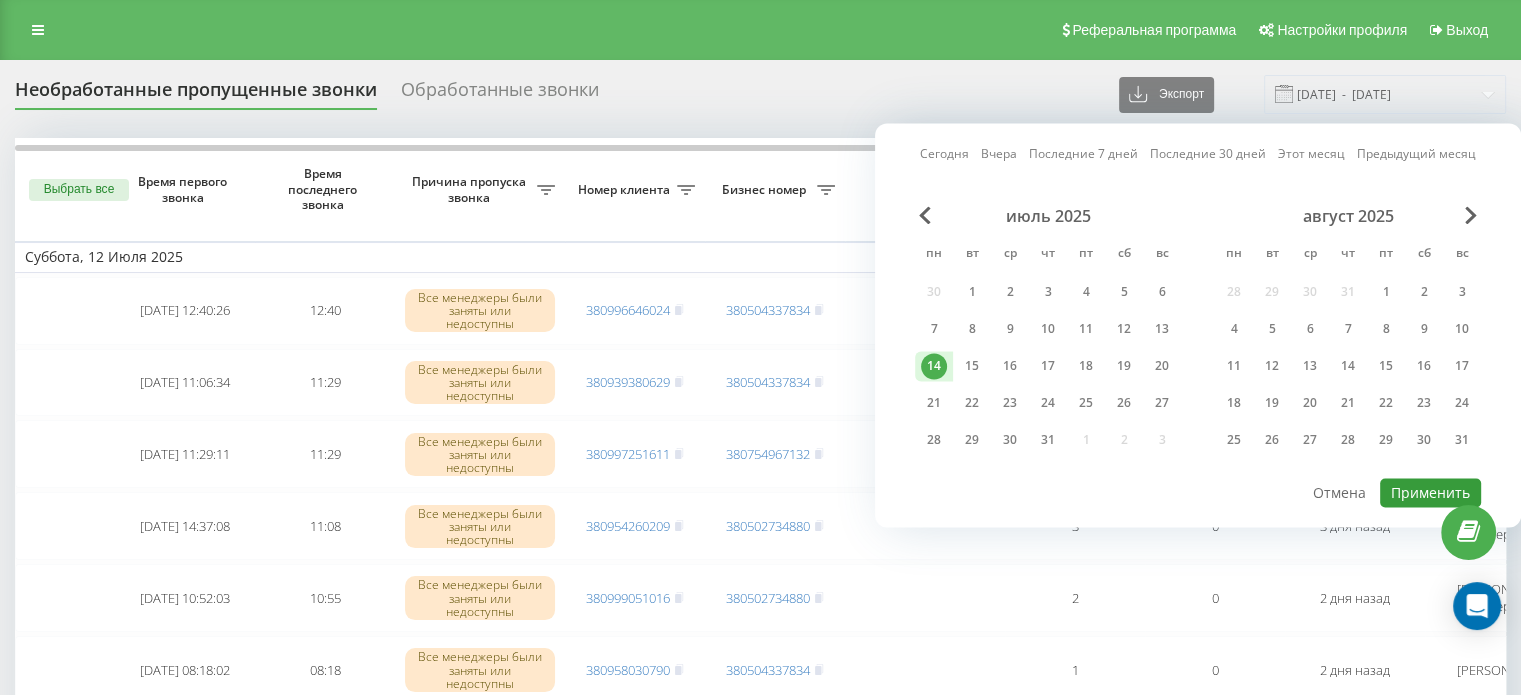 click on "Применить" at bounding box center [1430, 492] 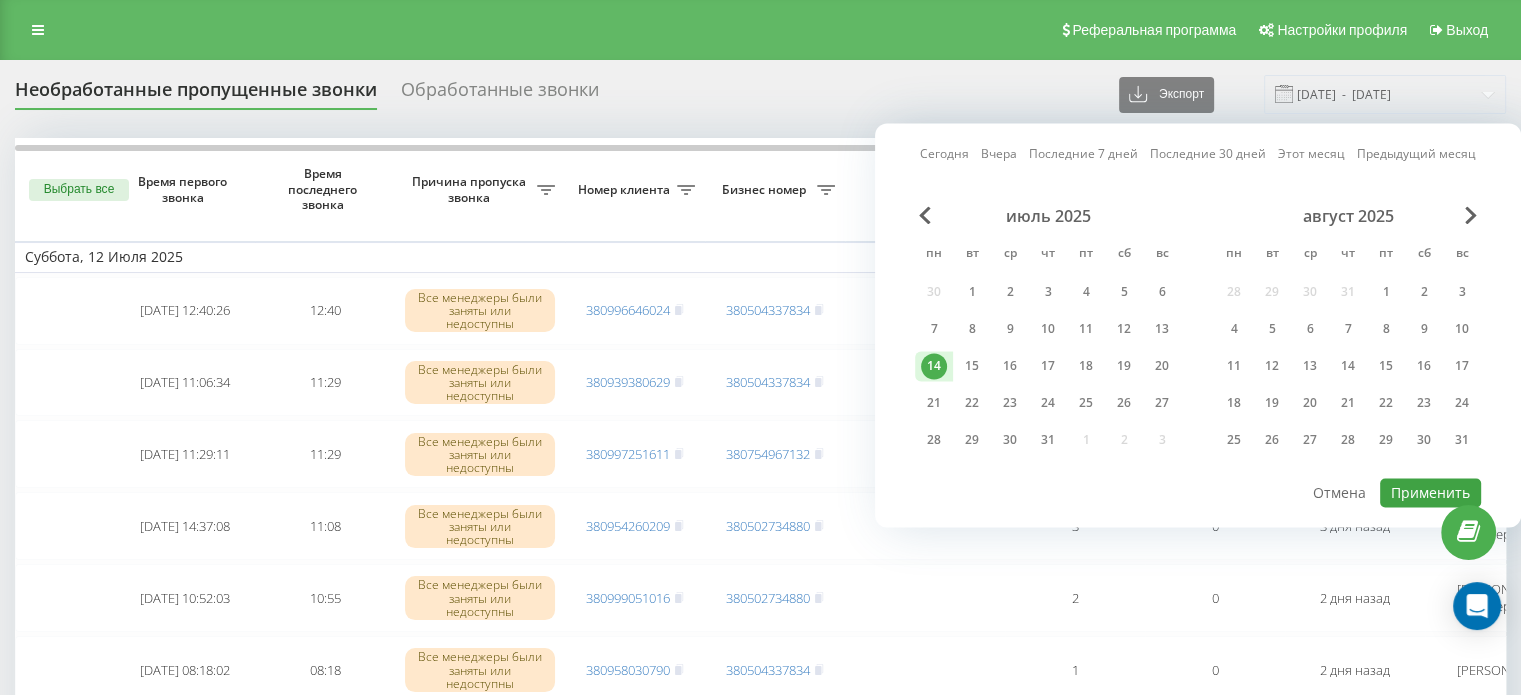 type on "[DATE]  -  [DATE]" 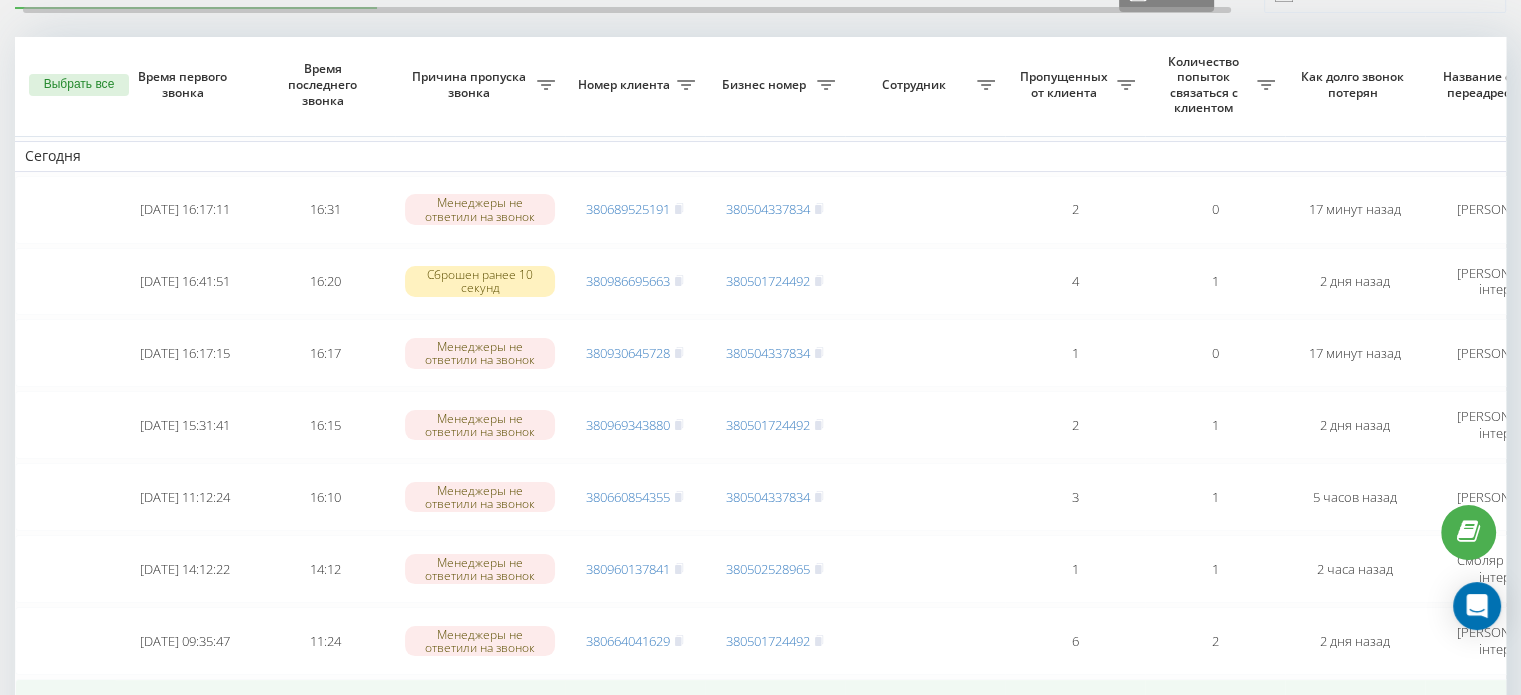 scroll, scrollTop: 100, scrollLeft: 0, axis: vertical 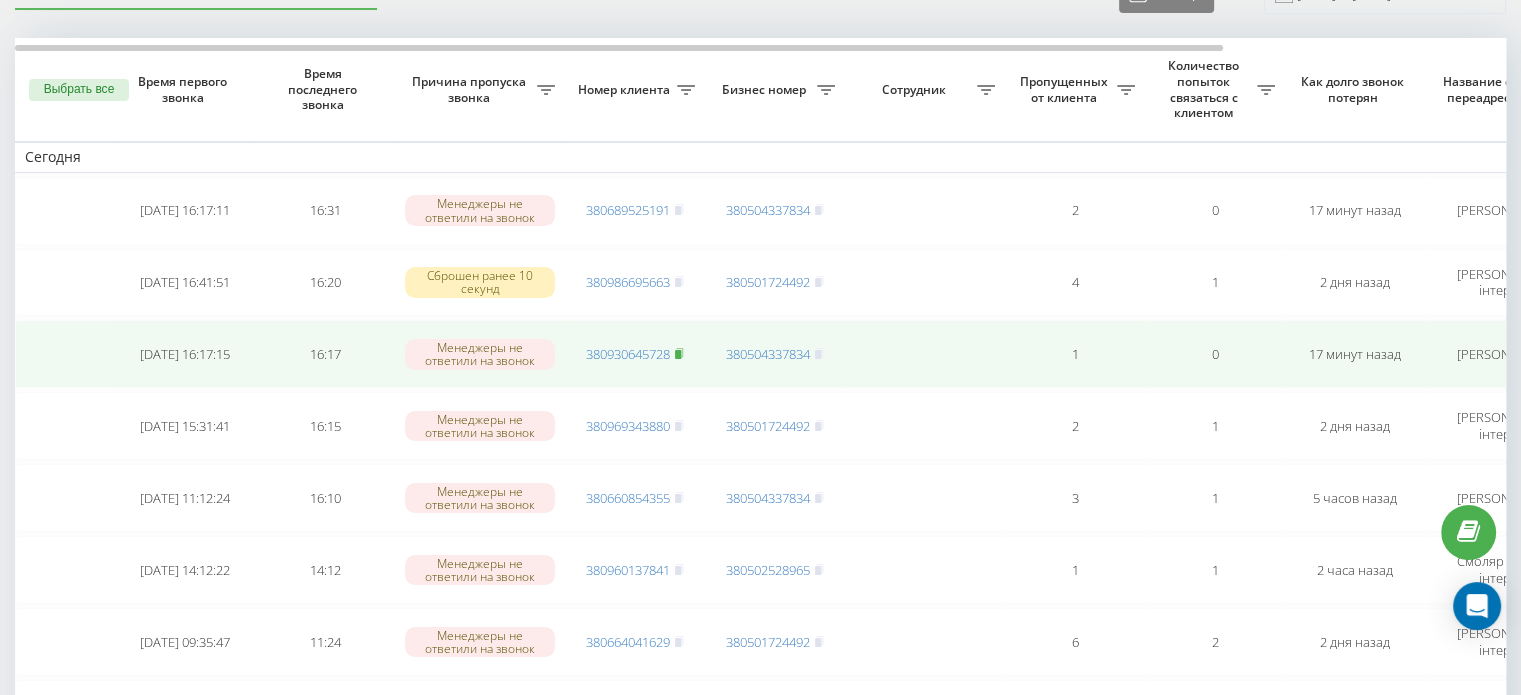click 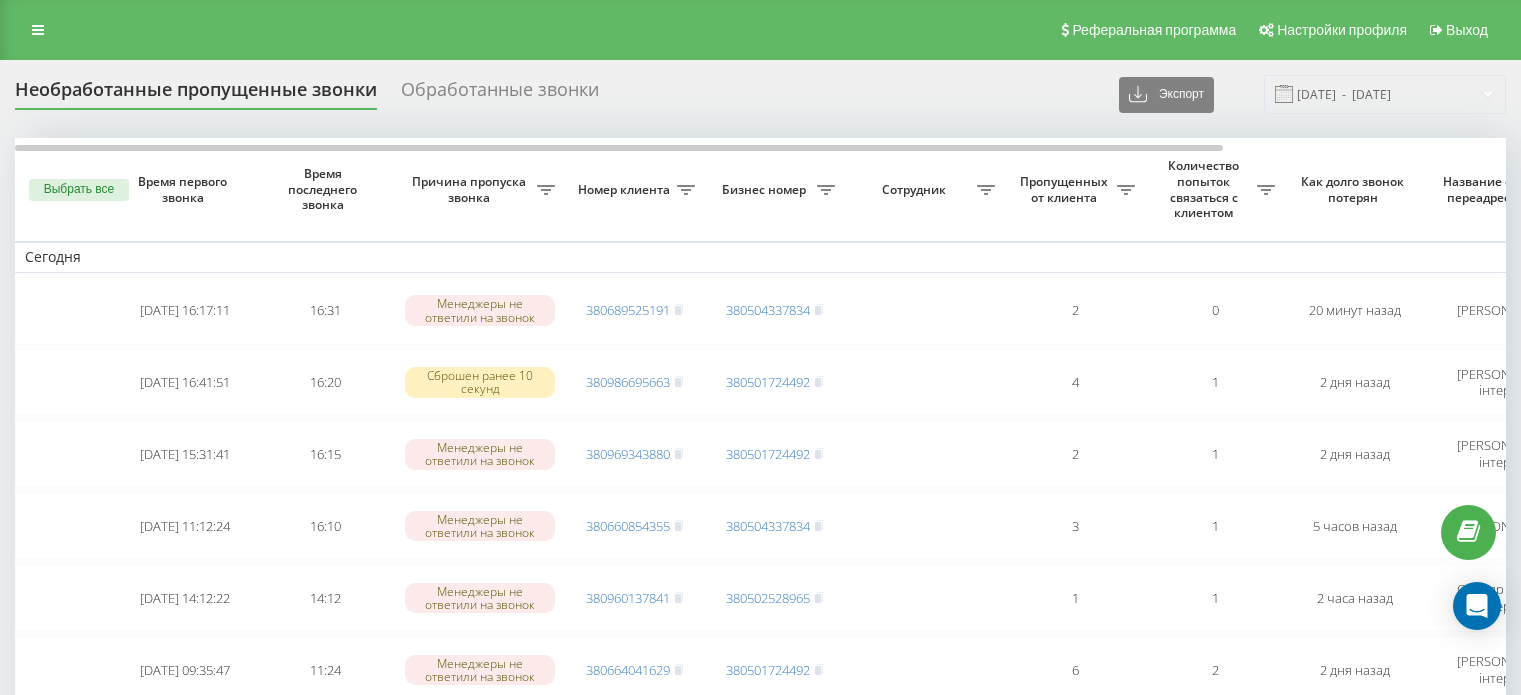 scroll, scrollTop: 101, scrollLeft: 0, axis: vertical 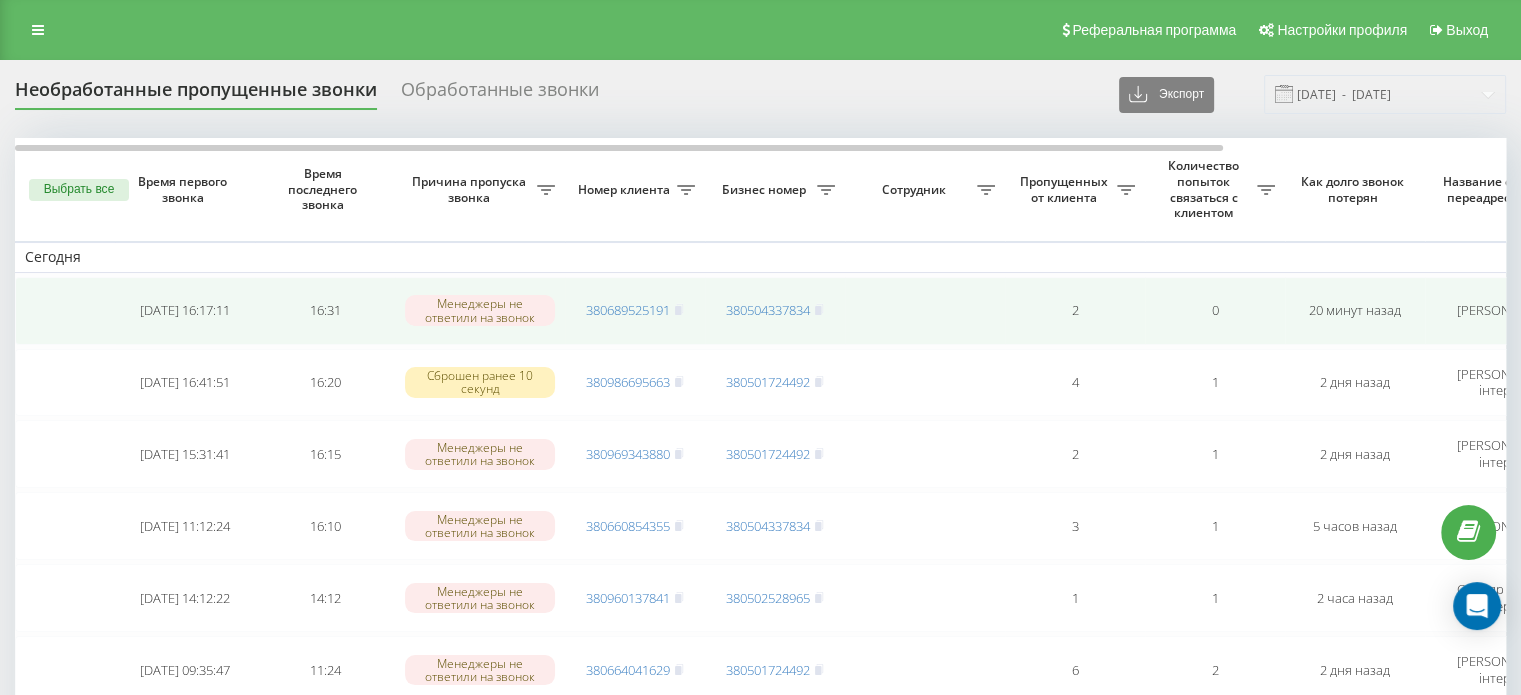 click on "380689525191" at bounding box center (635, 311) 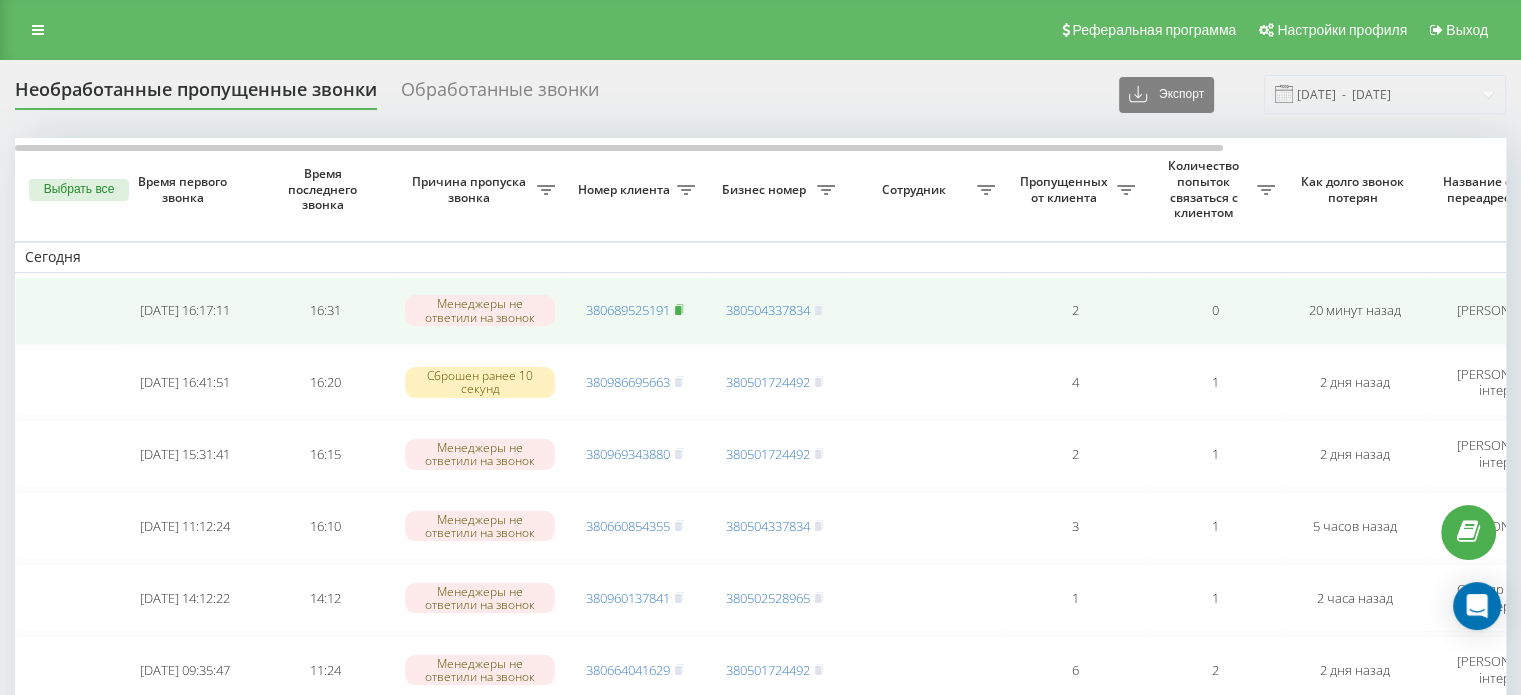 click 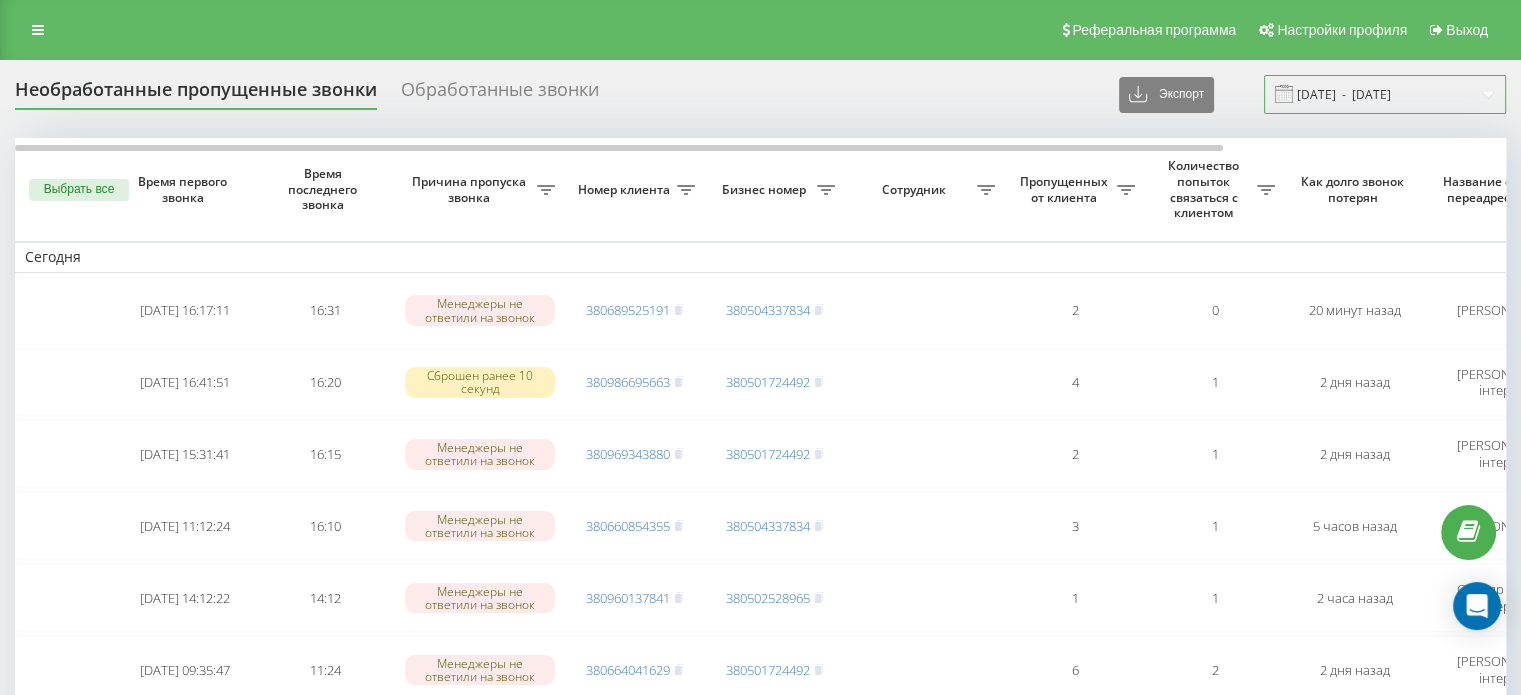 click on "[DATE]  -  [DATE]" at bounding box center (1385, 94) 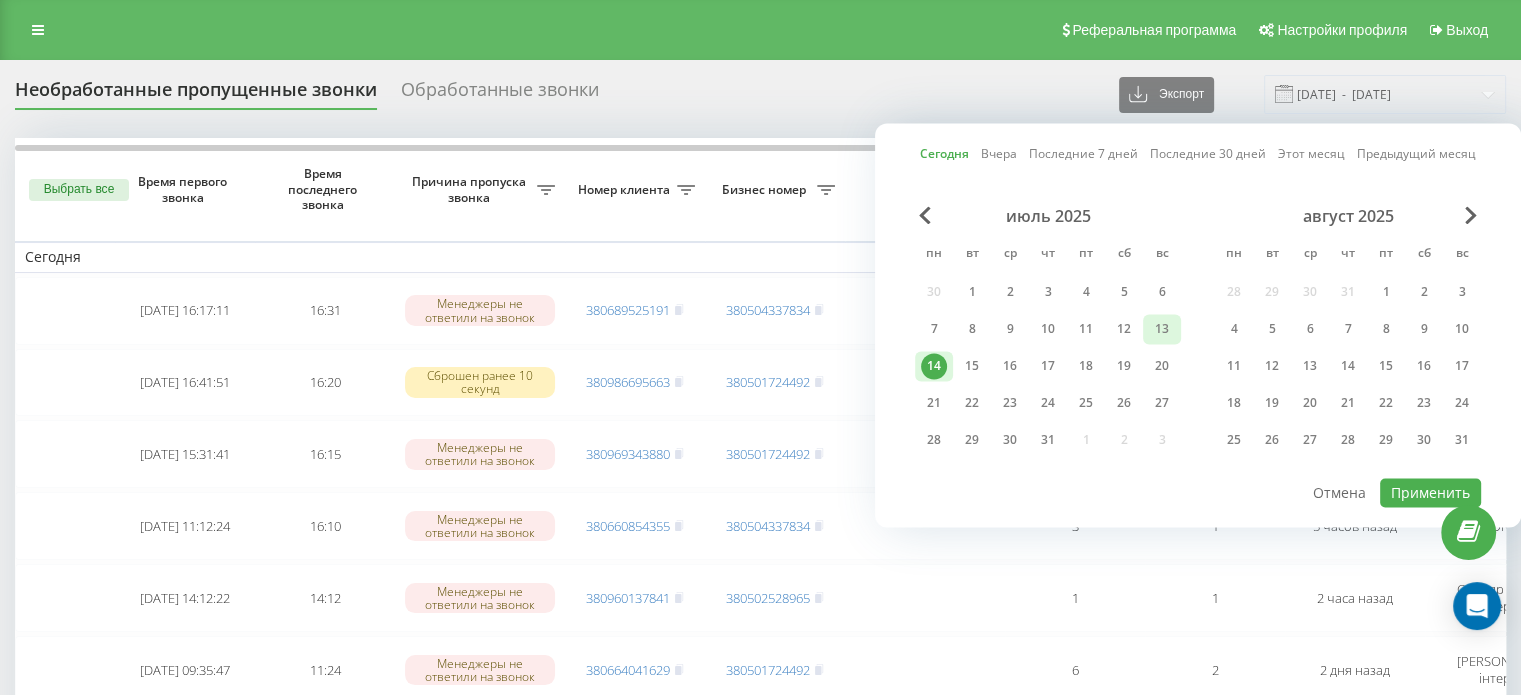 click on "13" at bounding box center (1162, 329) 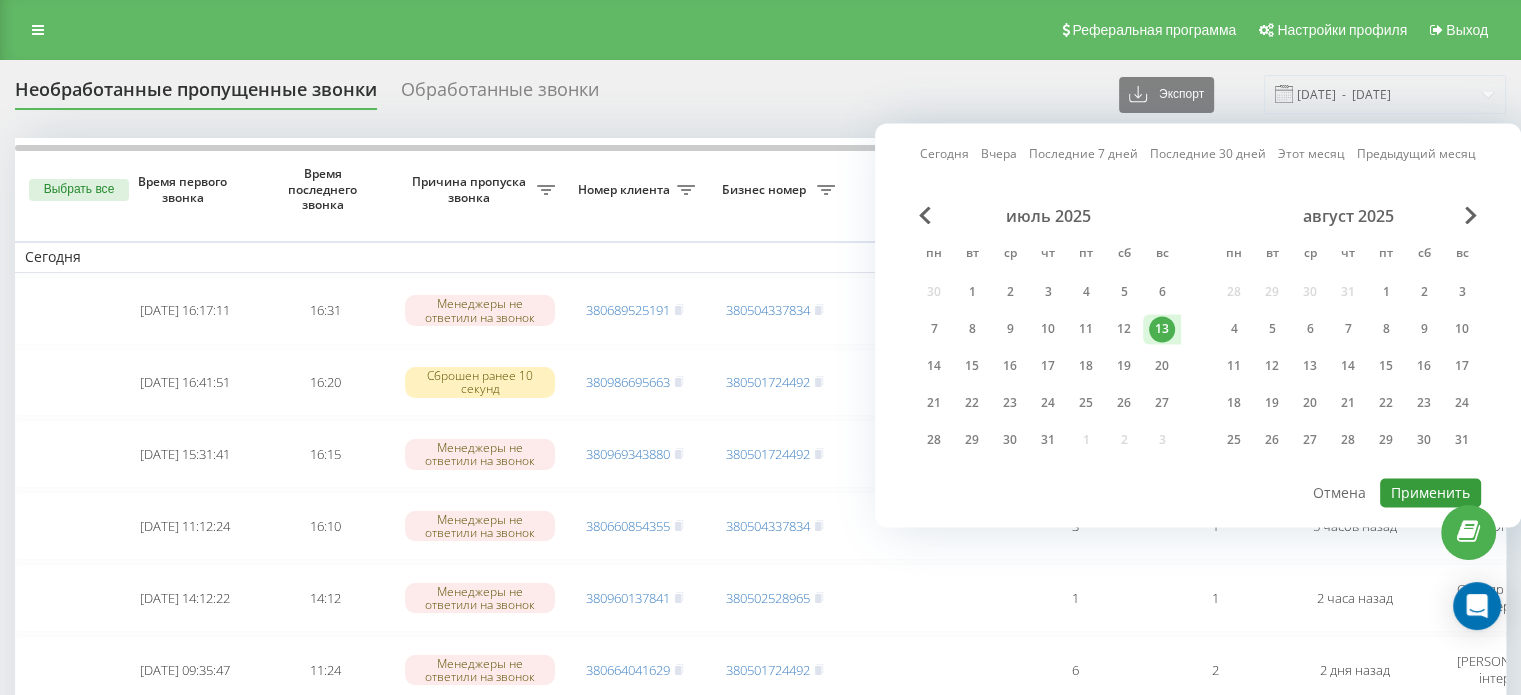 click on "Применить" at bounding box center (1430, 492) 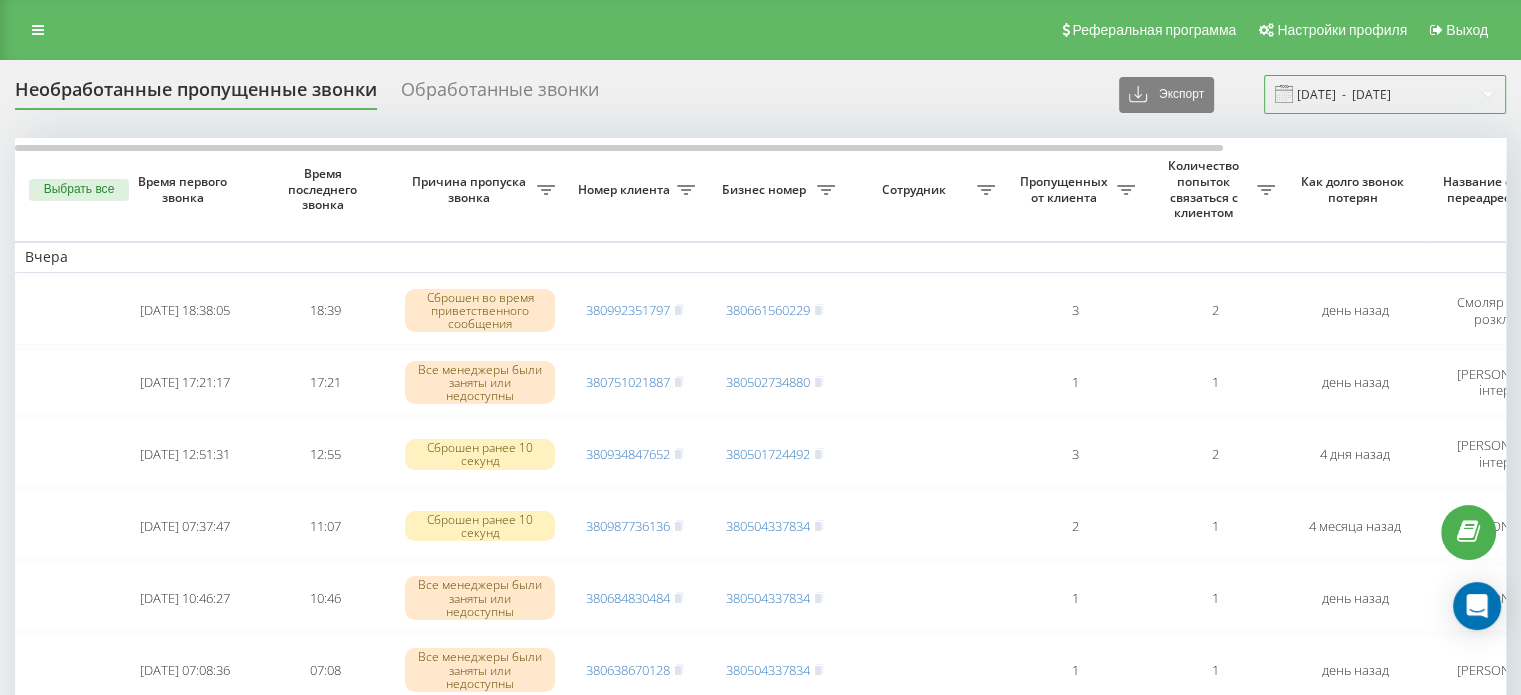click on "[DATE]  -  [DATE]" at bounding box center [1385, 94] 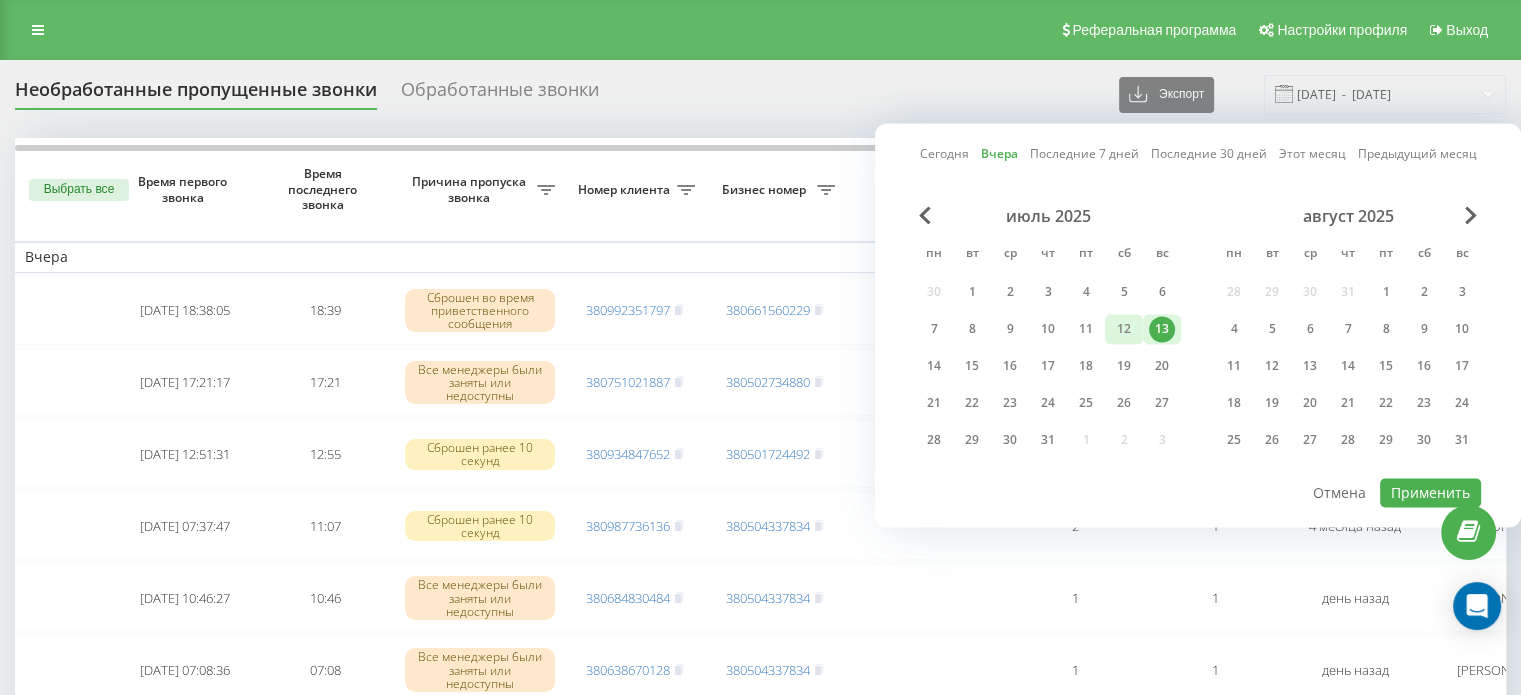 click on "12" at bounding box center [1124, 329] 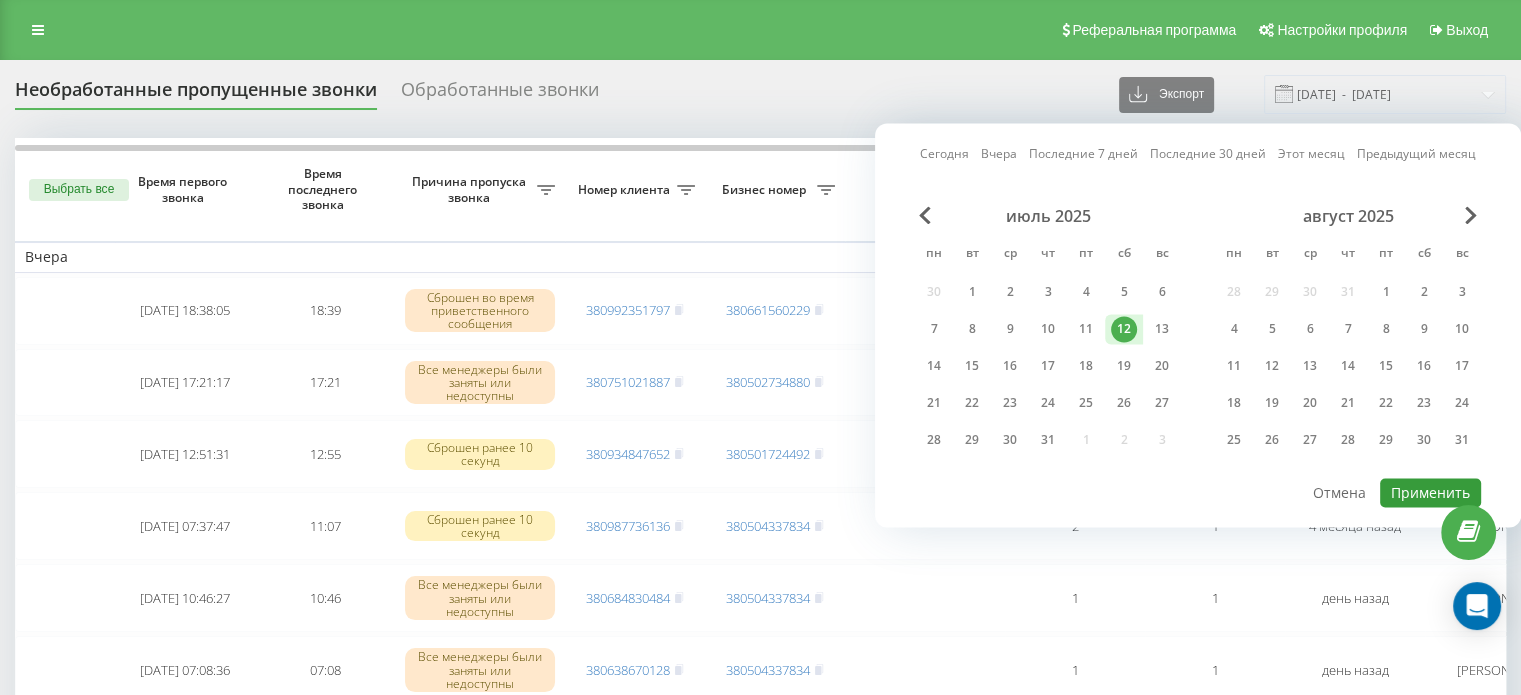 click on "Применить" at bounding box center [1430, 492] 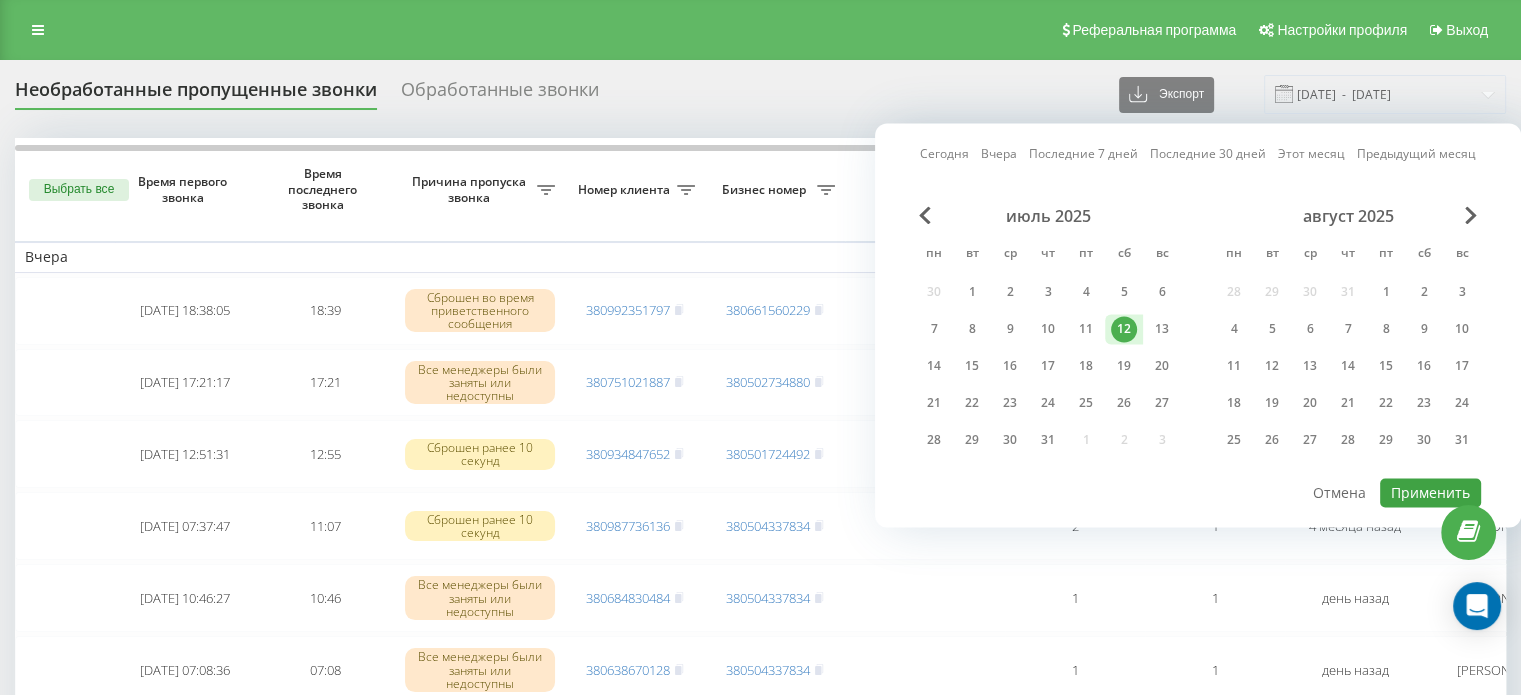 type on "[DATE]  -  [DATE]" 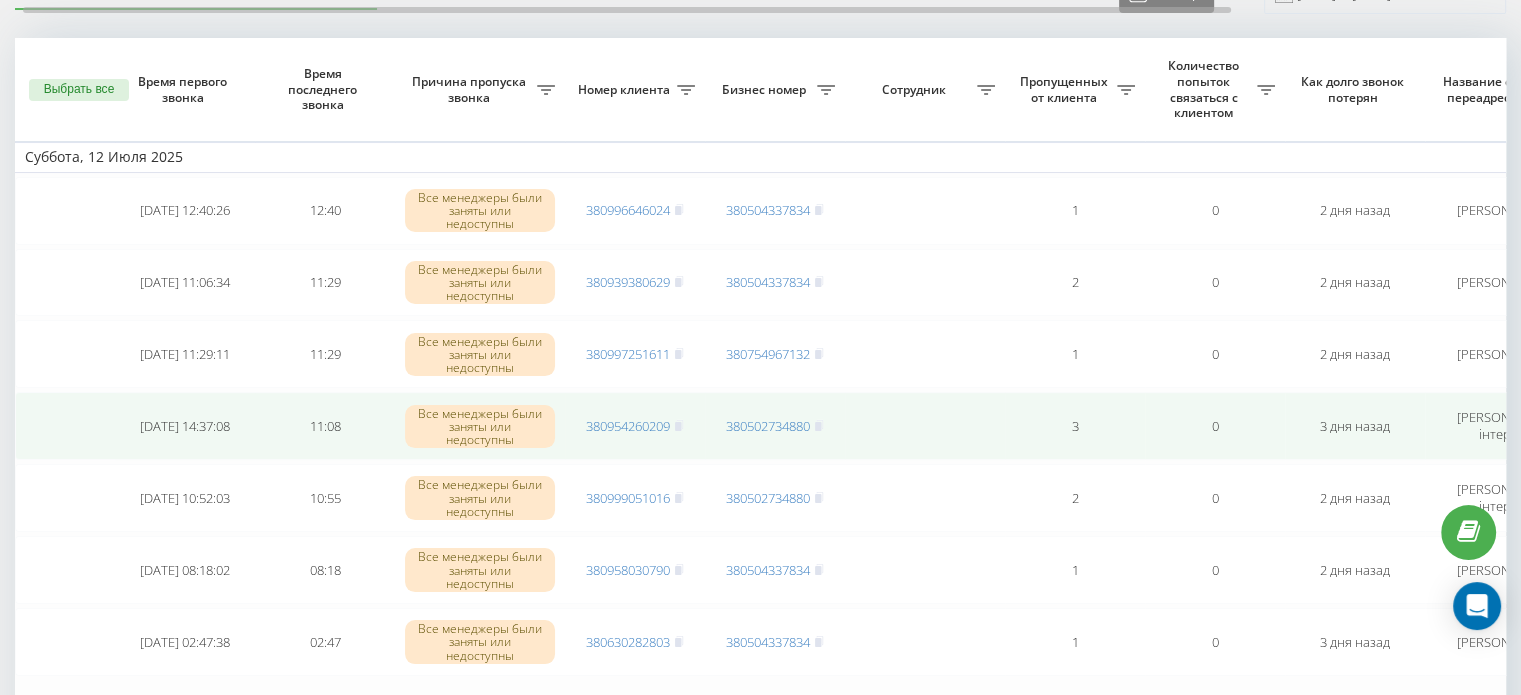 scroll, scrollTop: 200, scrollLeft: 0, axis: vertical 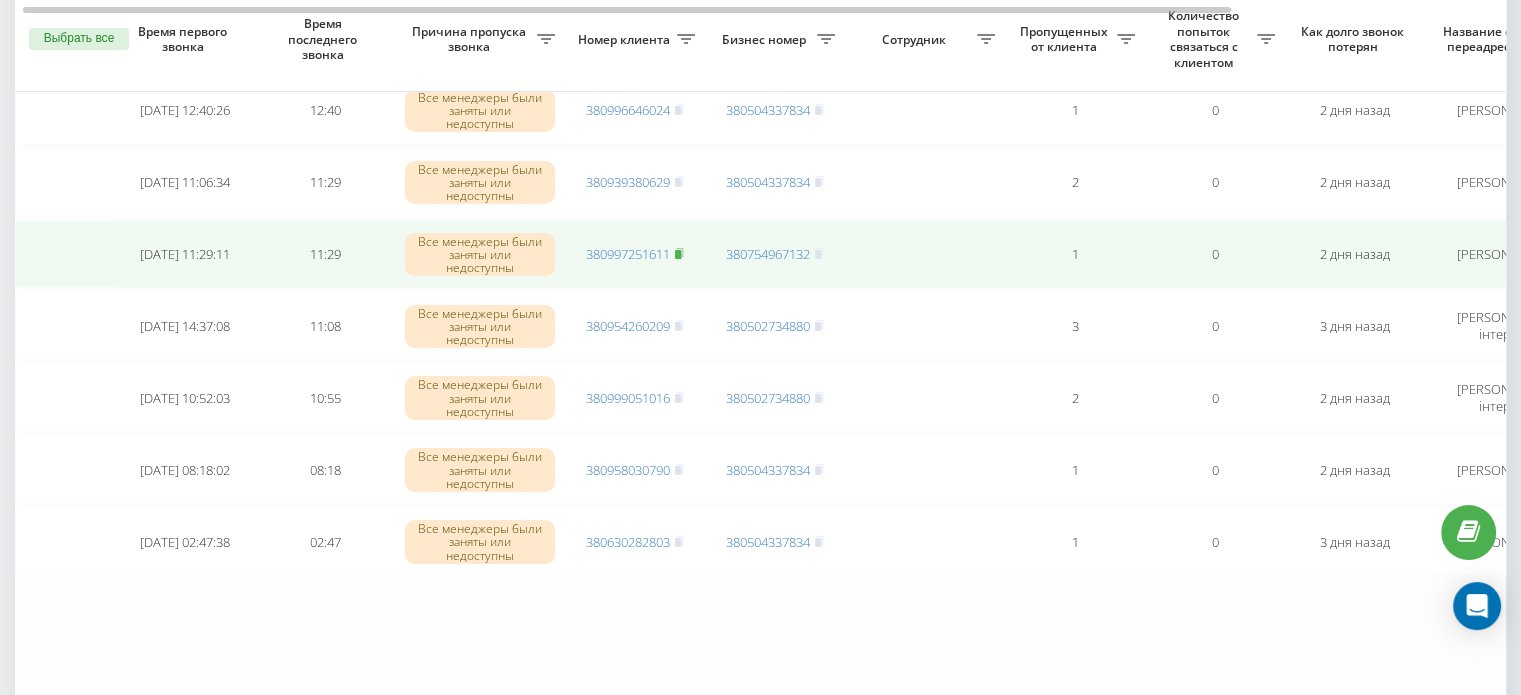 click 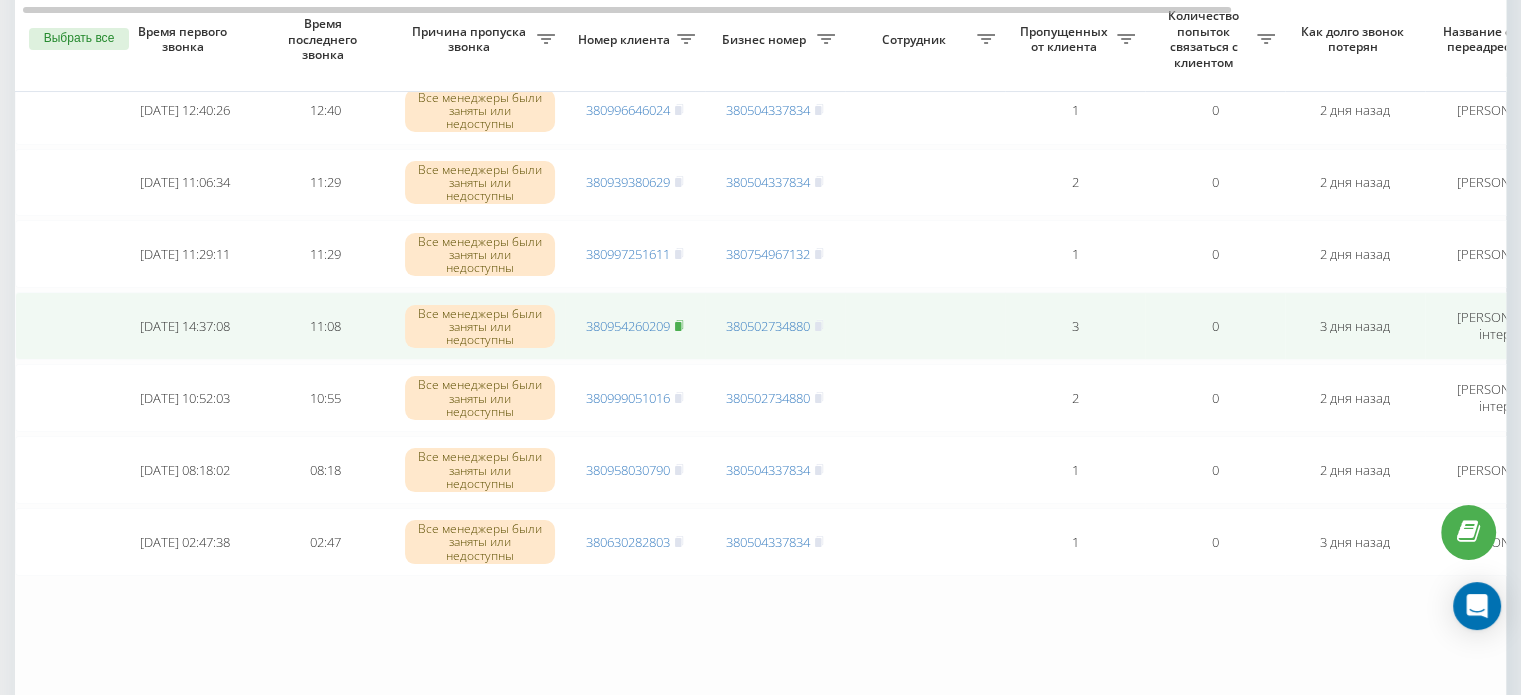 click 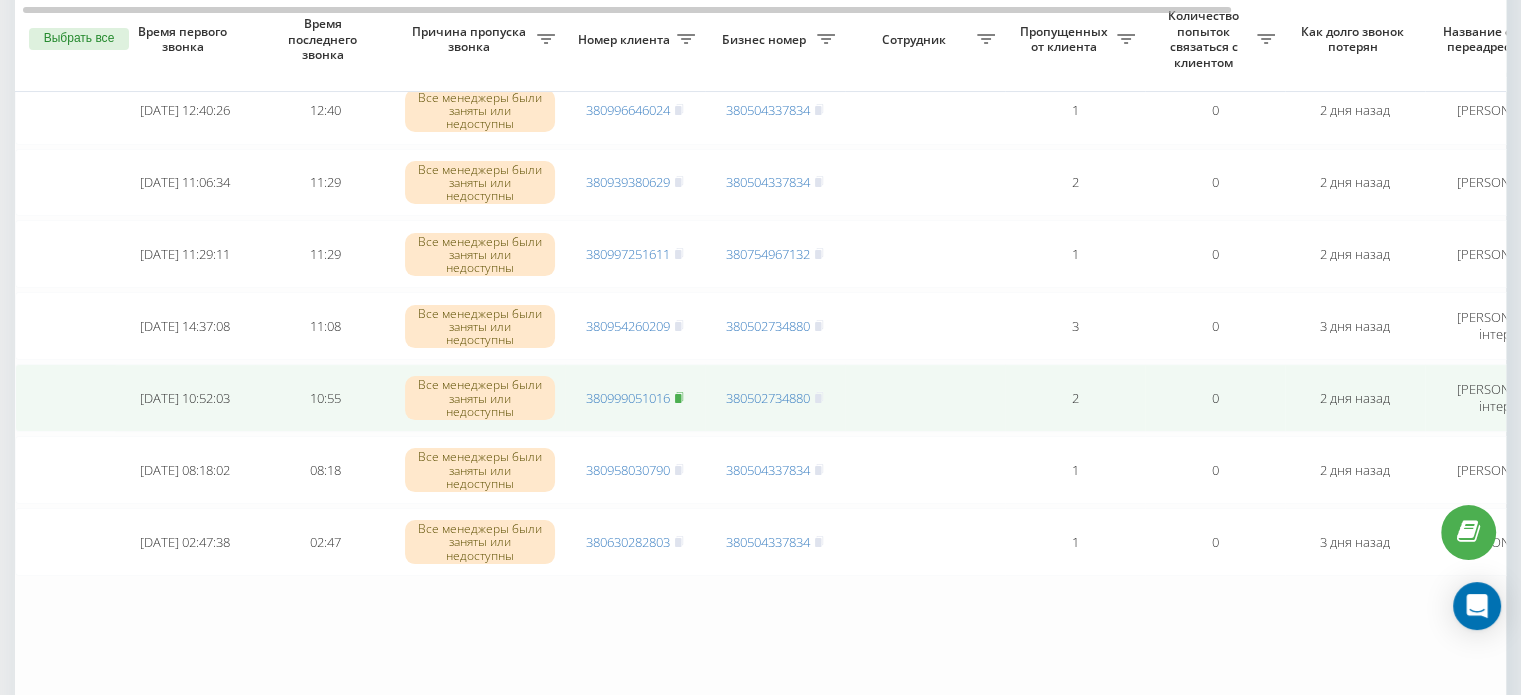 click 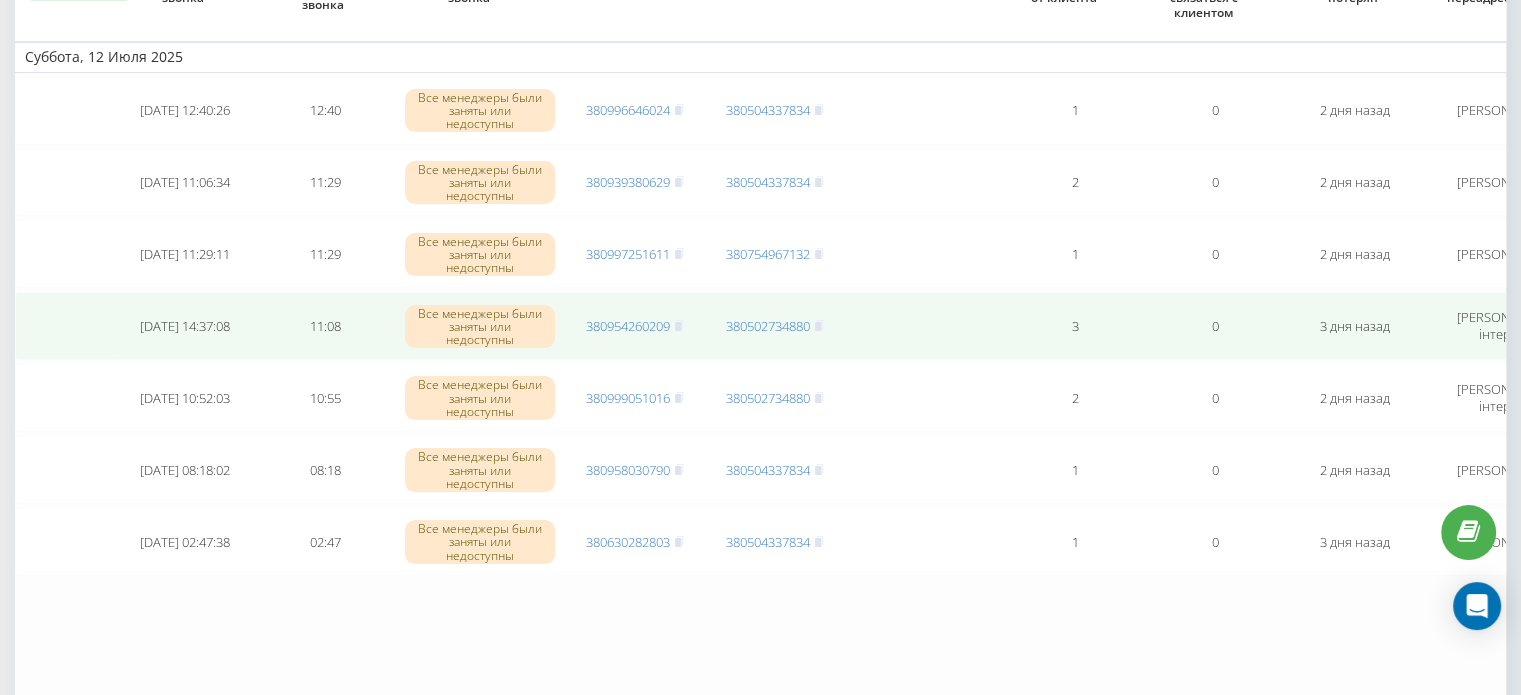 scroll, scrollTop: 0, scrollLeft: 0, axis: both 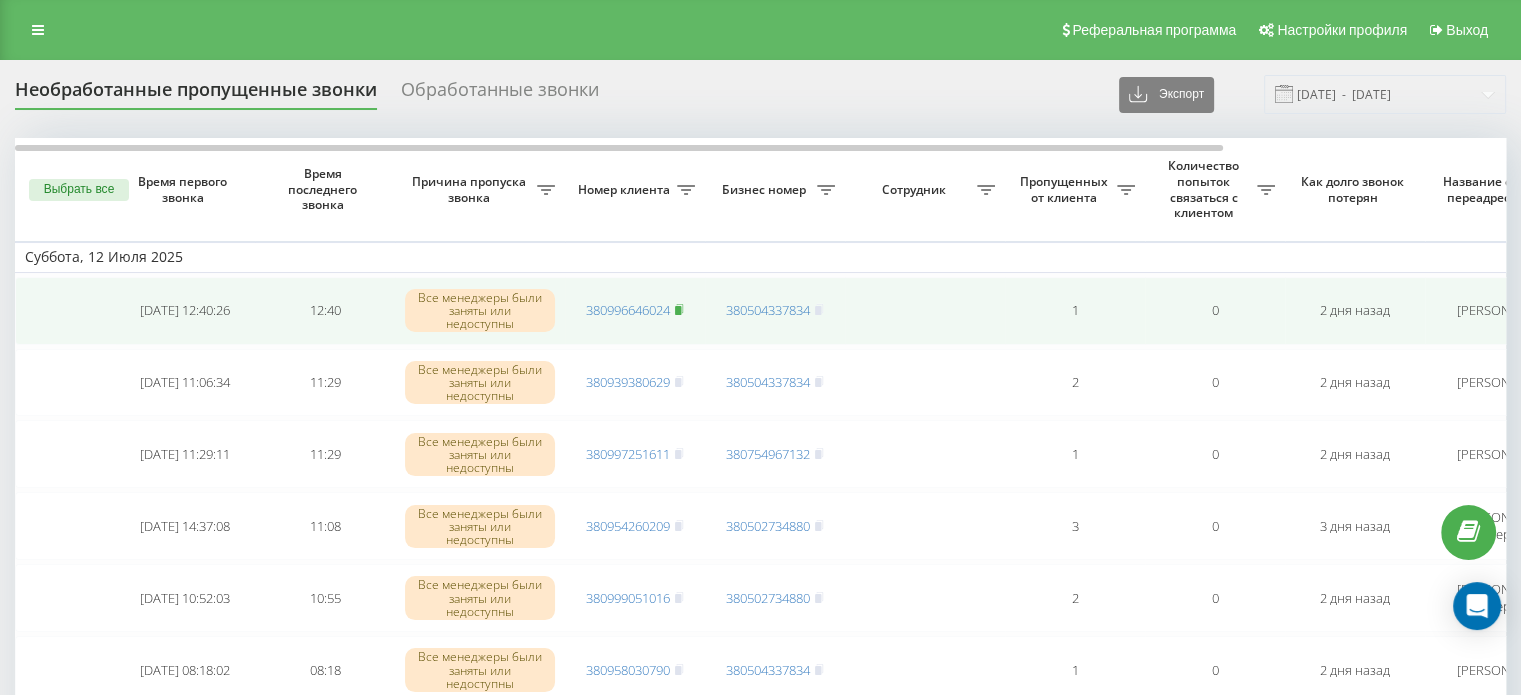 click 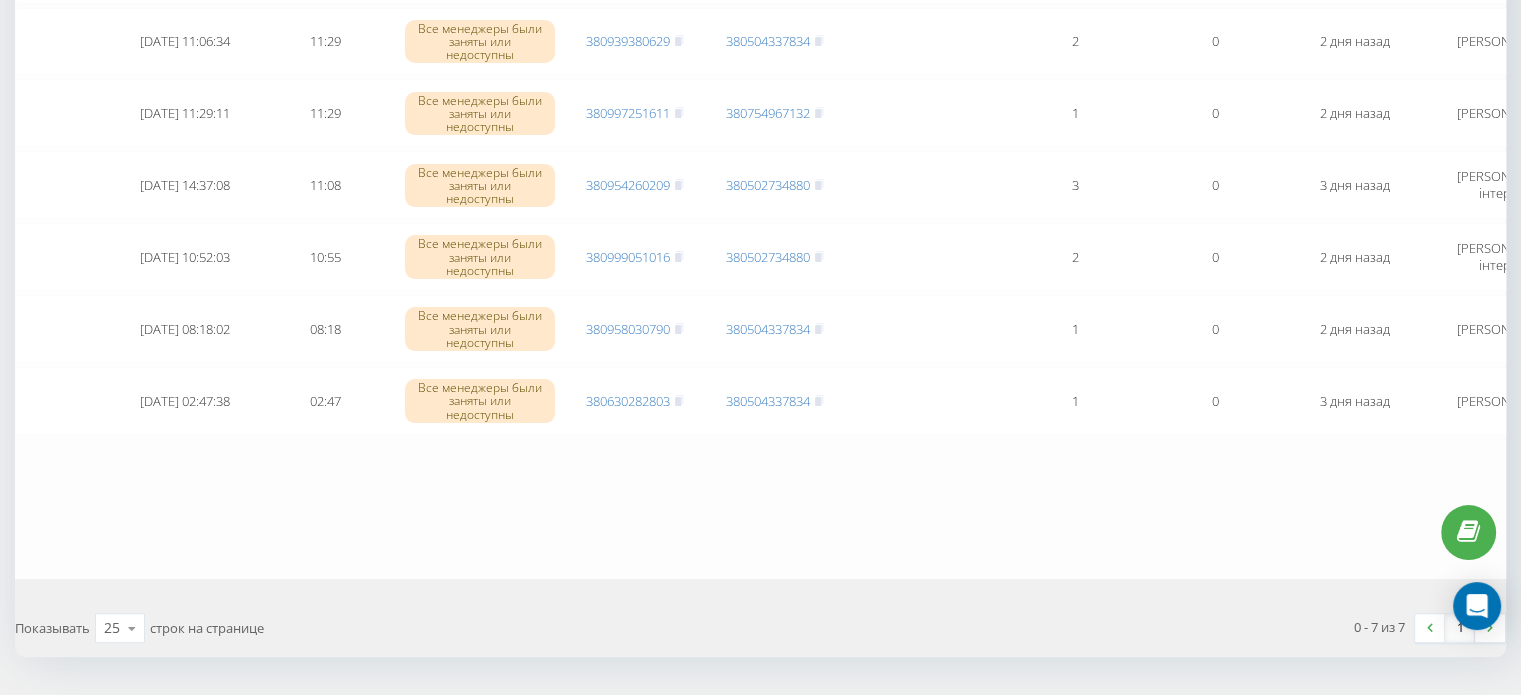 scroll, scrollTop: 393, scrollLeft: 0, axis: vertical 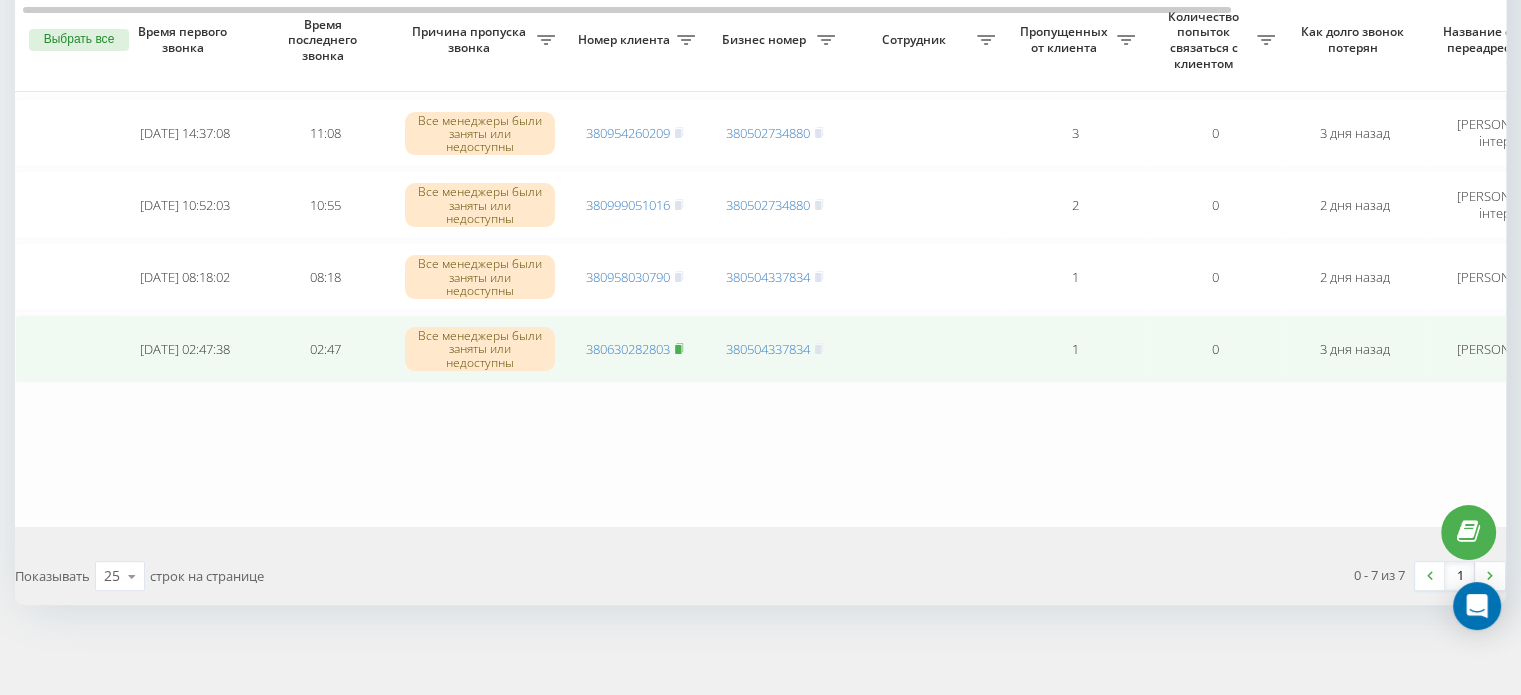 click 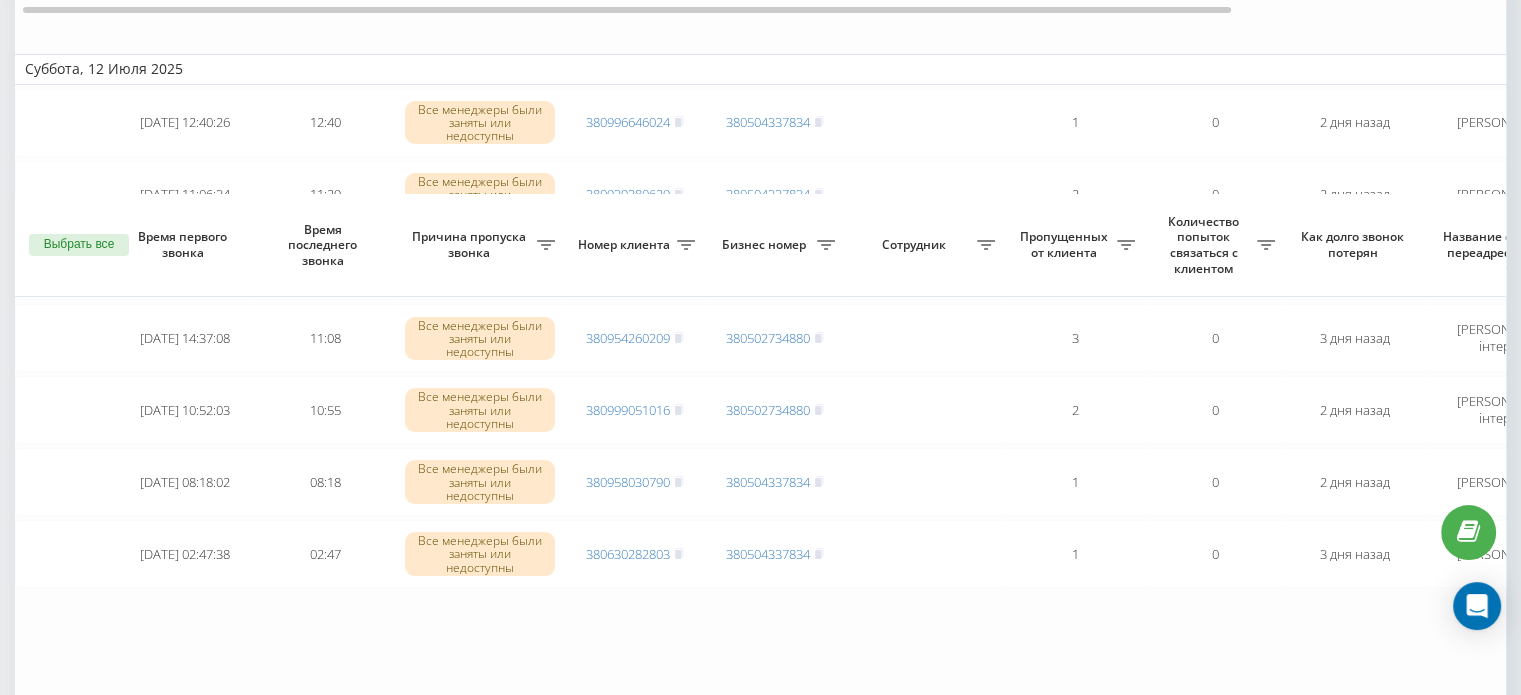 scroll, scrollTop: 393, scrollLeft: 0, axis: vertical 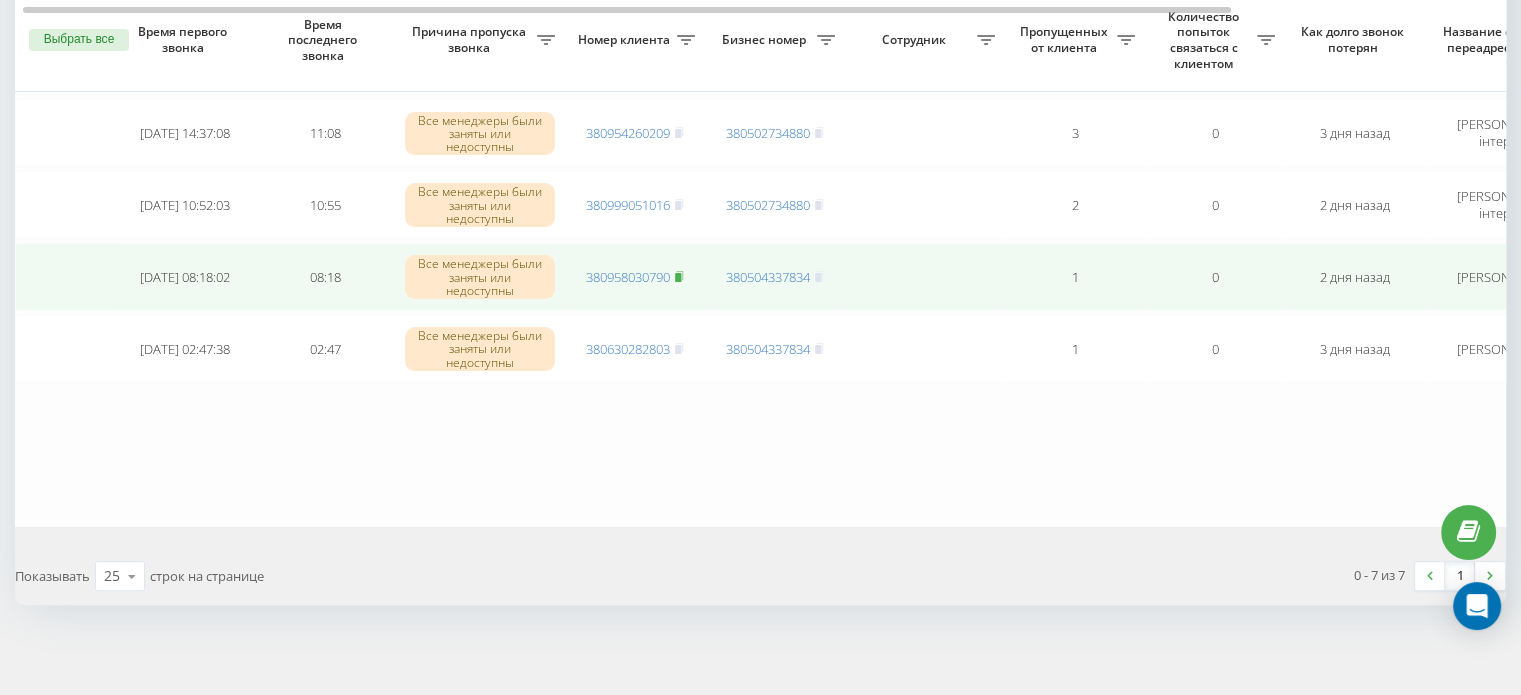 click 